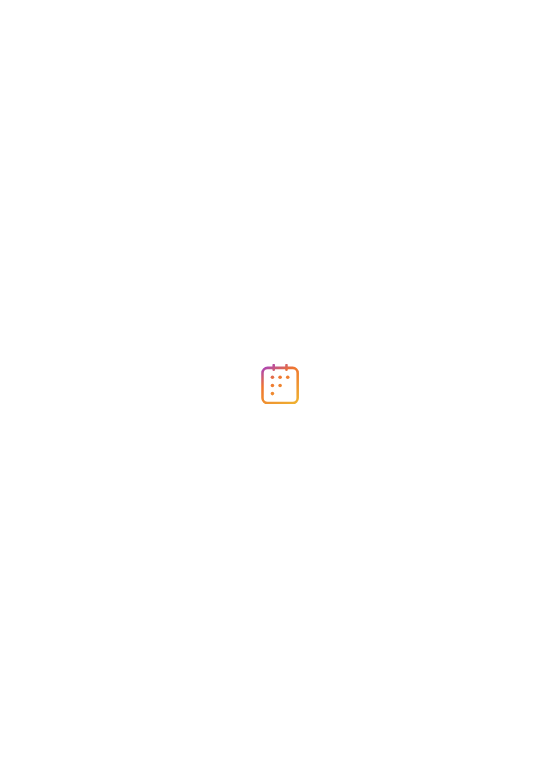 scroll, scrollTop: 0, scrollLeft: 0, axis: both 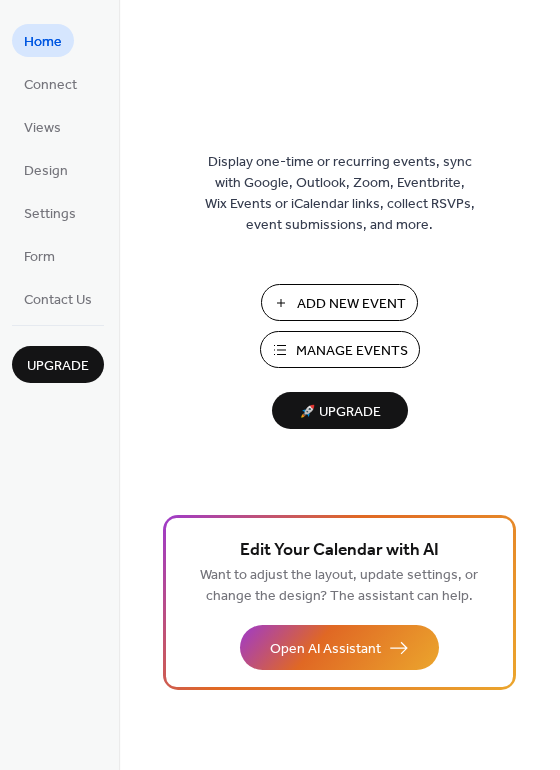 click on "Add New Event" at bounding box center [351, 304] 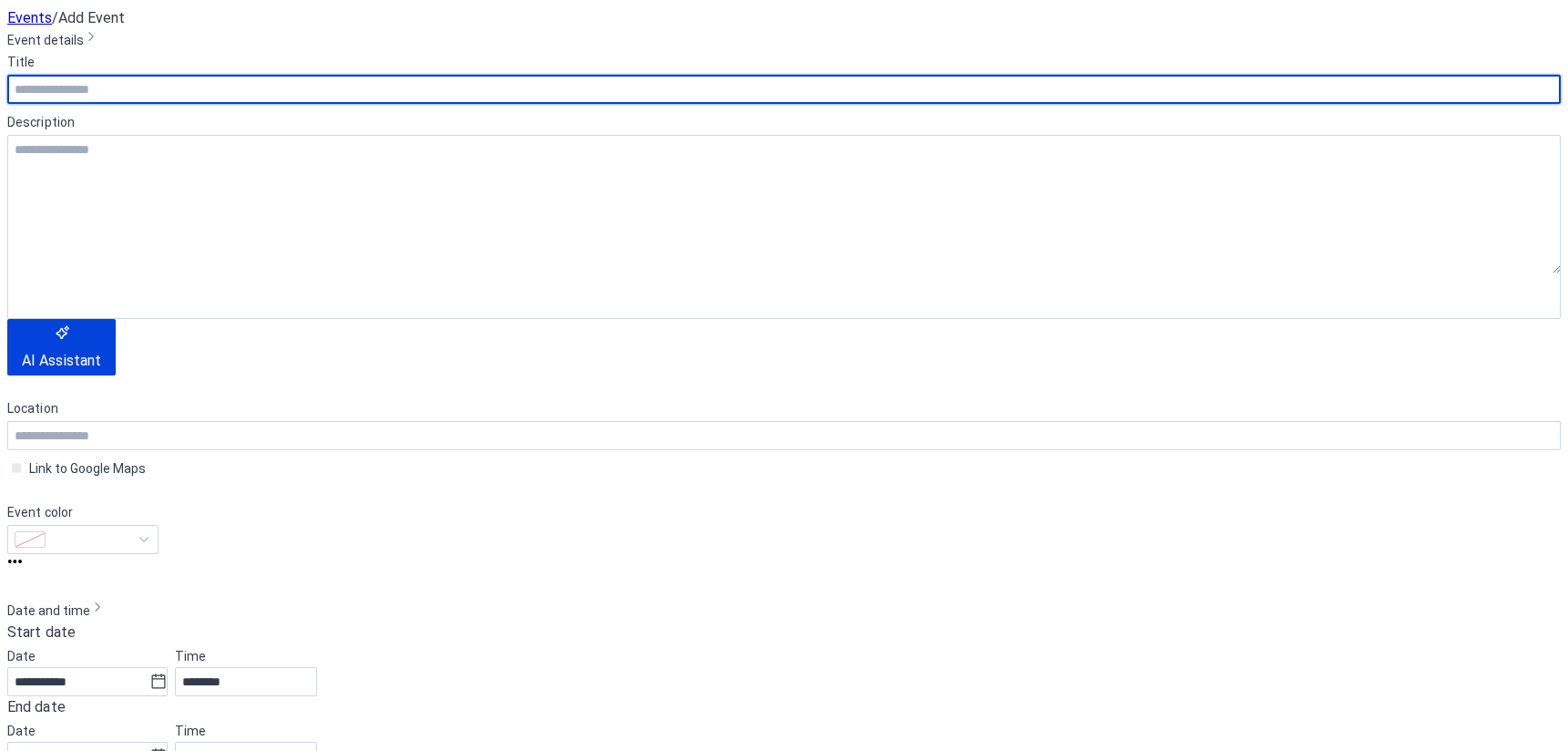 scroll, scrollTop: 0, scrollLeft: 0, axis: both 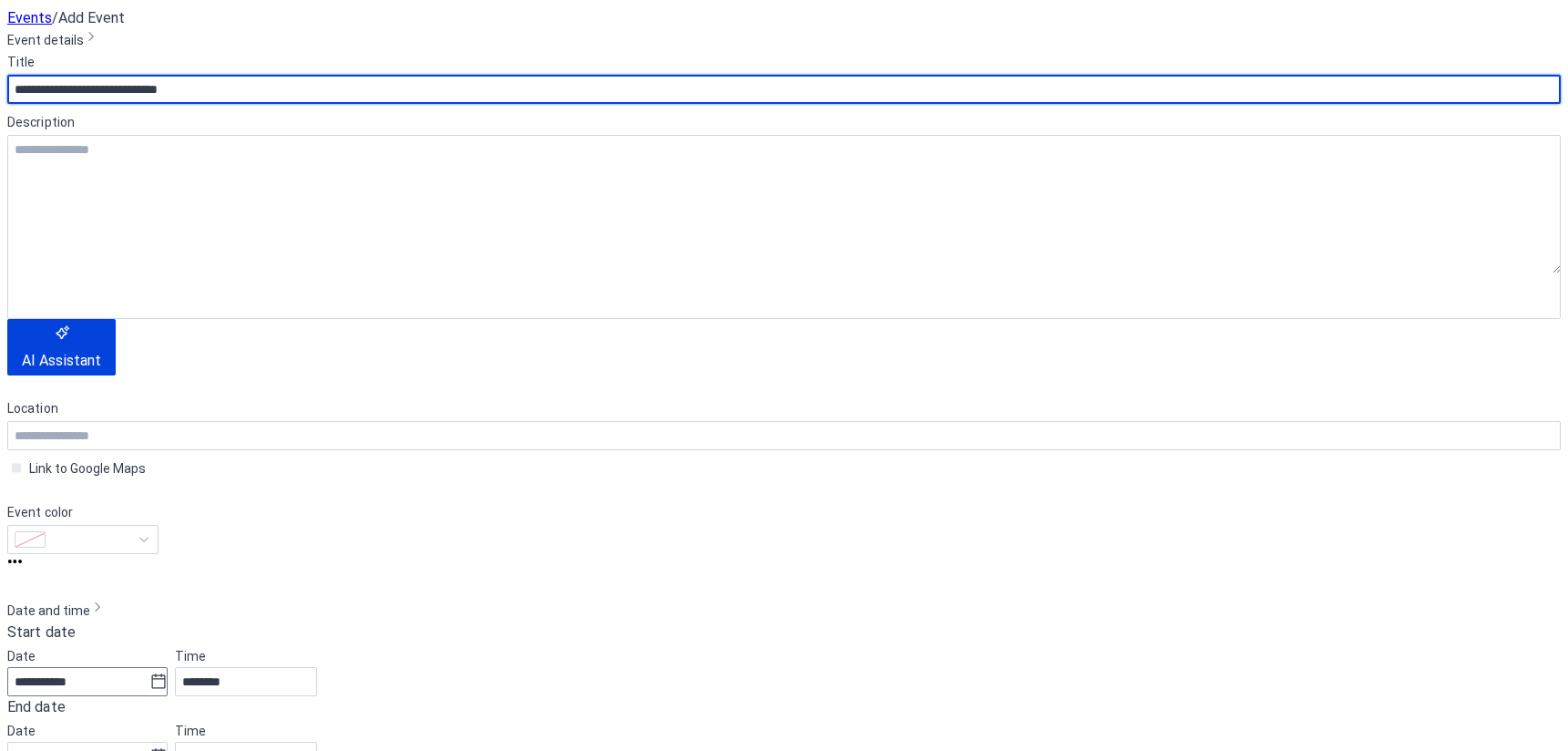type on "**********" 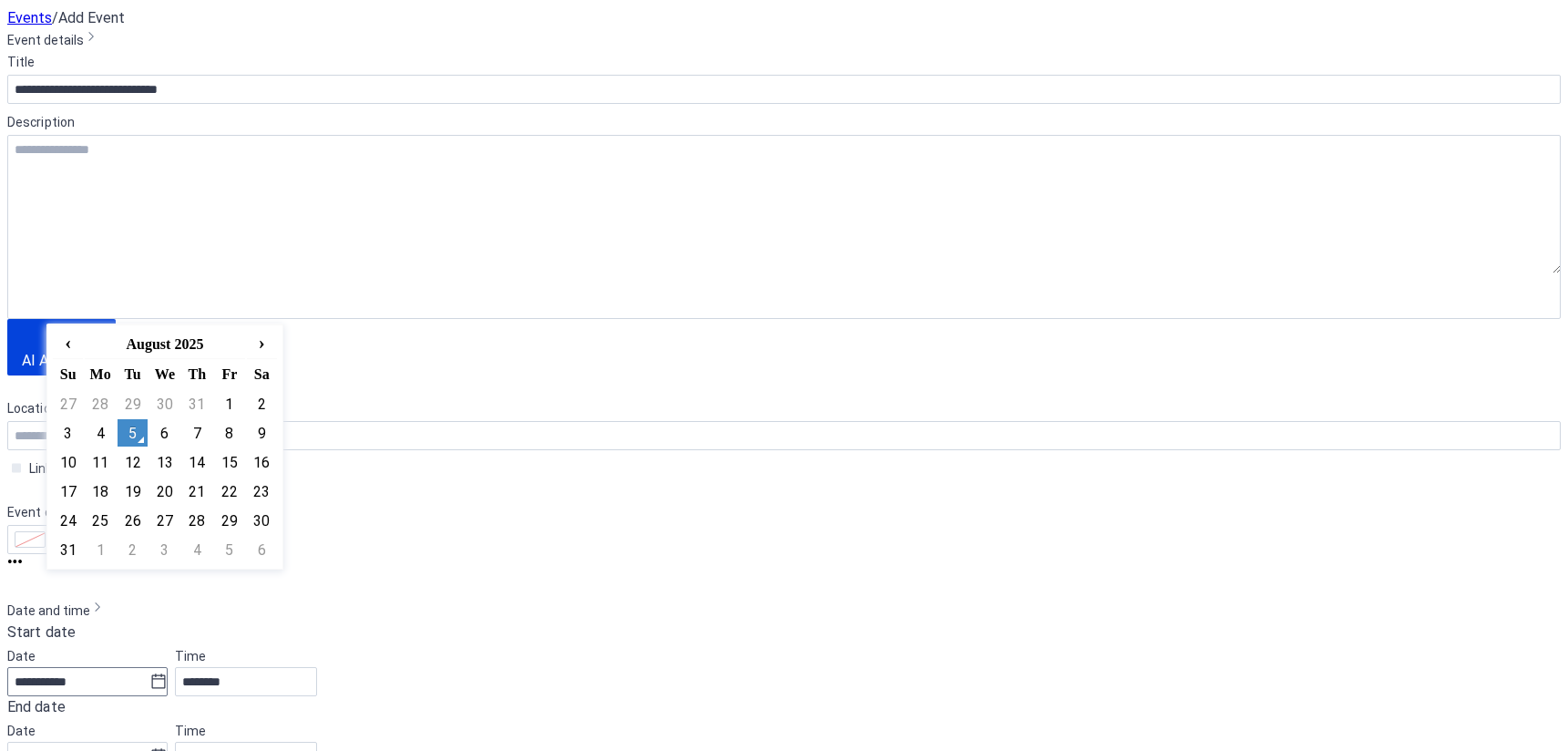 click 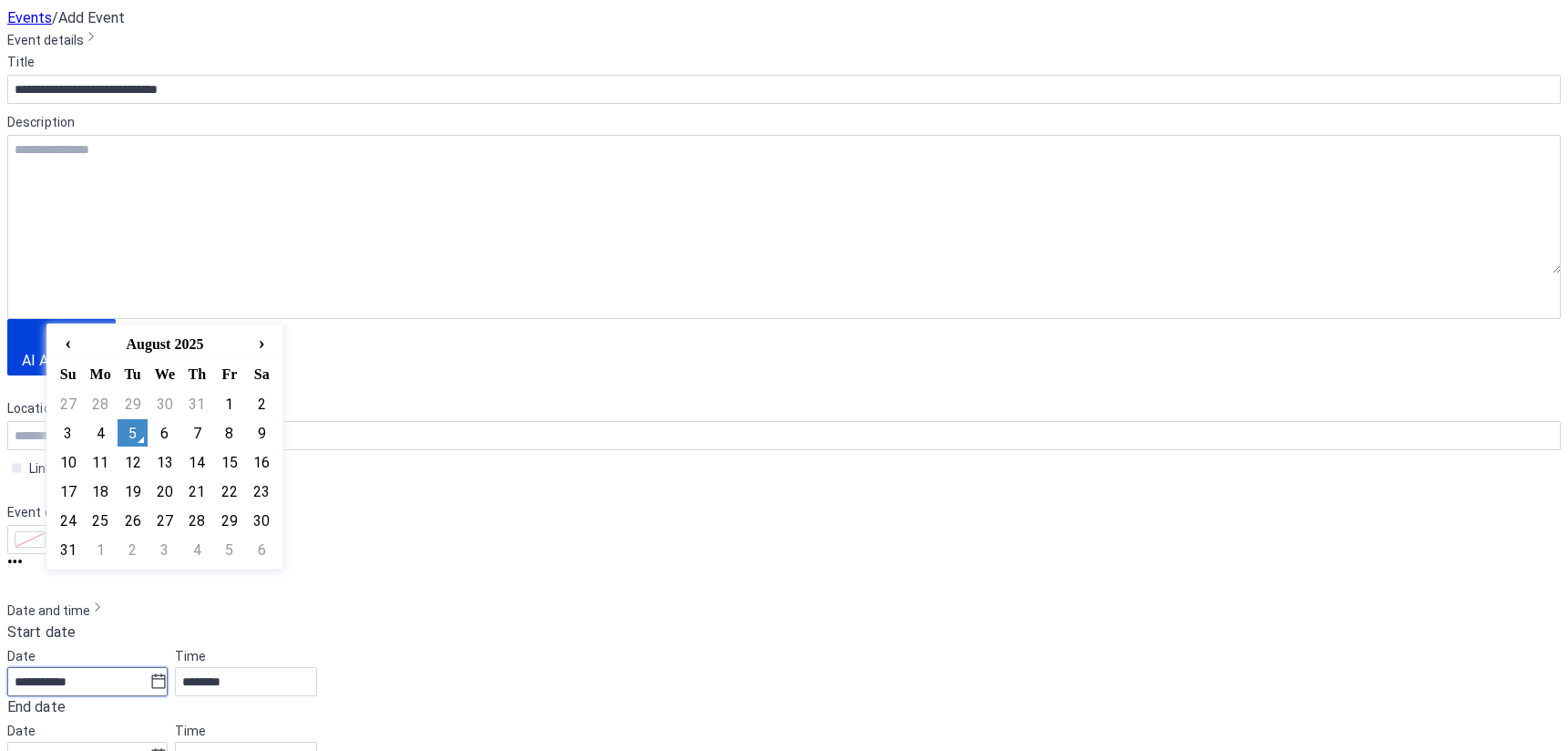 click on "**********" at bounding box center (78, 682) 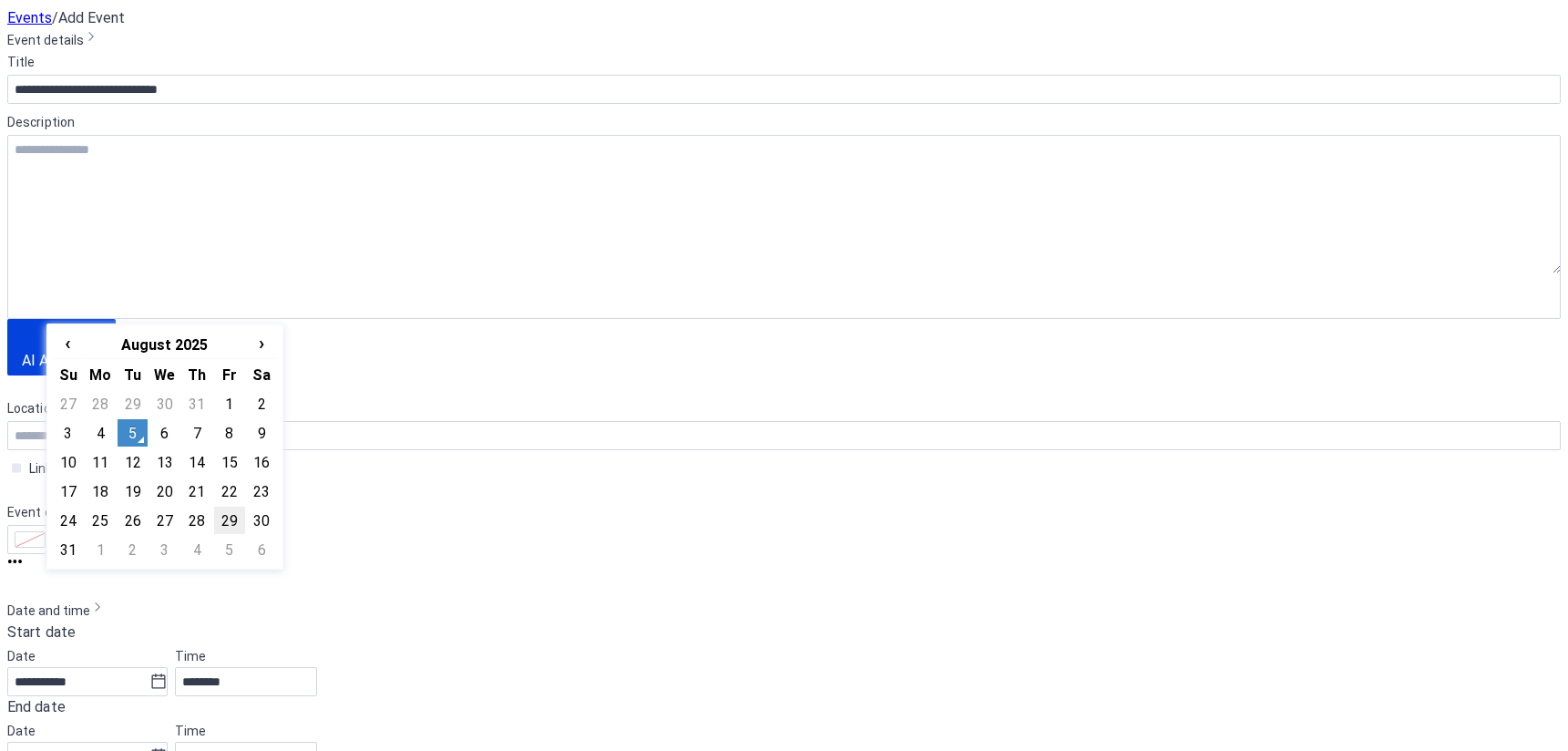 click on "29" at bounding box center (229, 520) 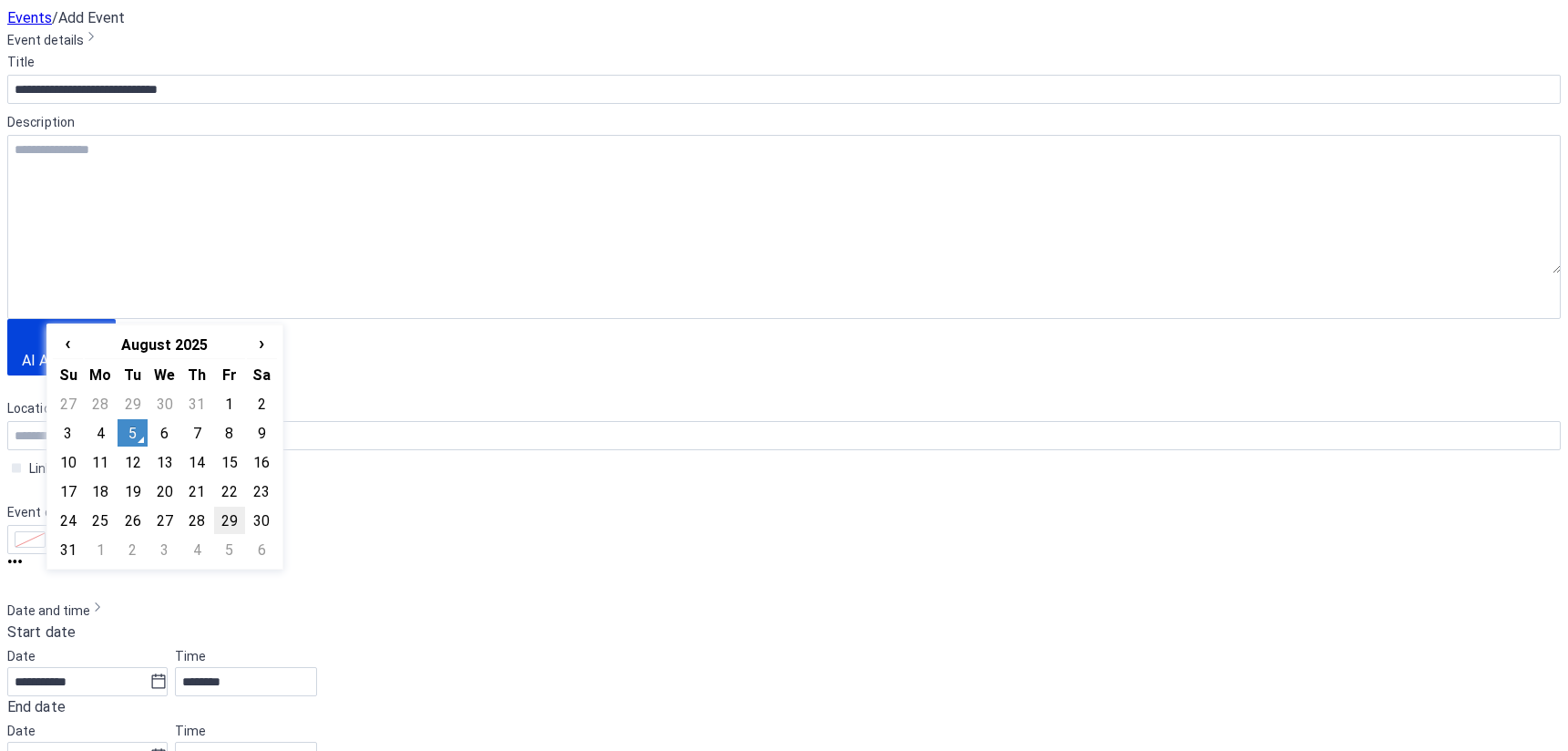 type on "**********" 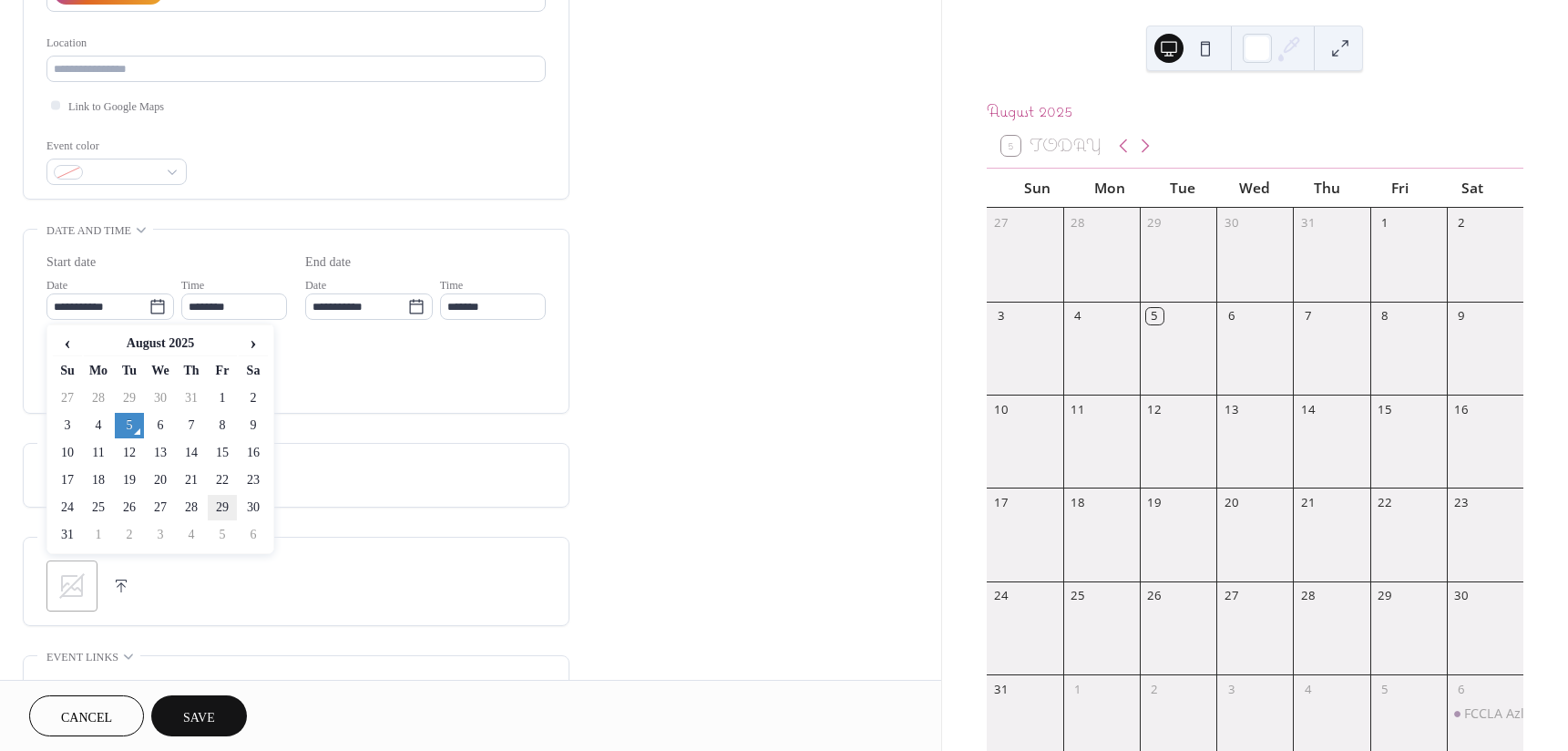 type on "**********" 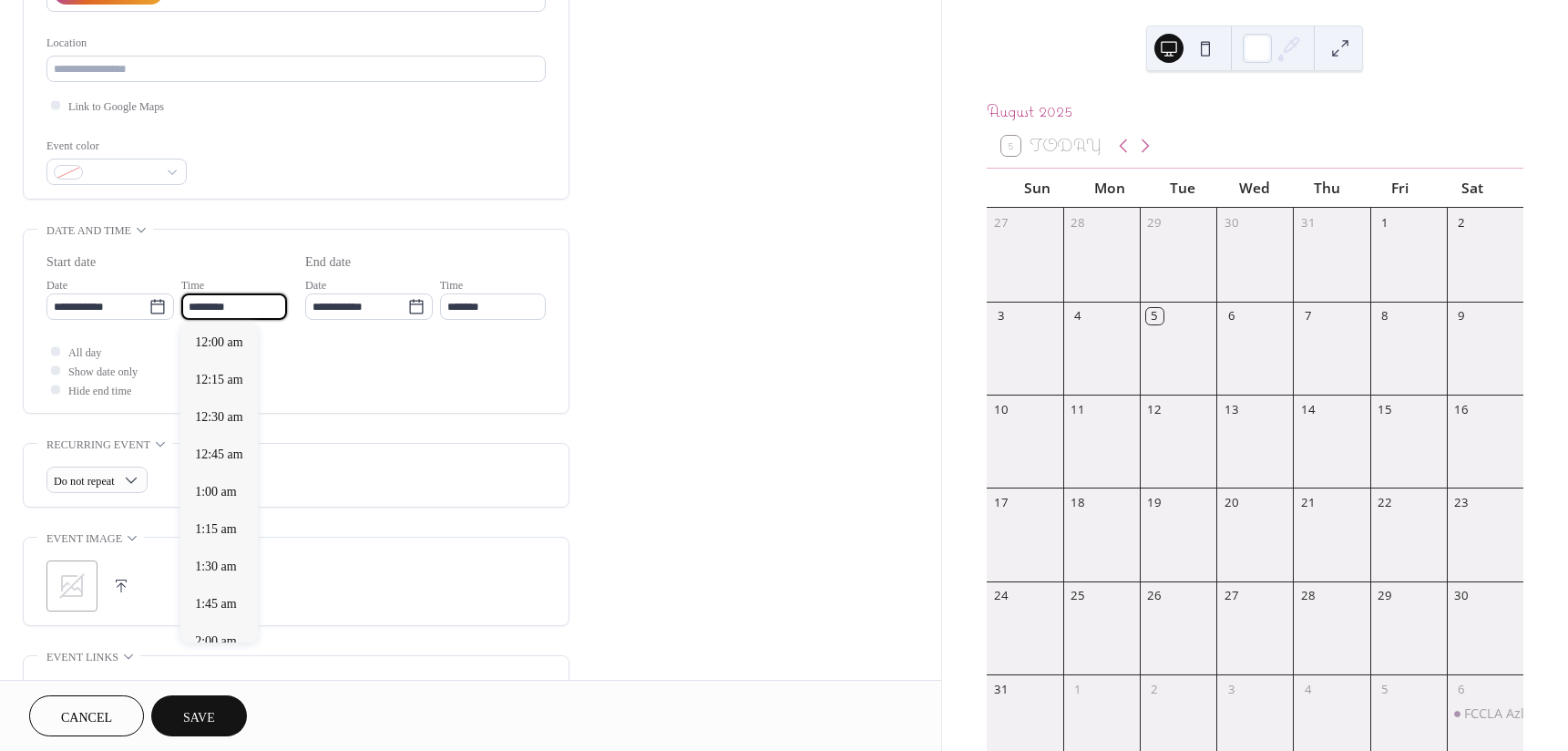 click on "********" at bounding box center (234, 306) 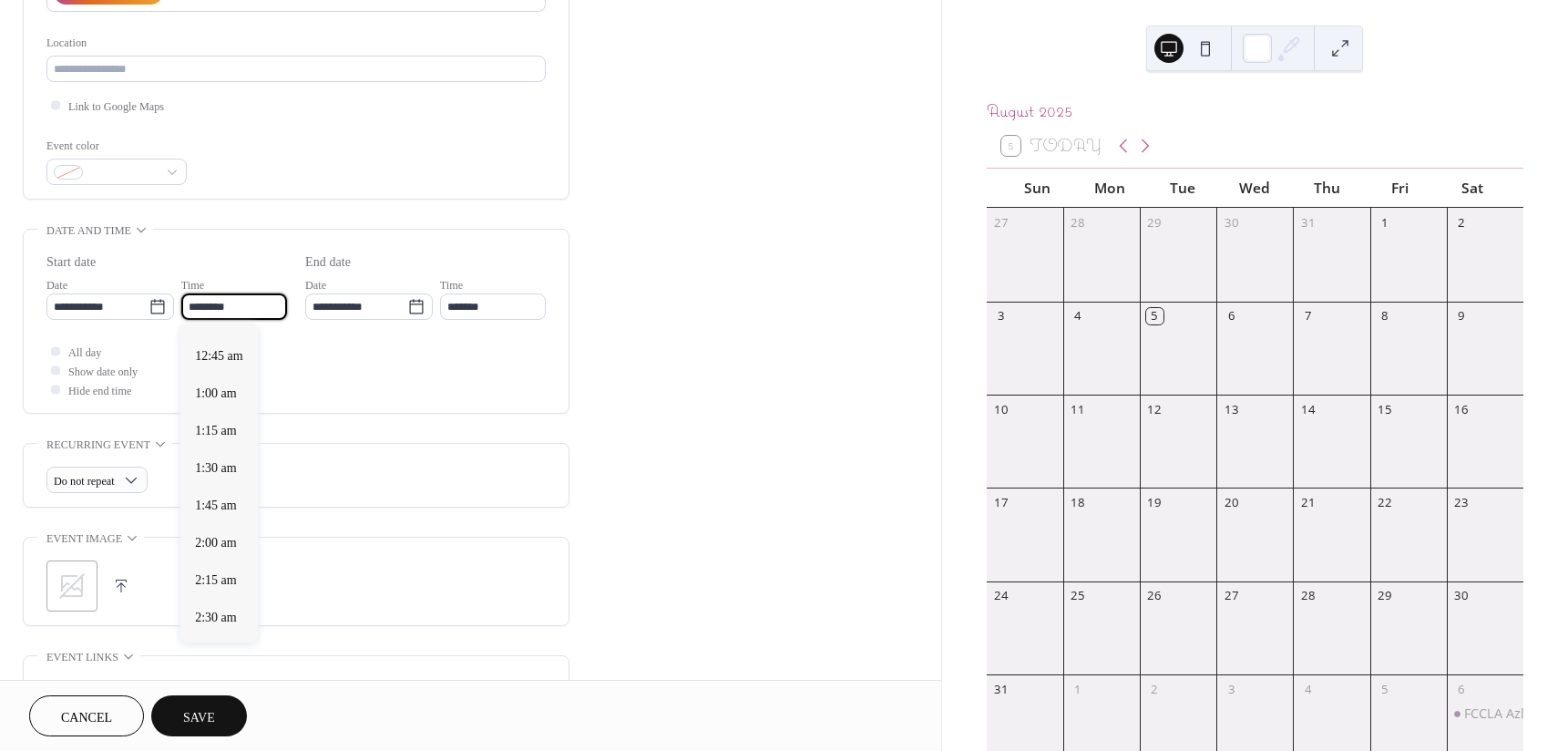 scroll, scrollTop: 0, scrollLeft: 0, axis: both 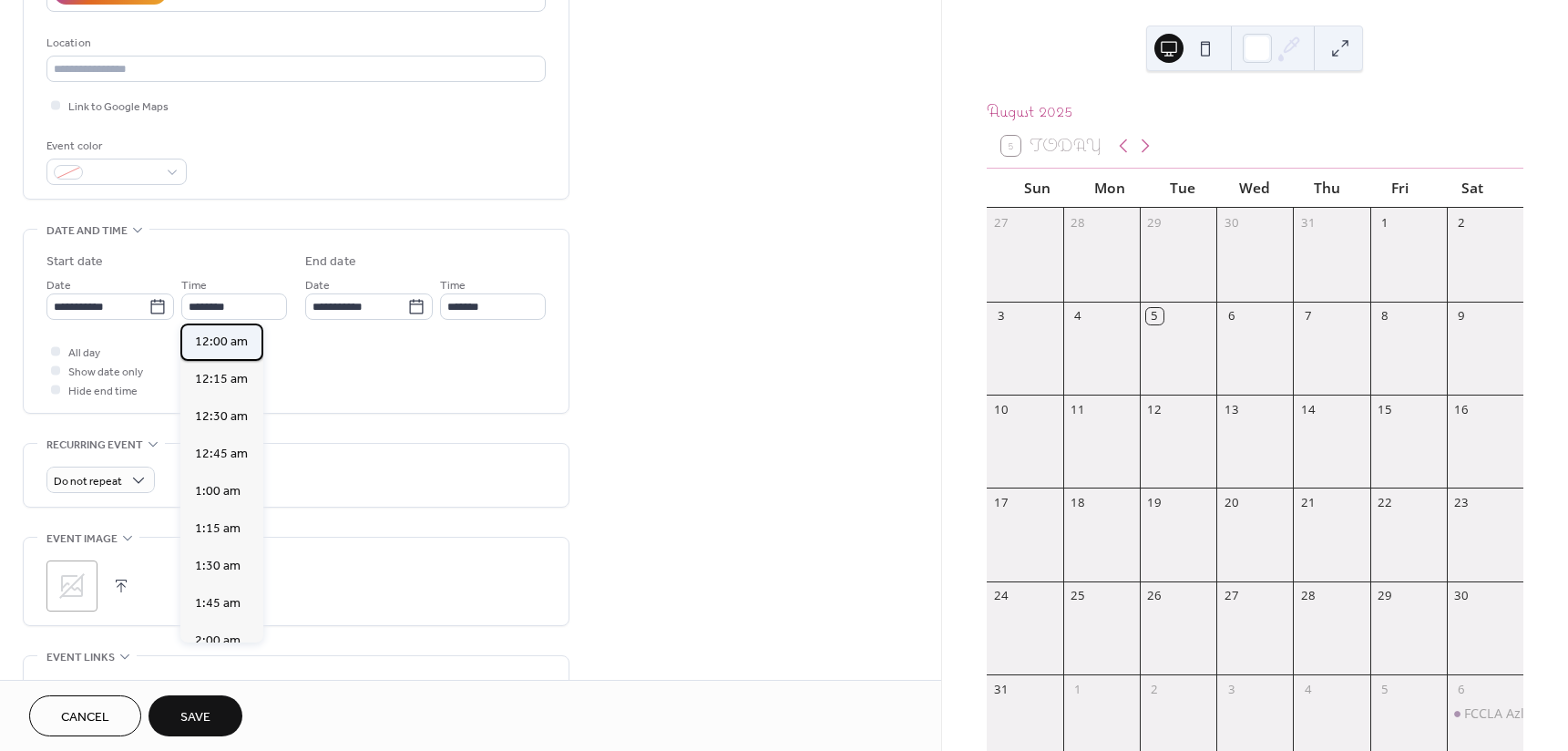 click on "12:00 am" at bounding box center (221, 342) 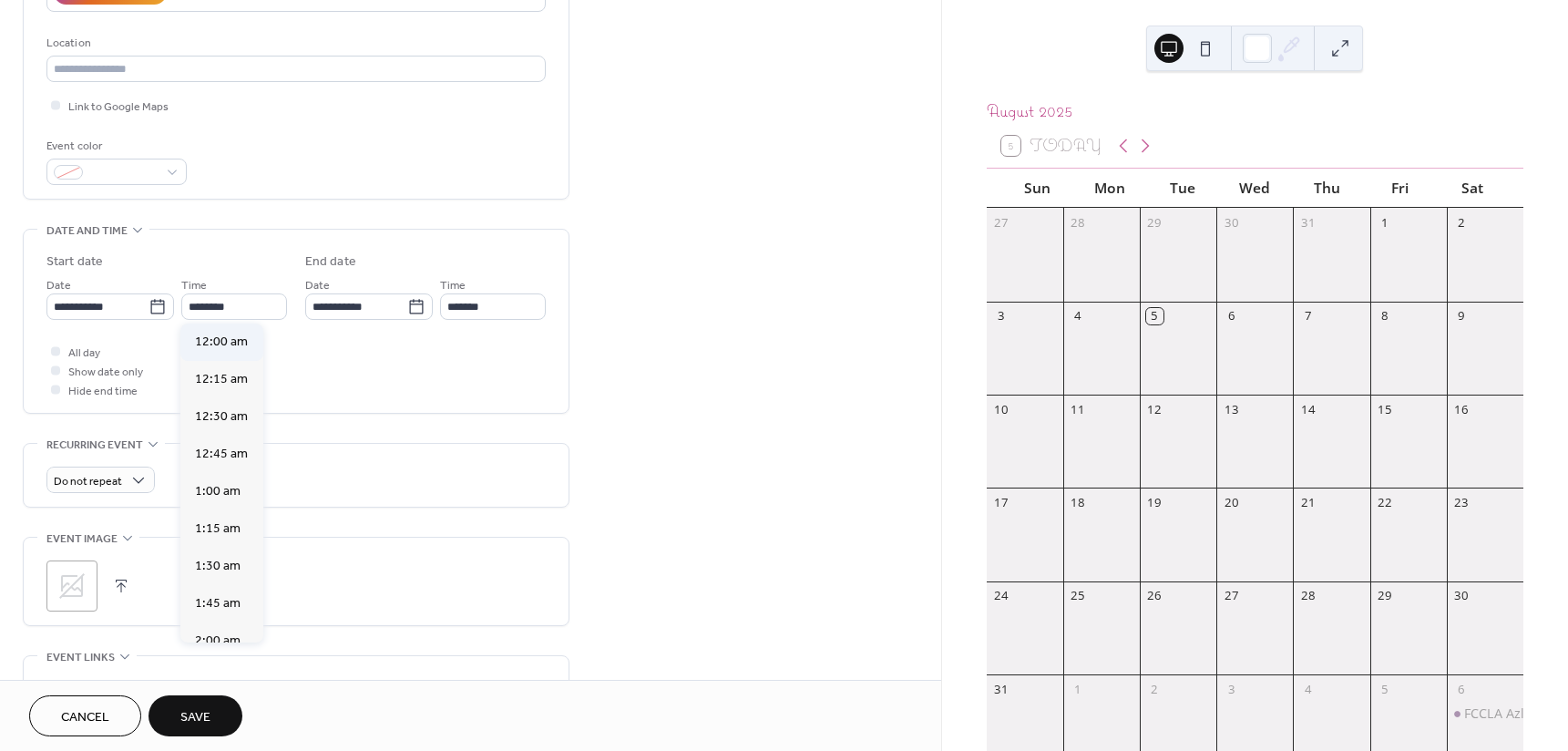 type on "********" 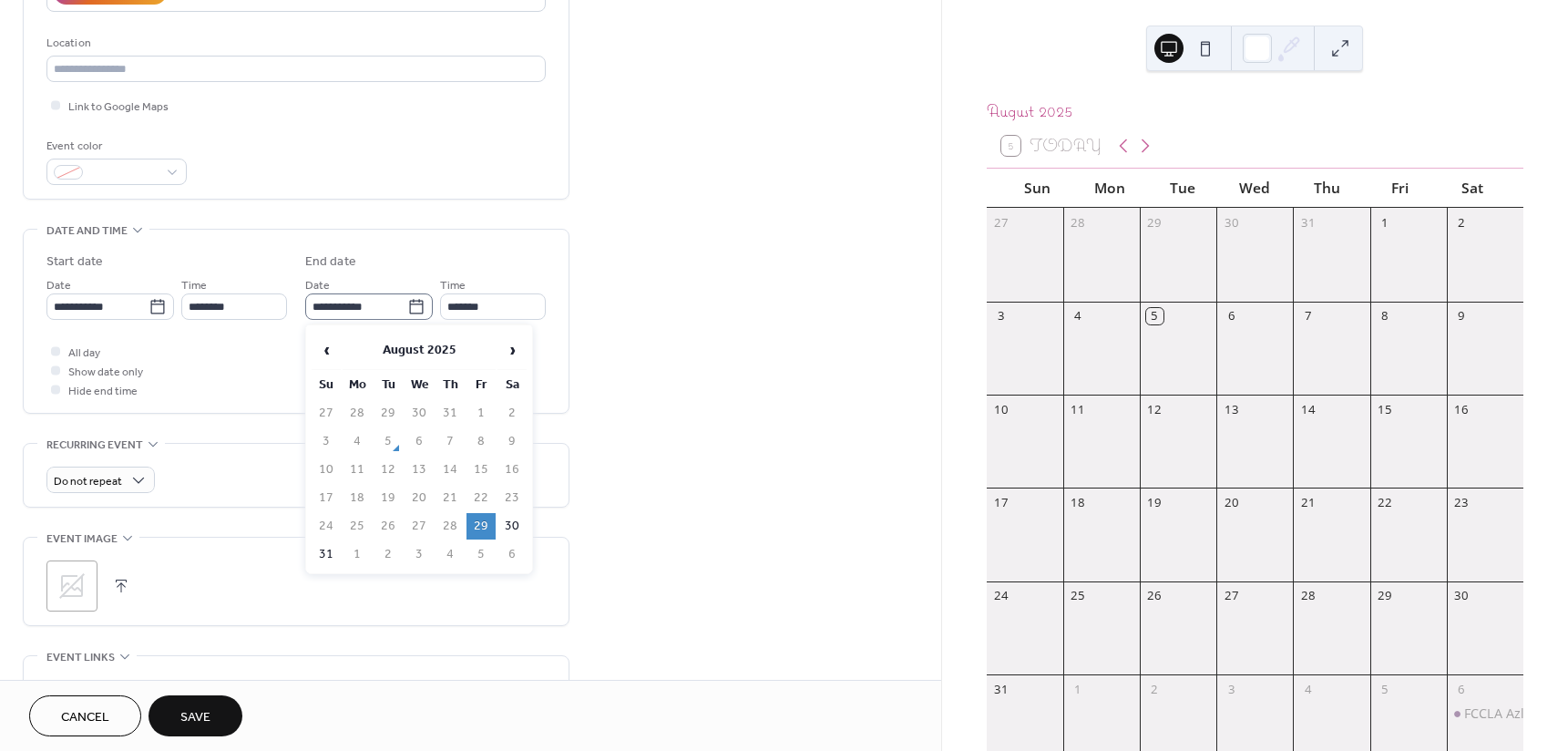 click 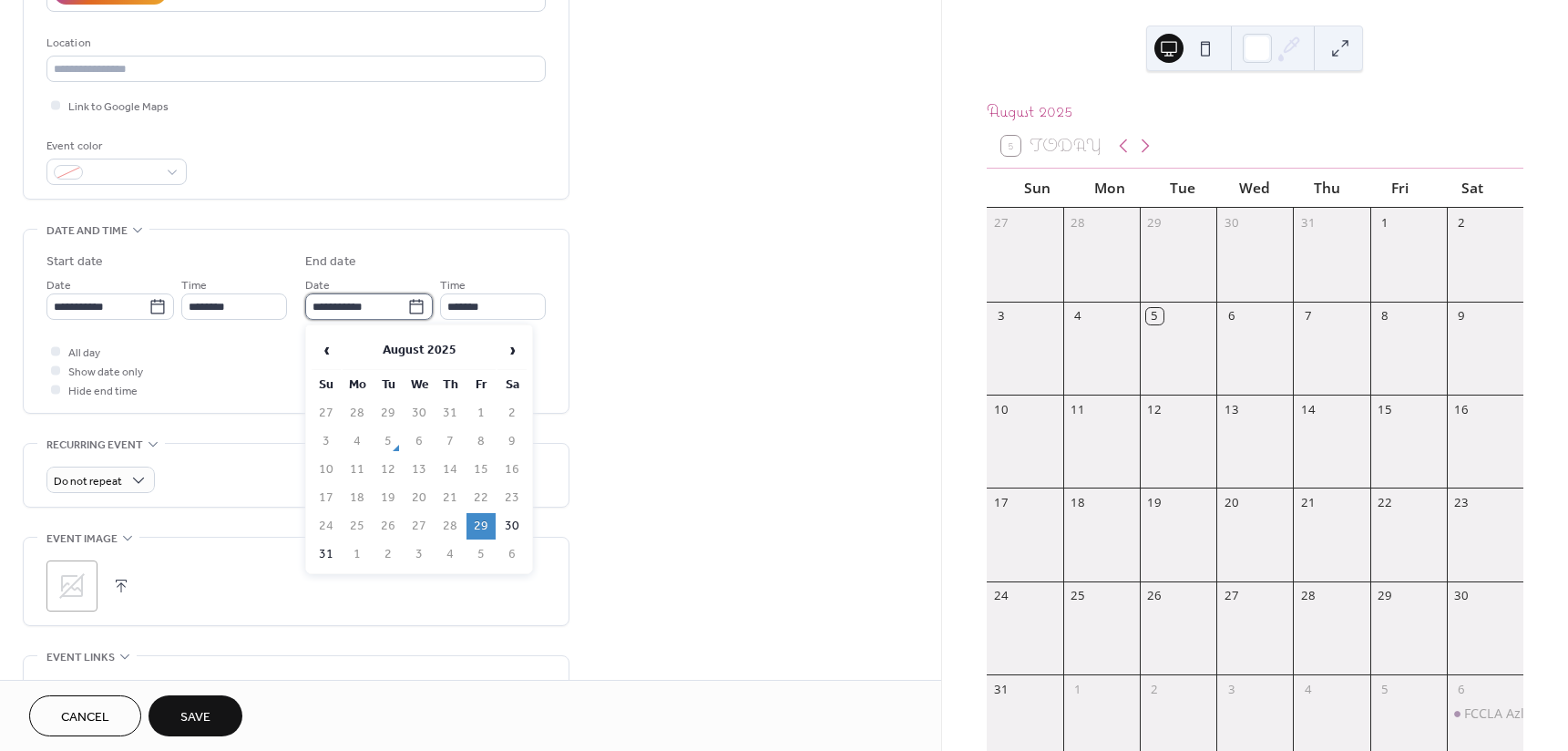 click on "**********" at bounding box center [356, 306] 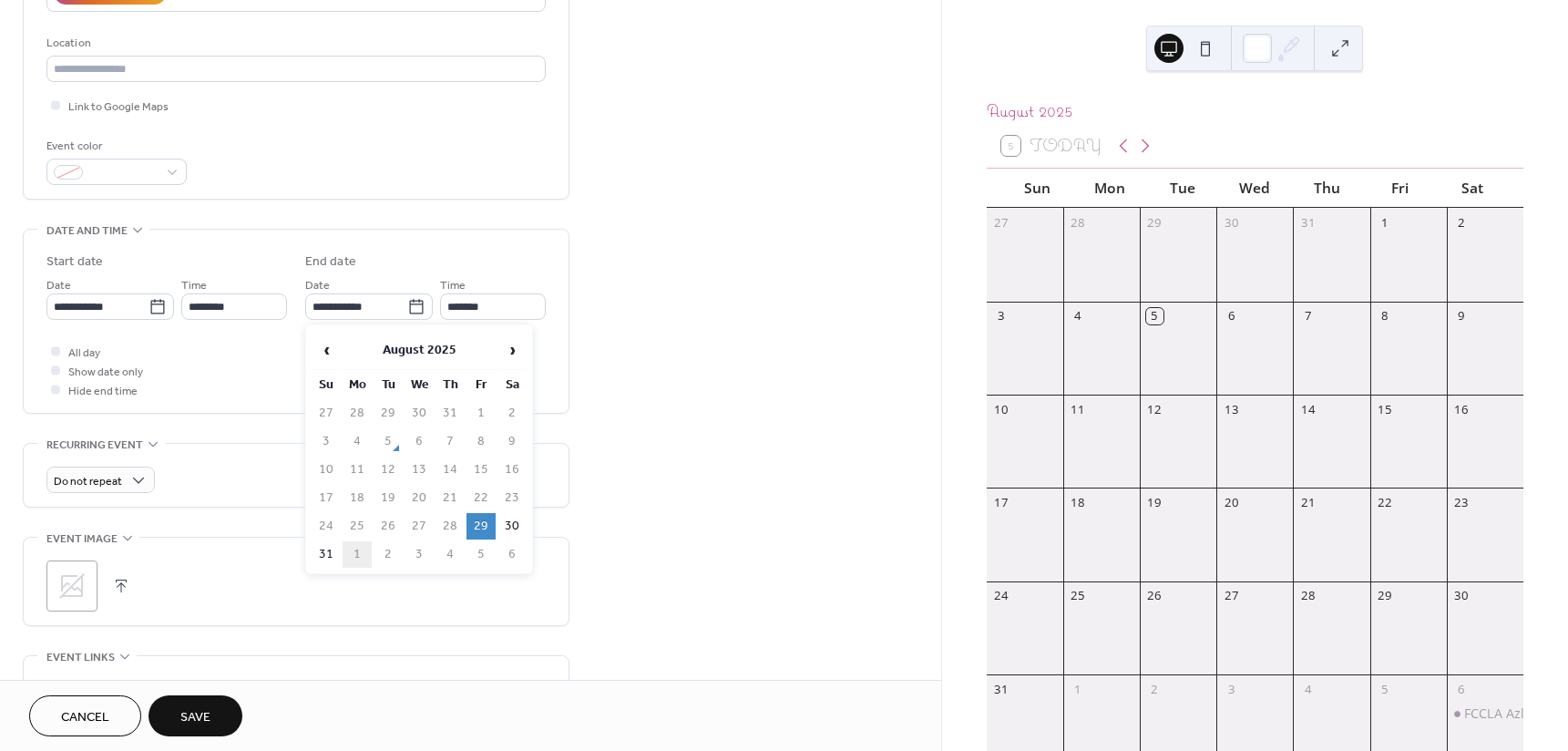 click on "1" at bounding box center [357, 554] 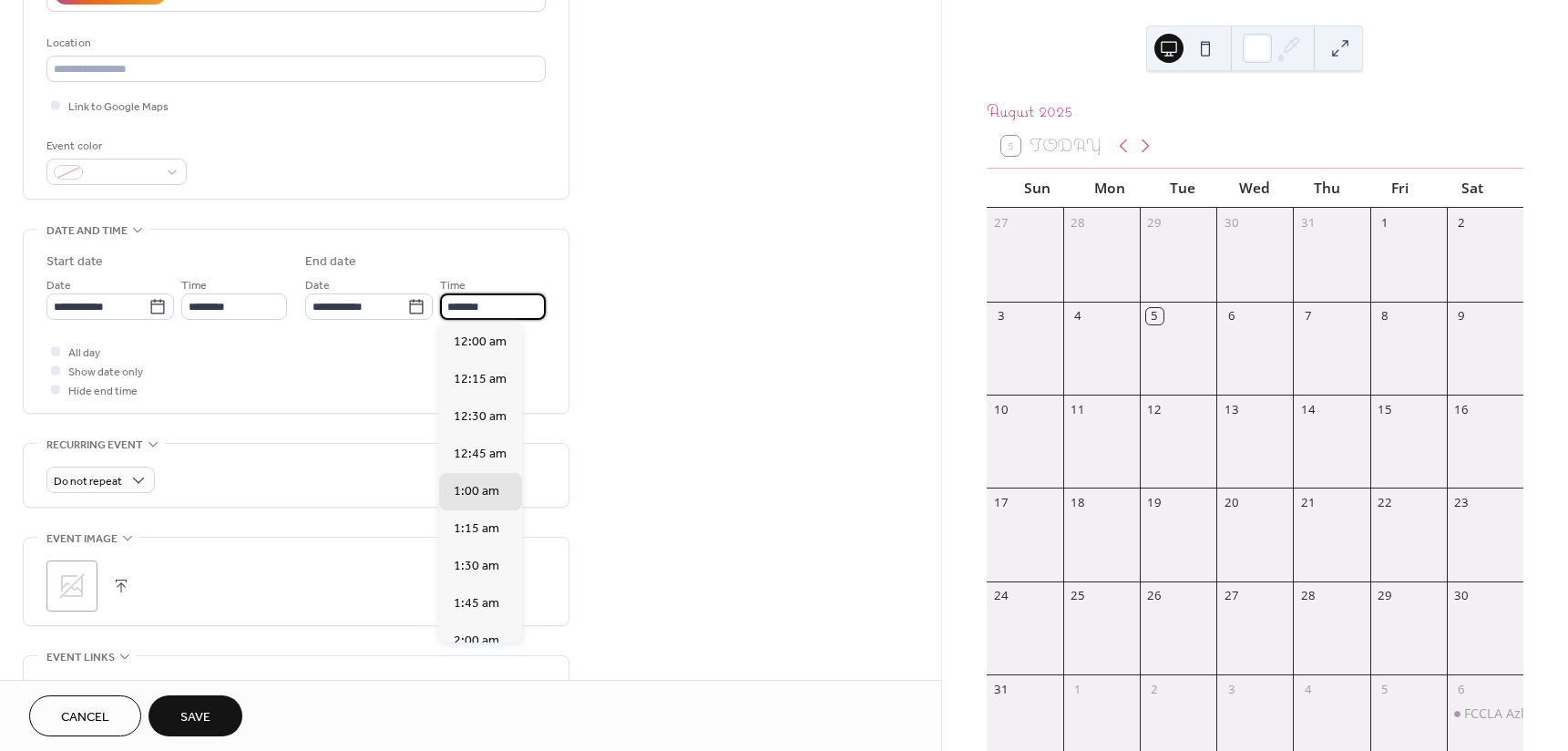 click on "*******" at bounding box center (493, 306) 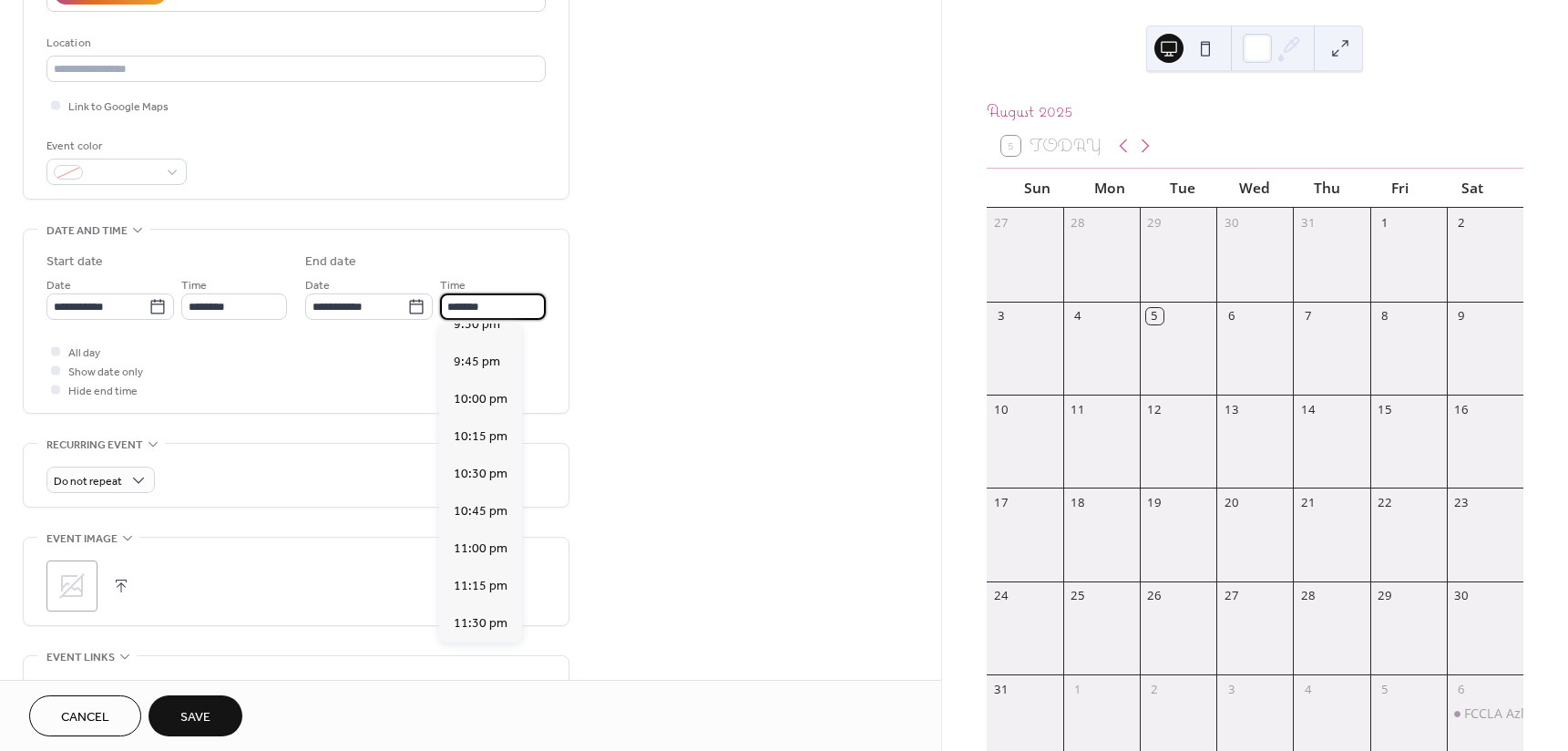 scroll, scrollTop: 3268, scrollLeft: 0, axis: vertical 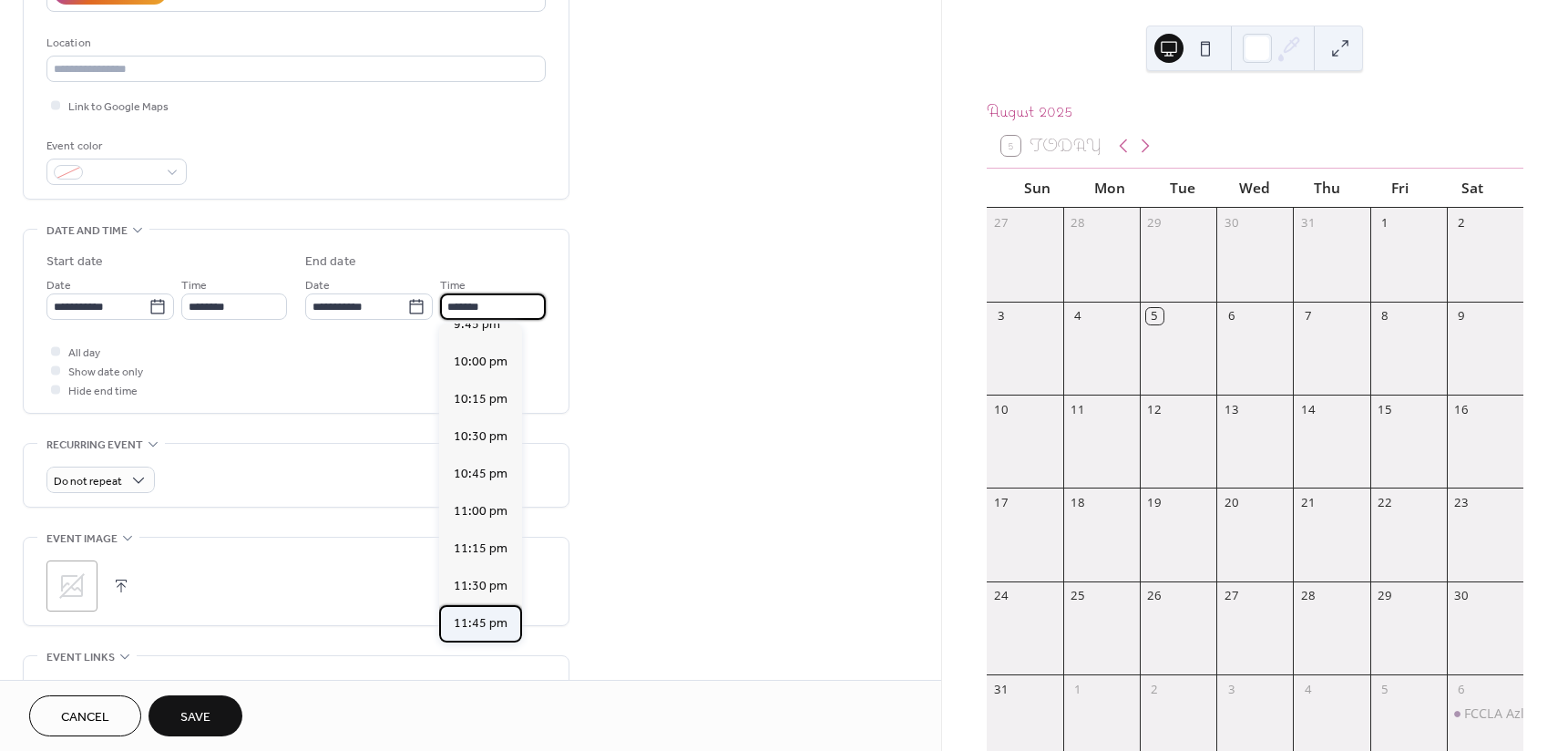 click on "11:45 pm" at bounding box center (480, 623) 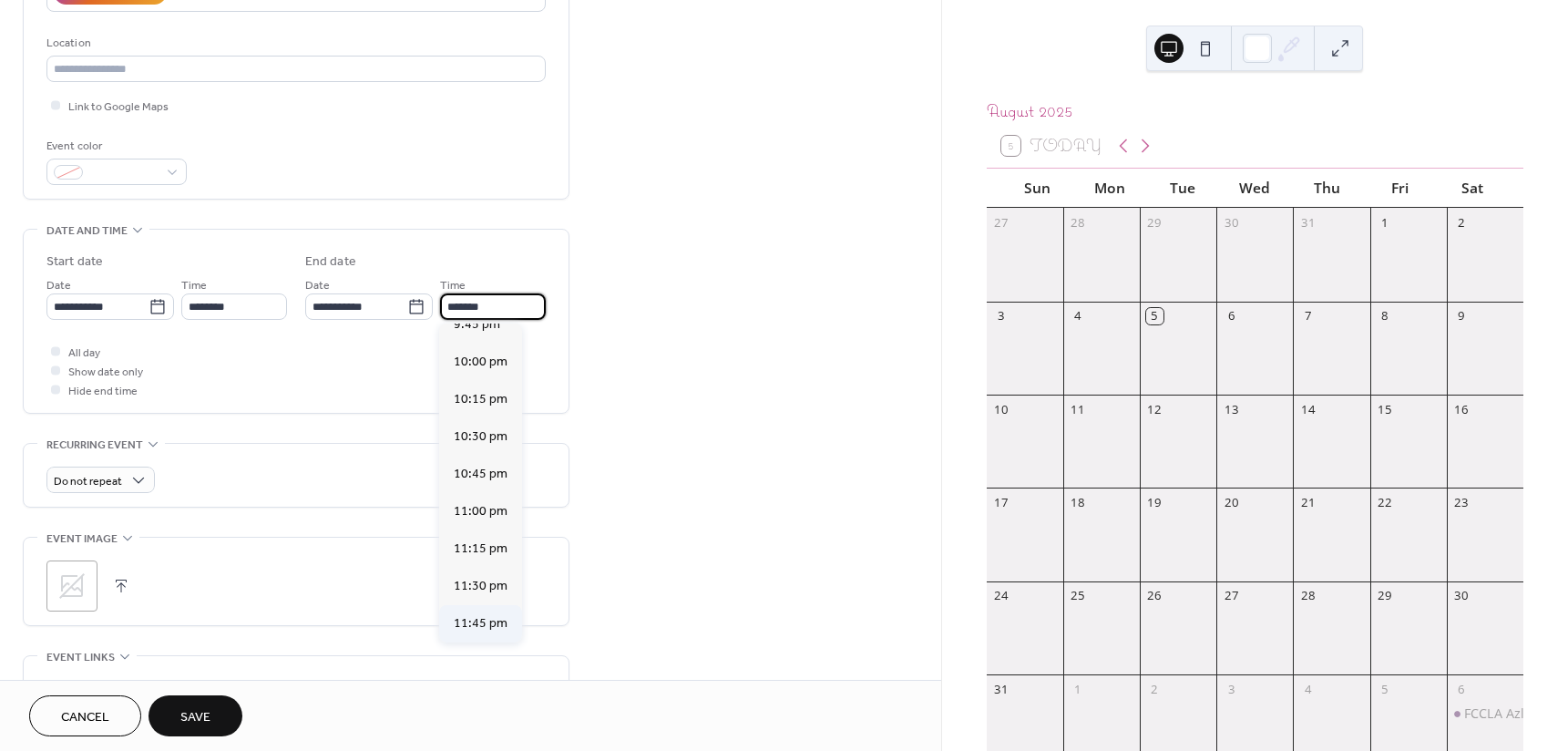 type on "********" 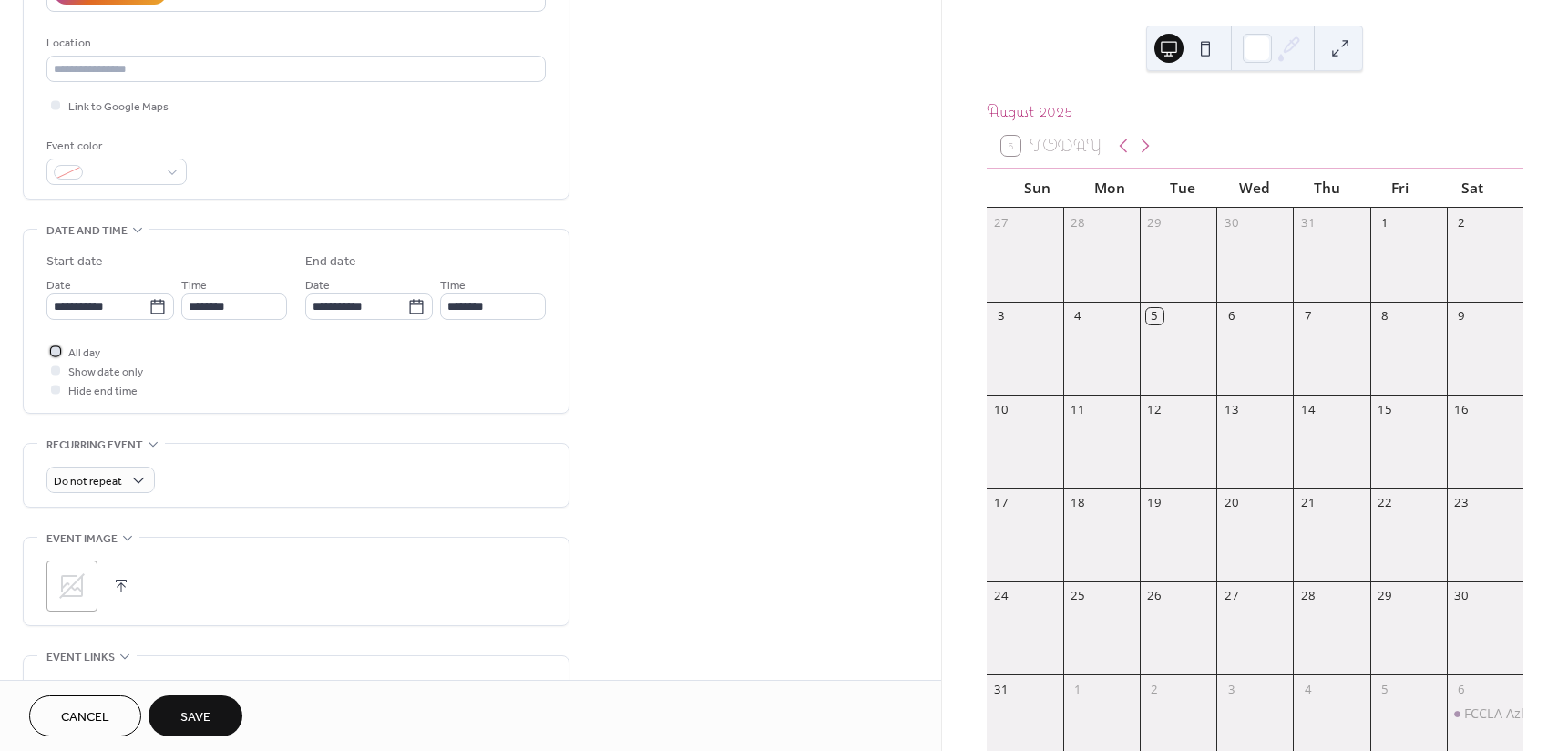 click at bounding box center [56, 351] 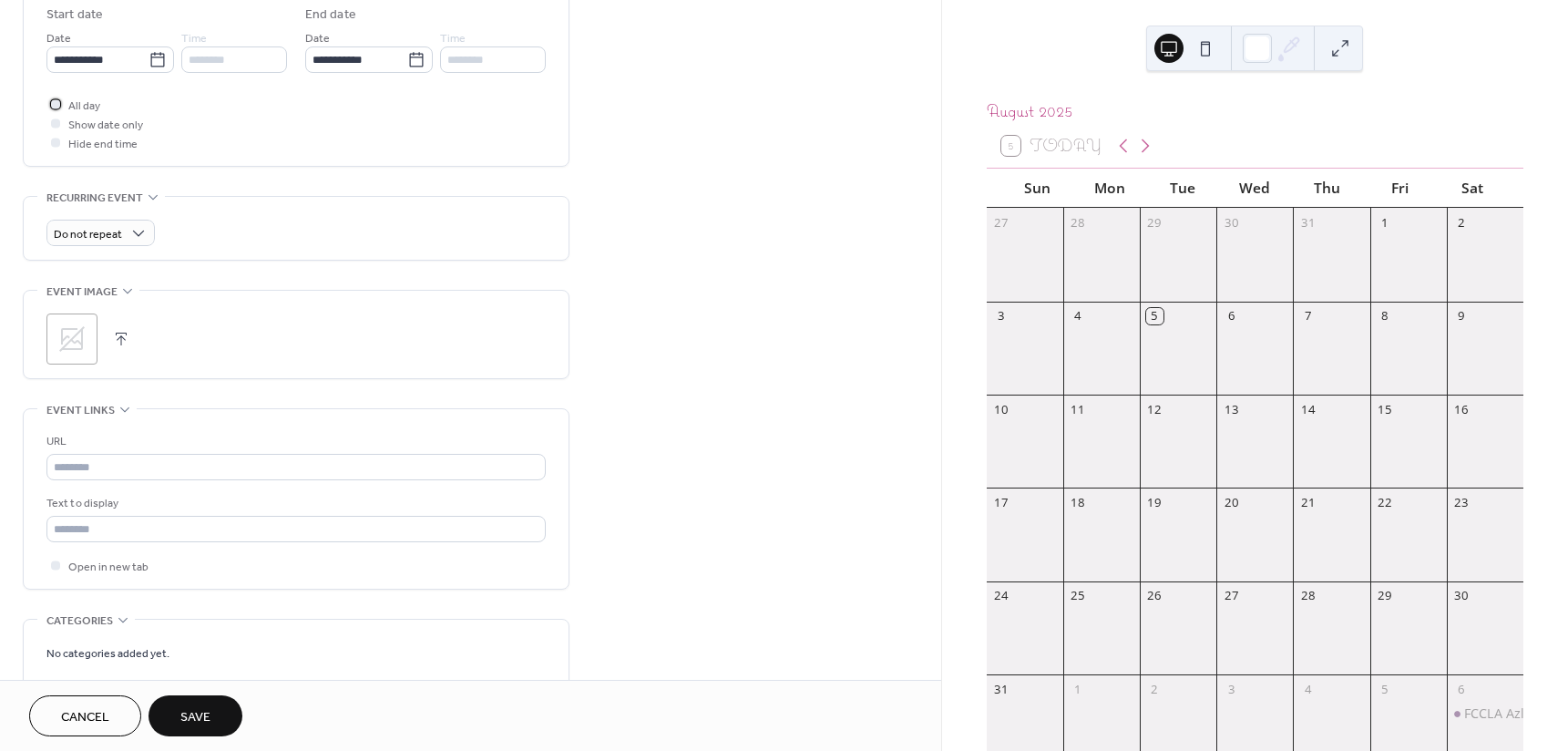 scroll, scrollTop: 638, scrollLeft: 0, axis: vertical 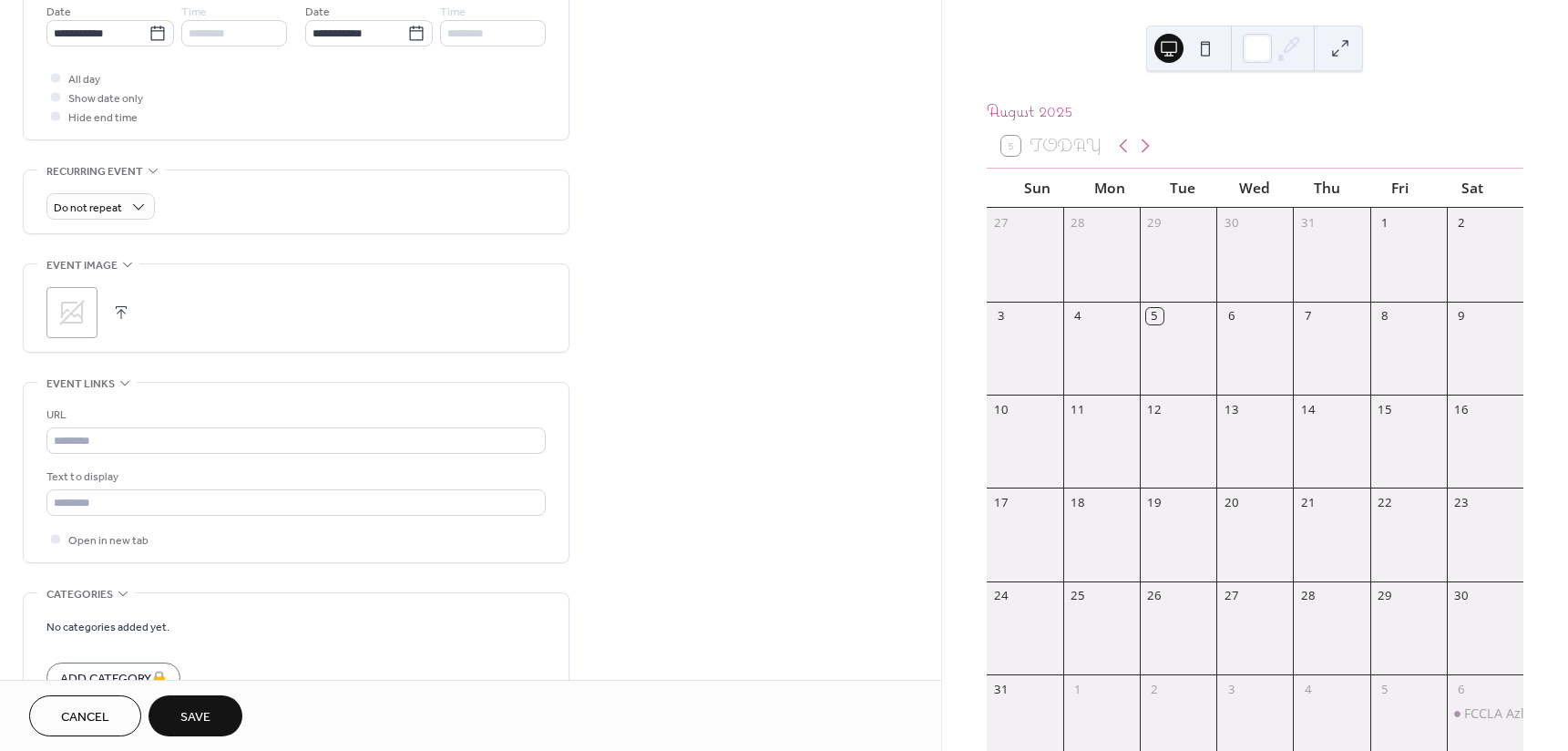 click at bounding box center (121, 313) 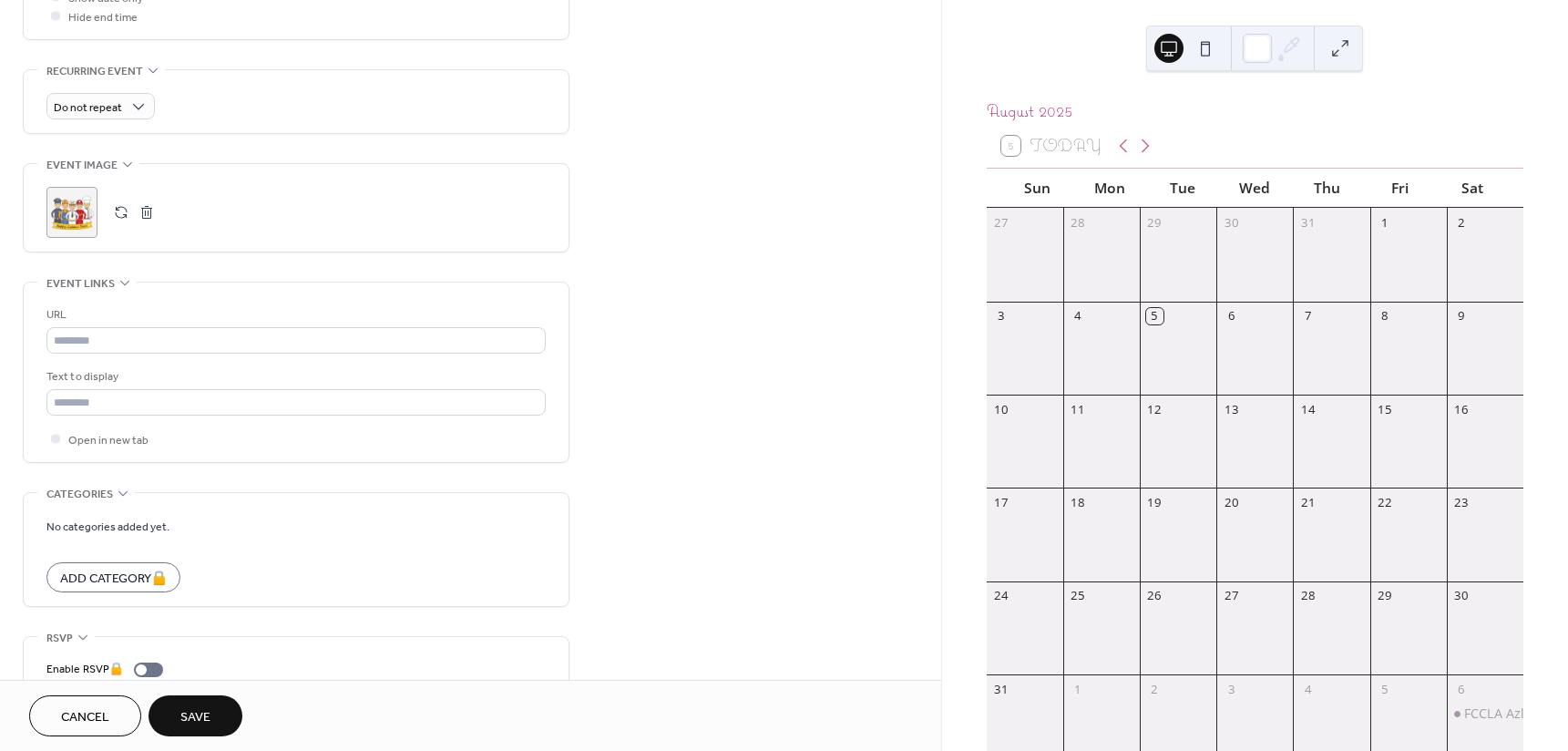 scroll, scrollTop: 811, scrollLeft: 0, axis: vertical 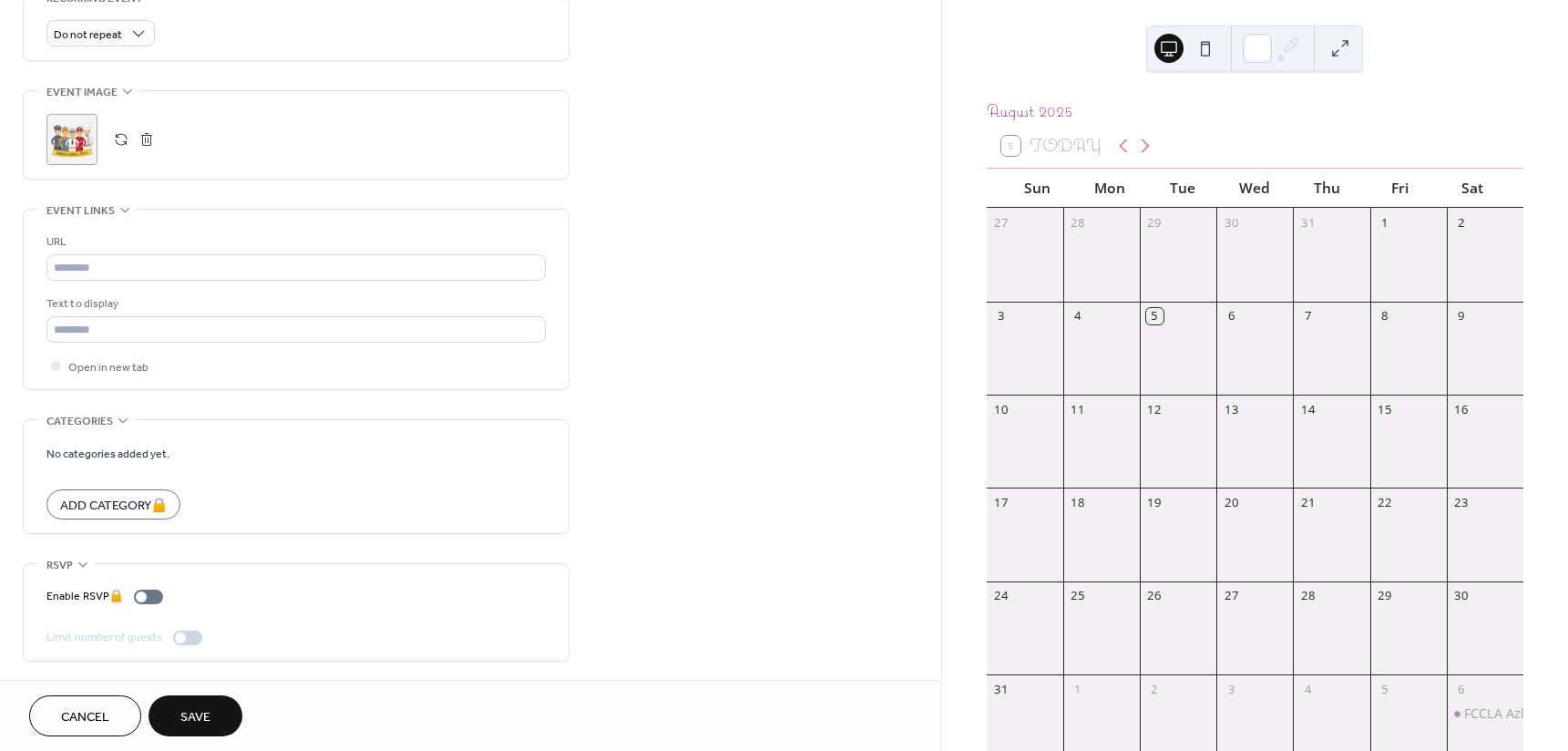 click on "Save" at bounding box center [195, 717] 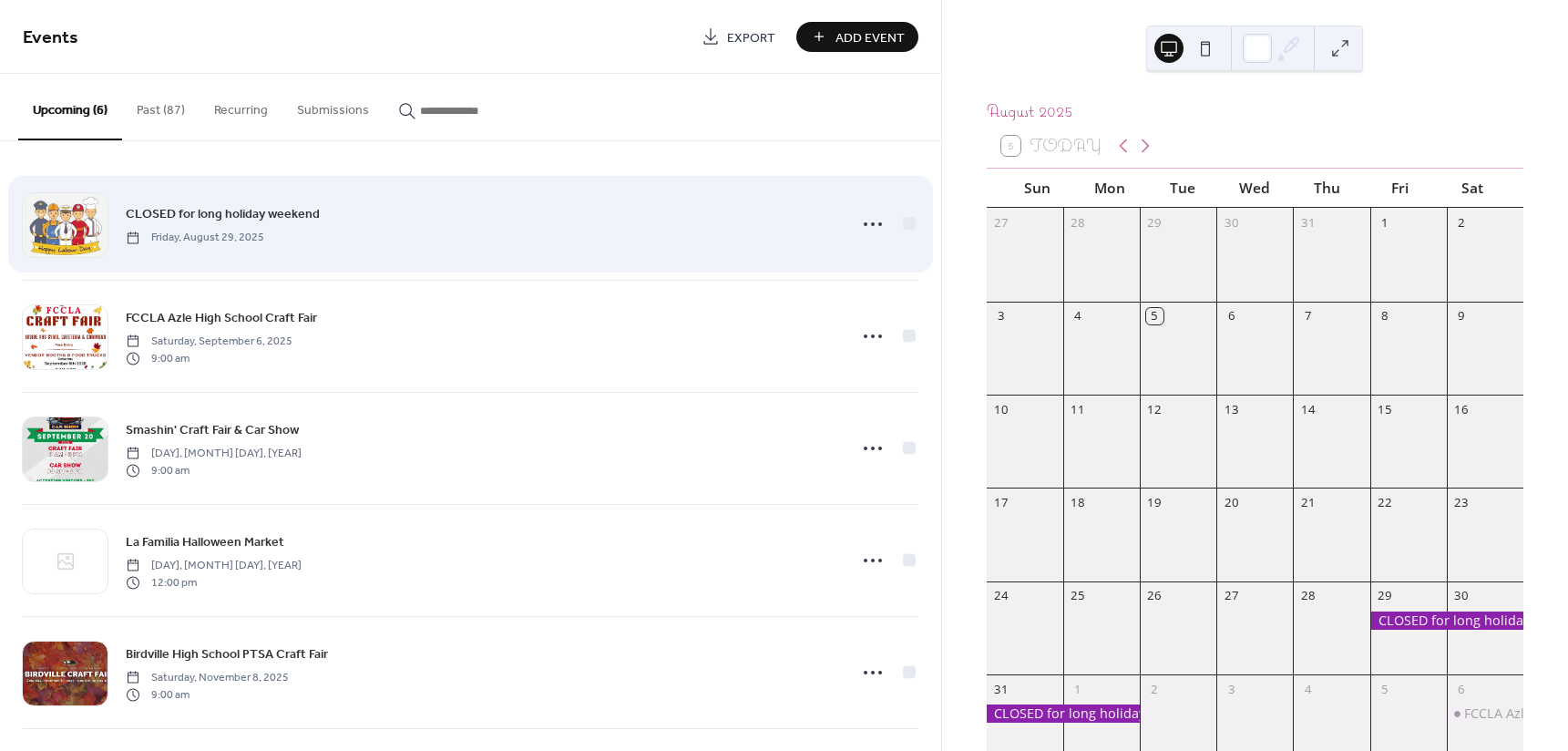 click on "CLOSED for long holiday weekend" at bounding box center (222, 214) 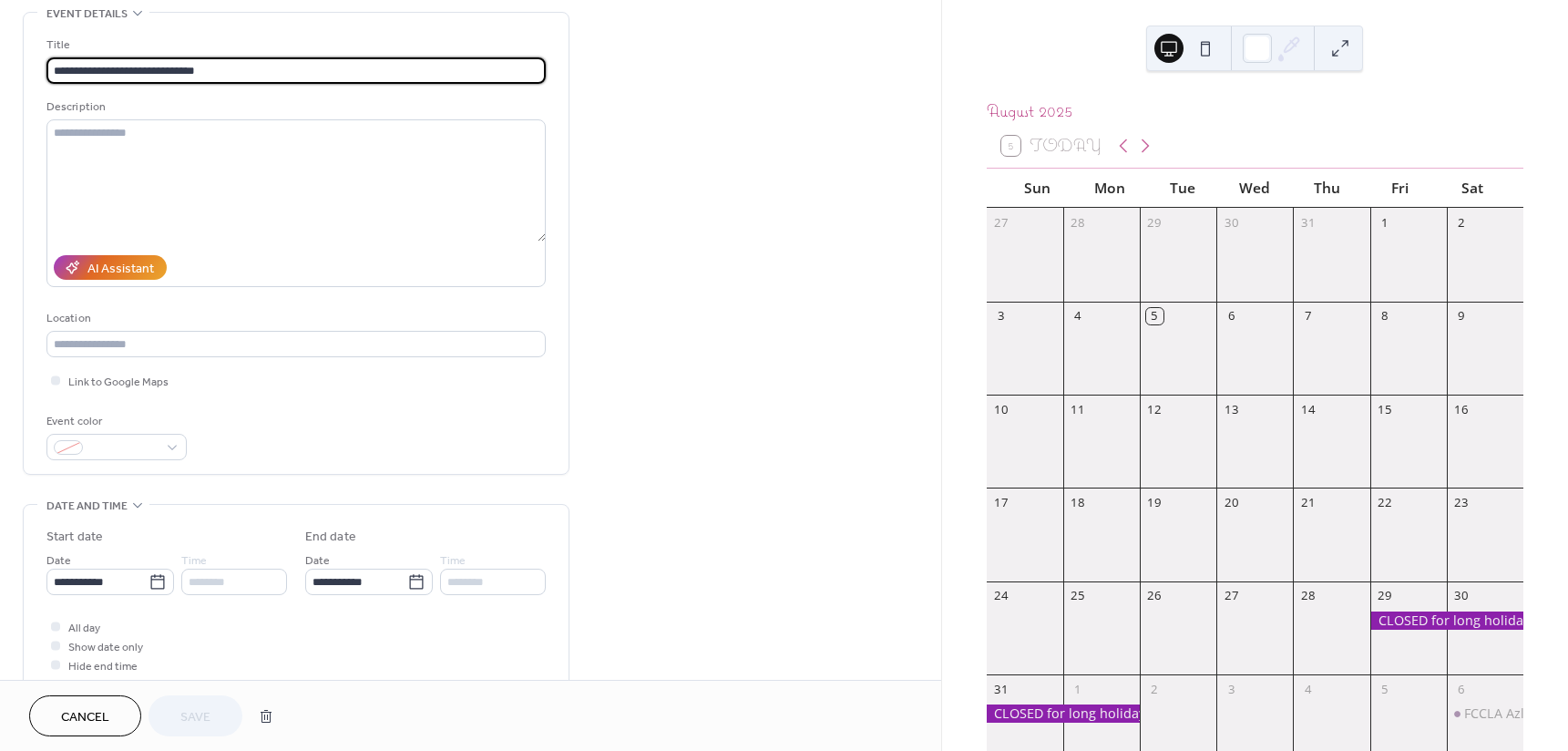 scroll, scrollTop: 91, scrollLeft: 0, axis: vertical 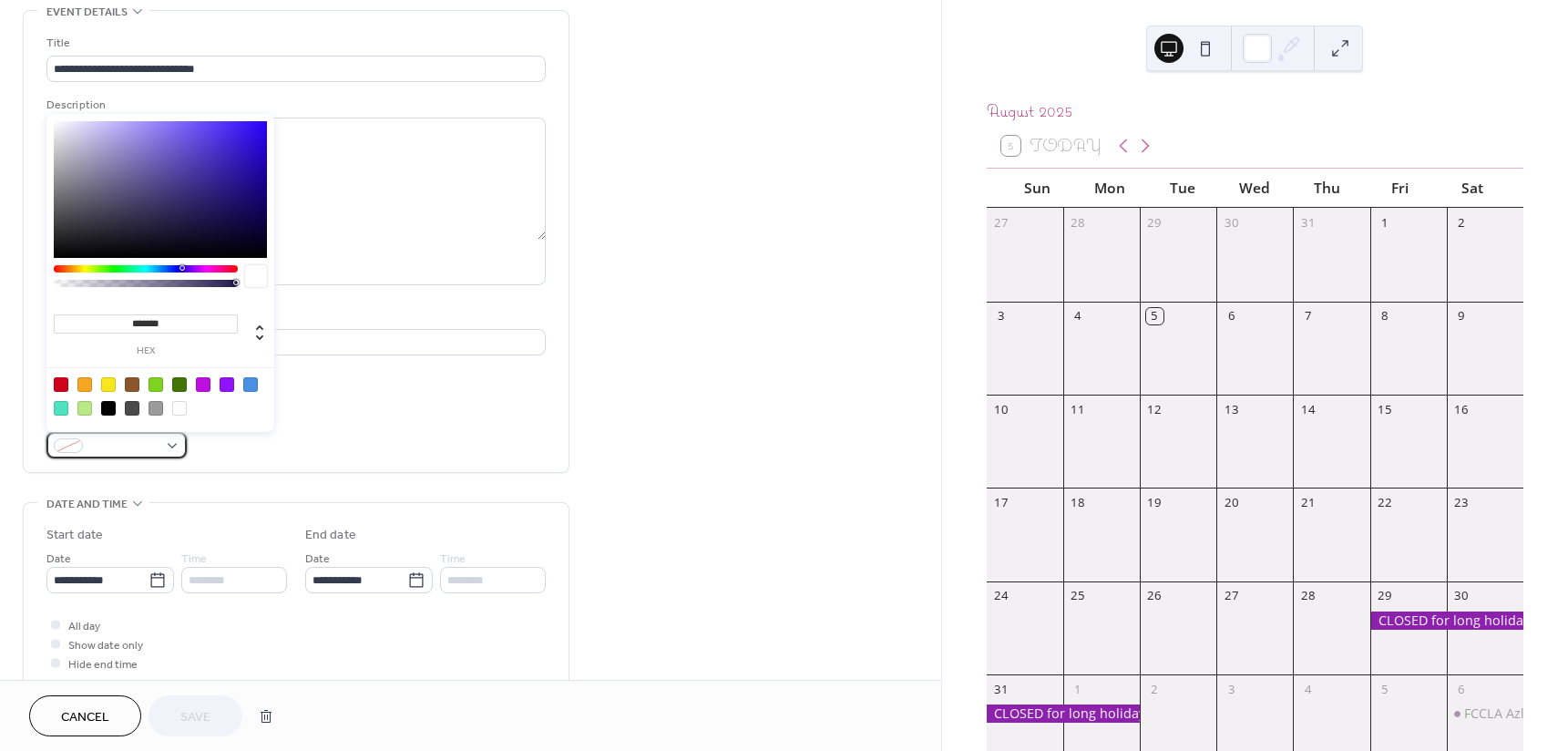 click at bounding box center [117, 445] 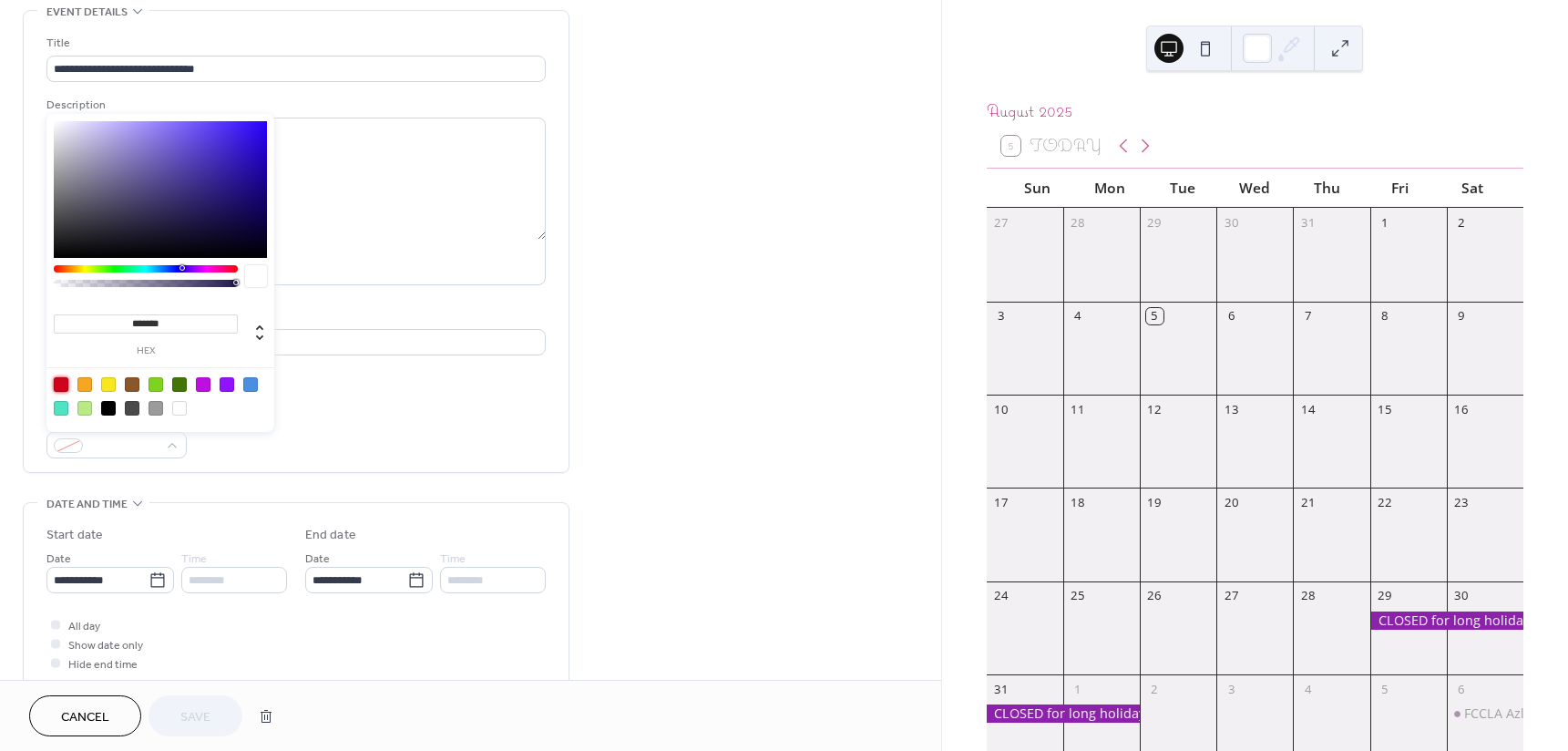 click at bounding box center (61, 385) 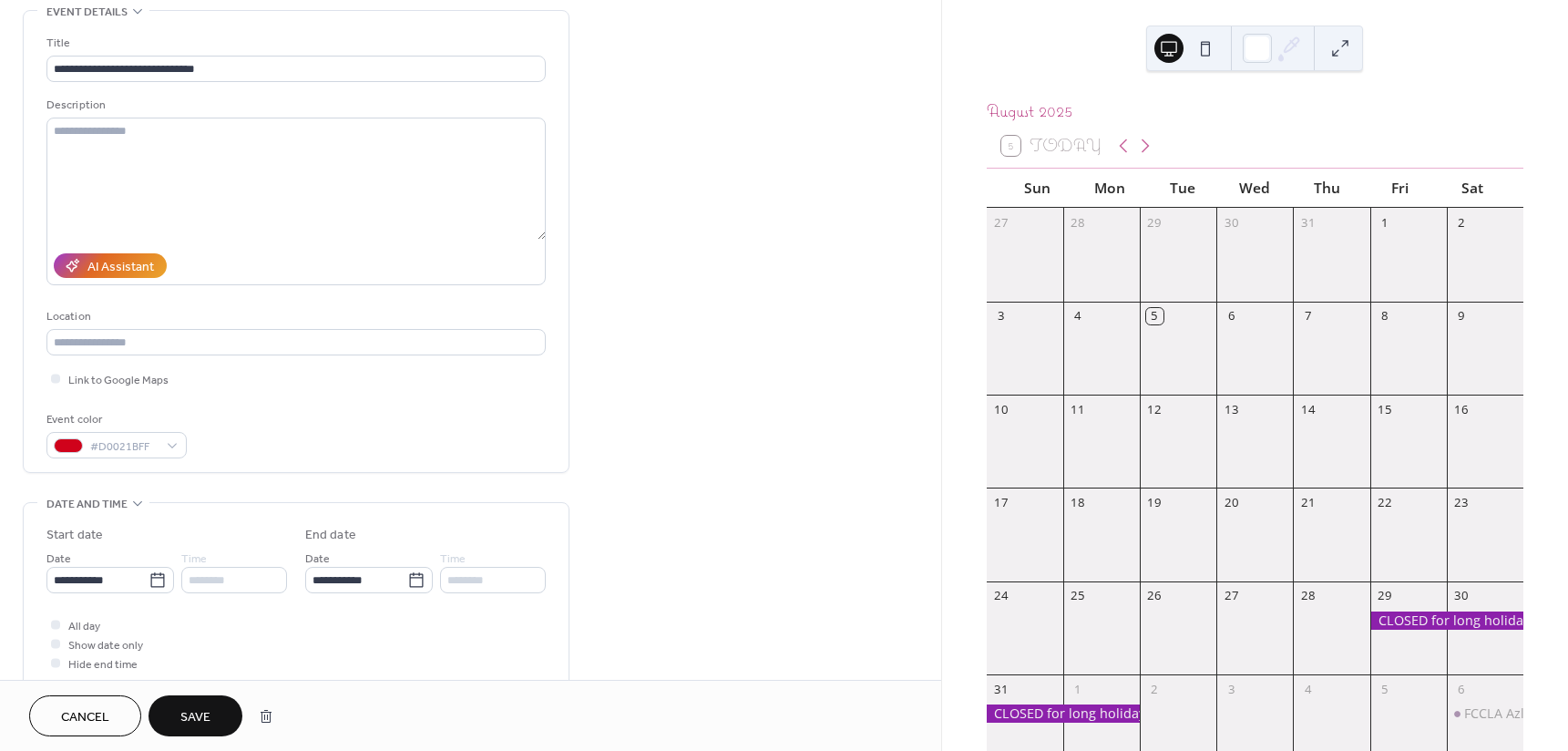 click on "Save" at bounding box center [195, 715] 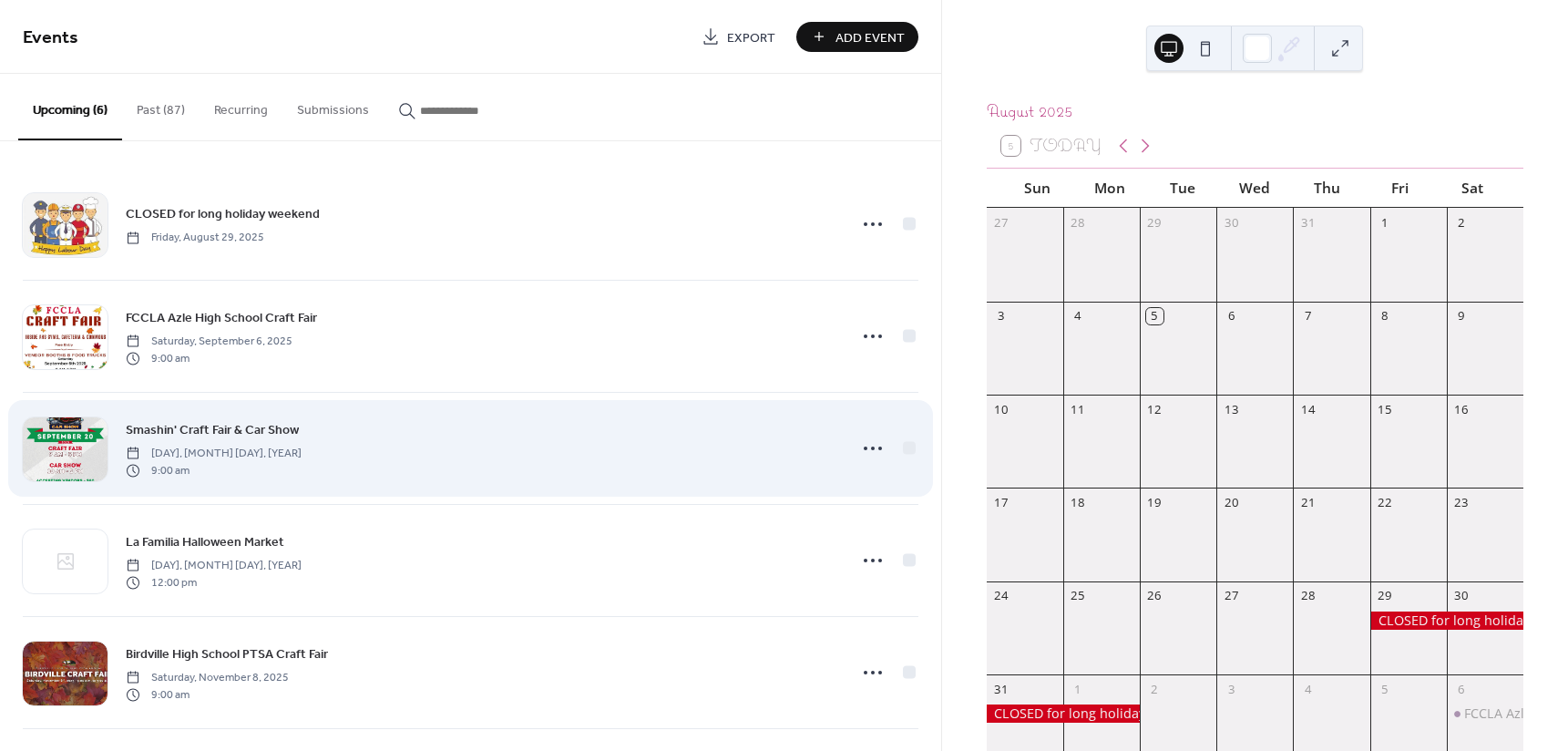 scroll, scrollTop: 91, scrollLeft: 0, axis: vertical 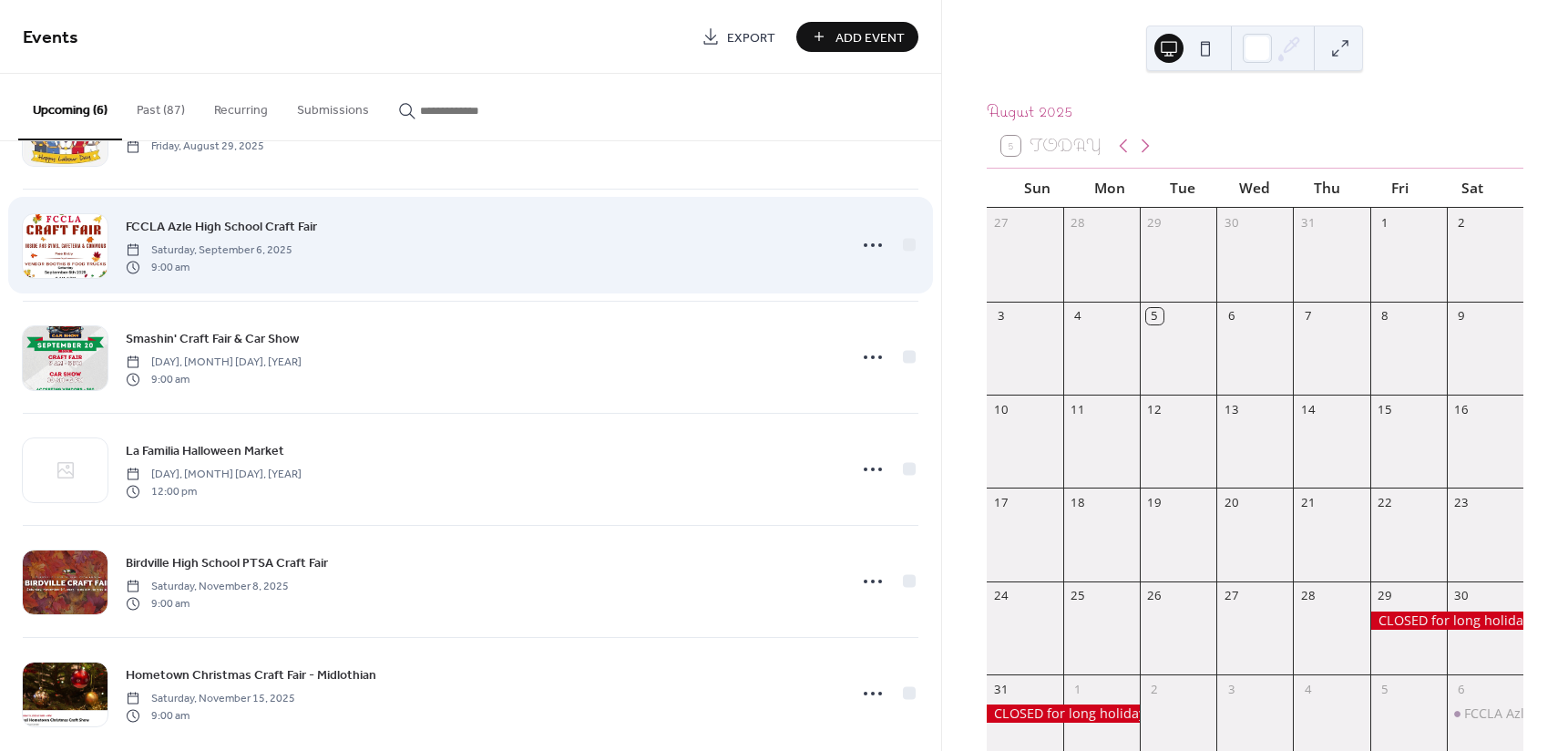 click on "FCCLA Azle High School Craft Fair" at bounding box center [221, 227] 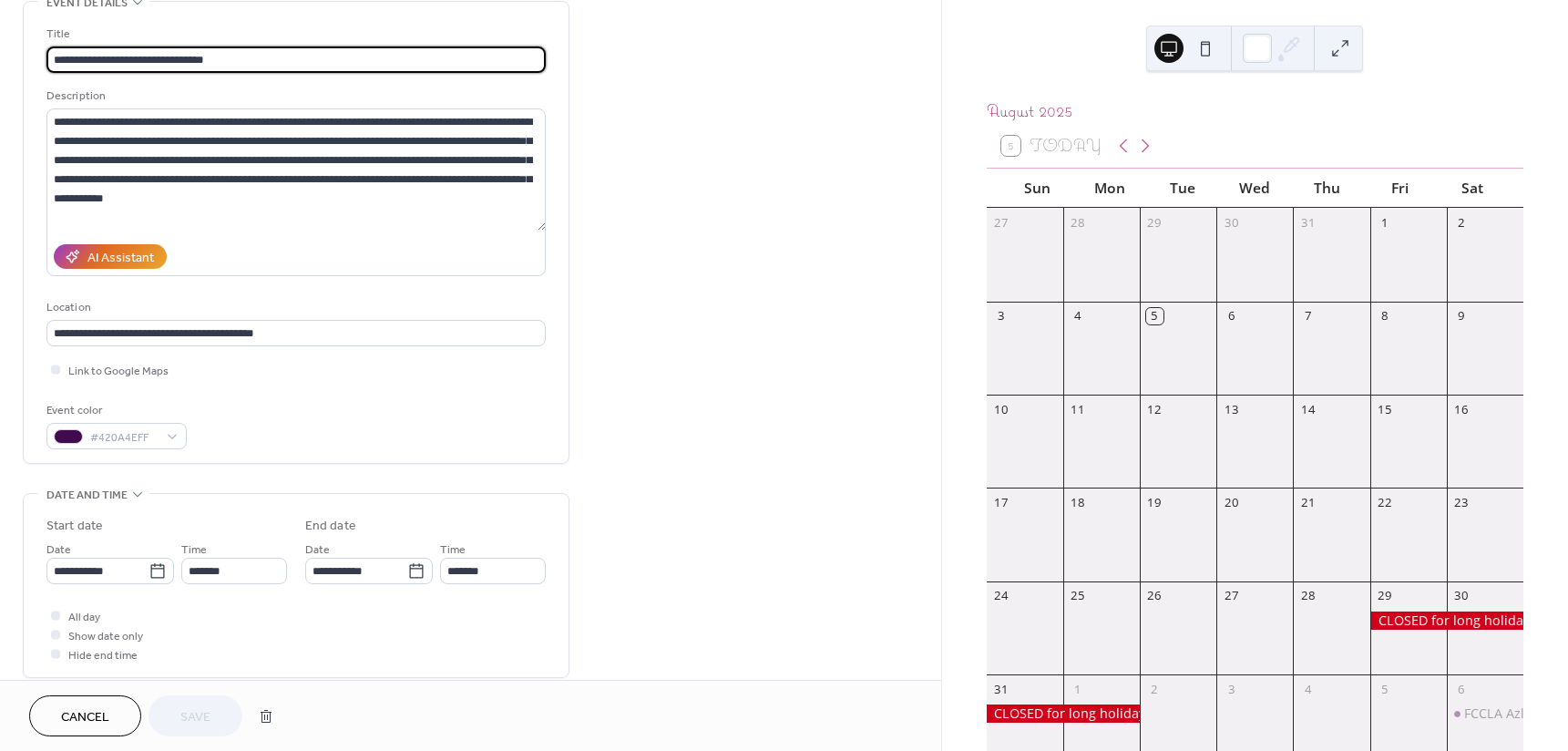 scroll, scrollTop: 91, scrollLeft: 0, axis: vertical 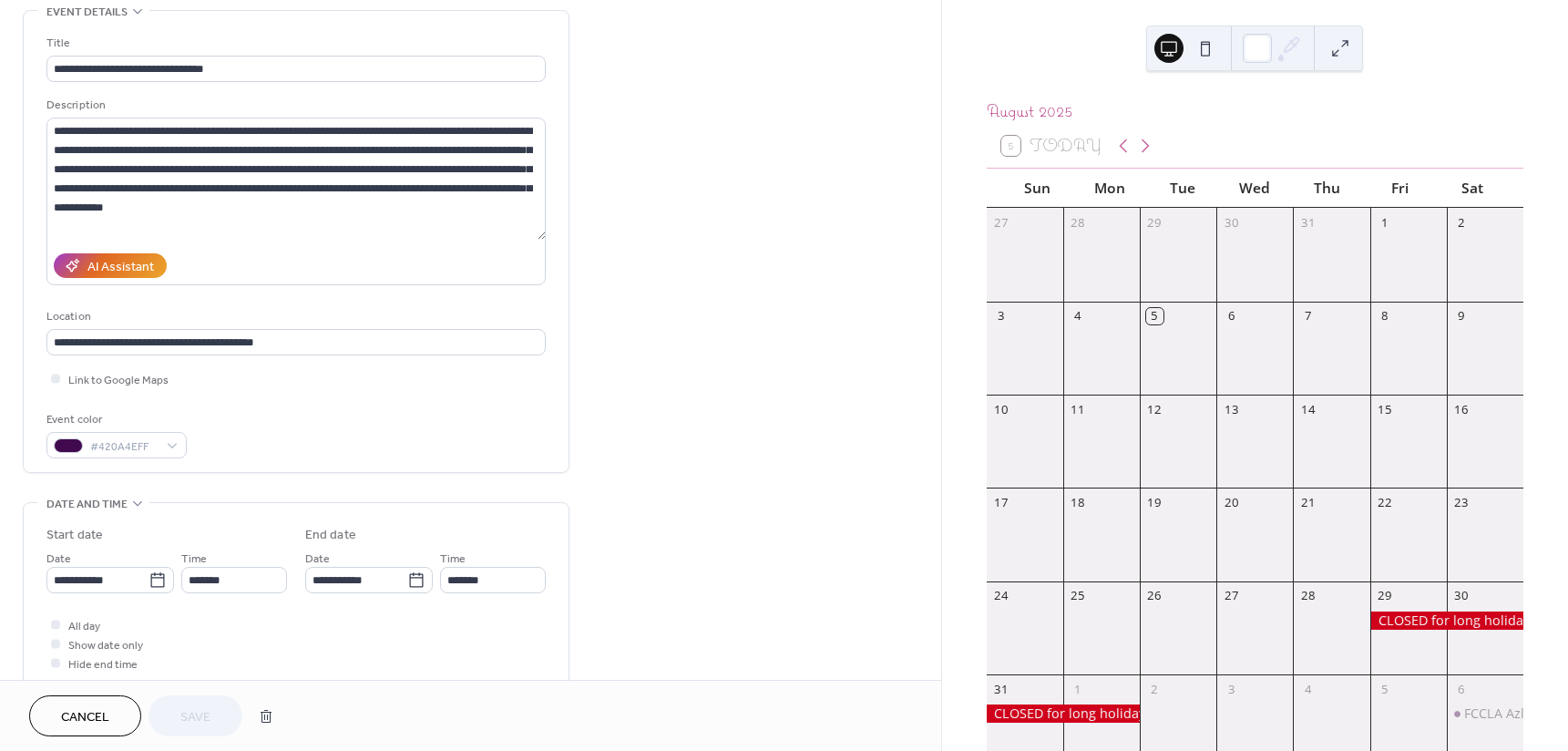 click on "Cancel" at bounding box center (85, 715) 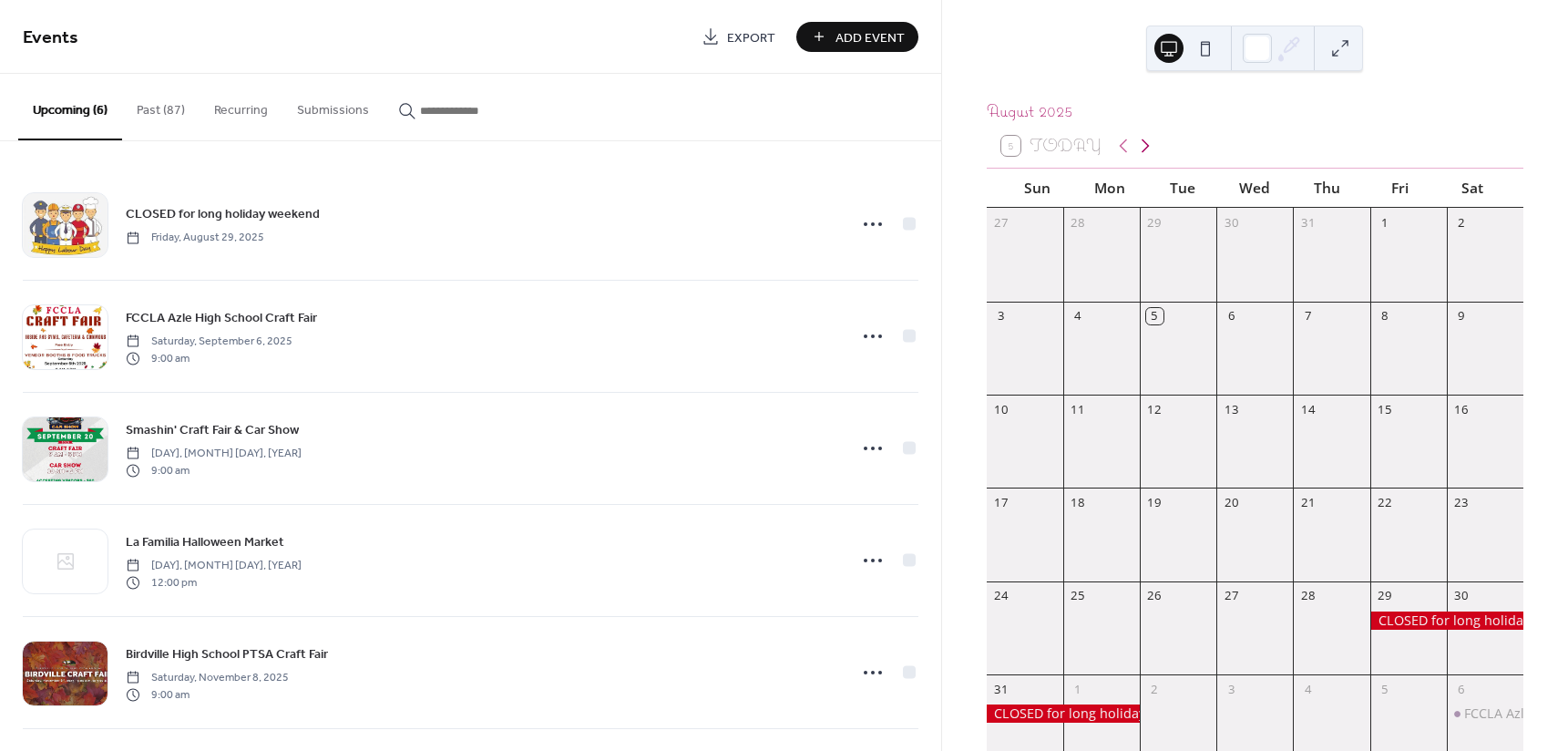 click 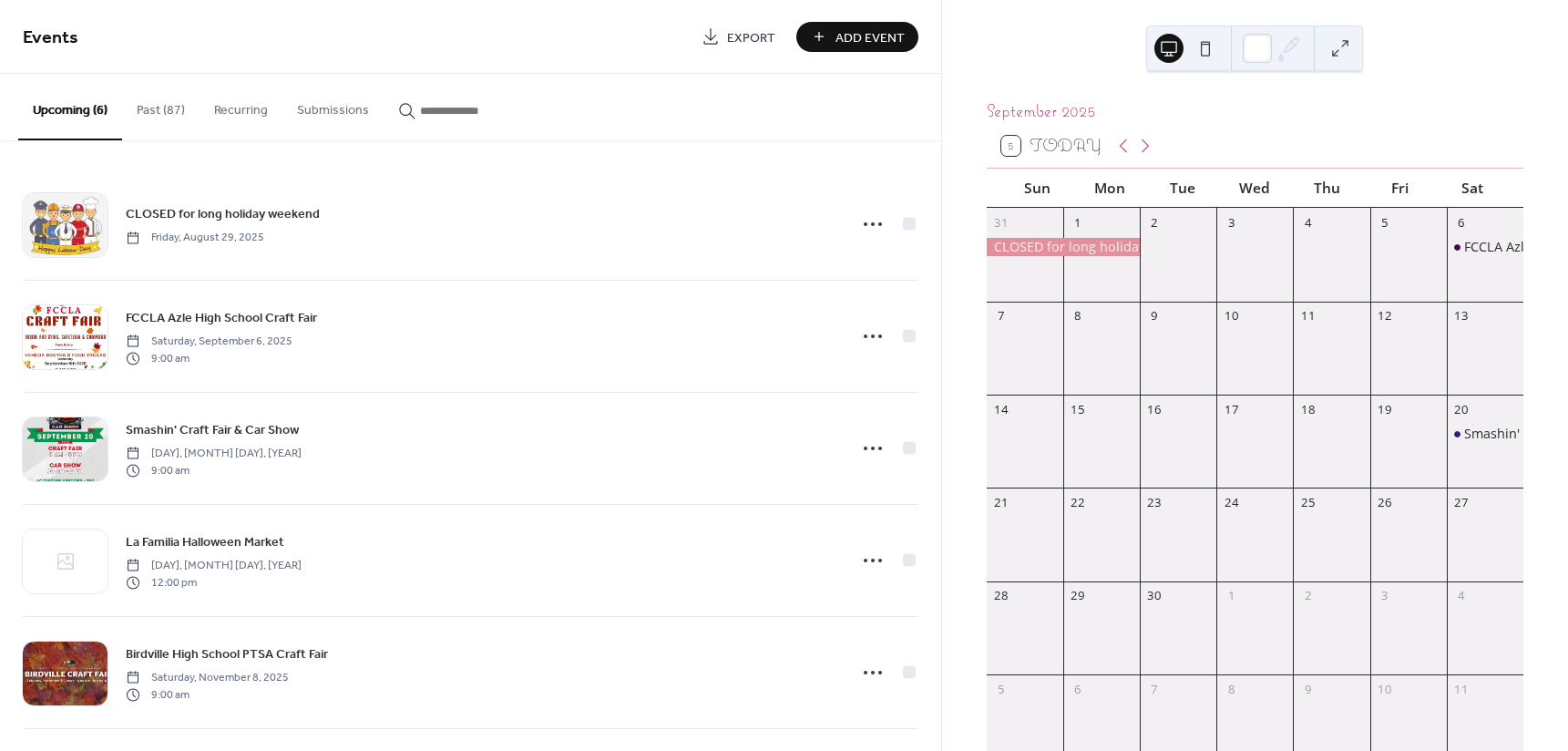 click on "Add Event" at bounding box center [870, 37] 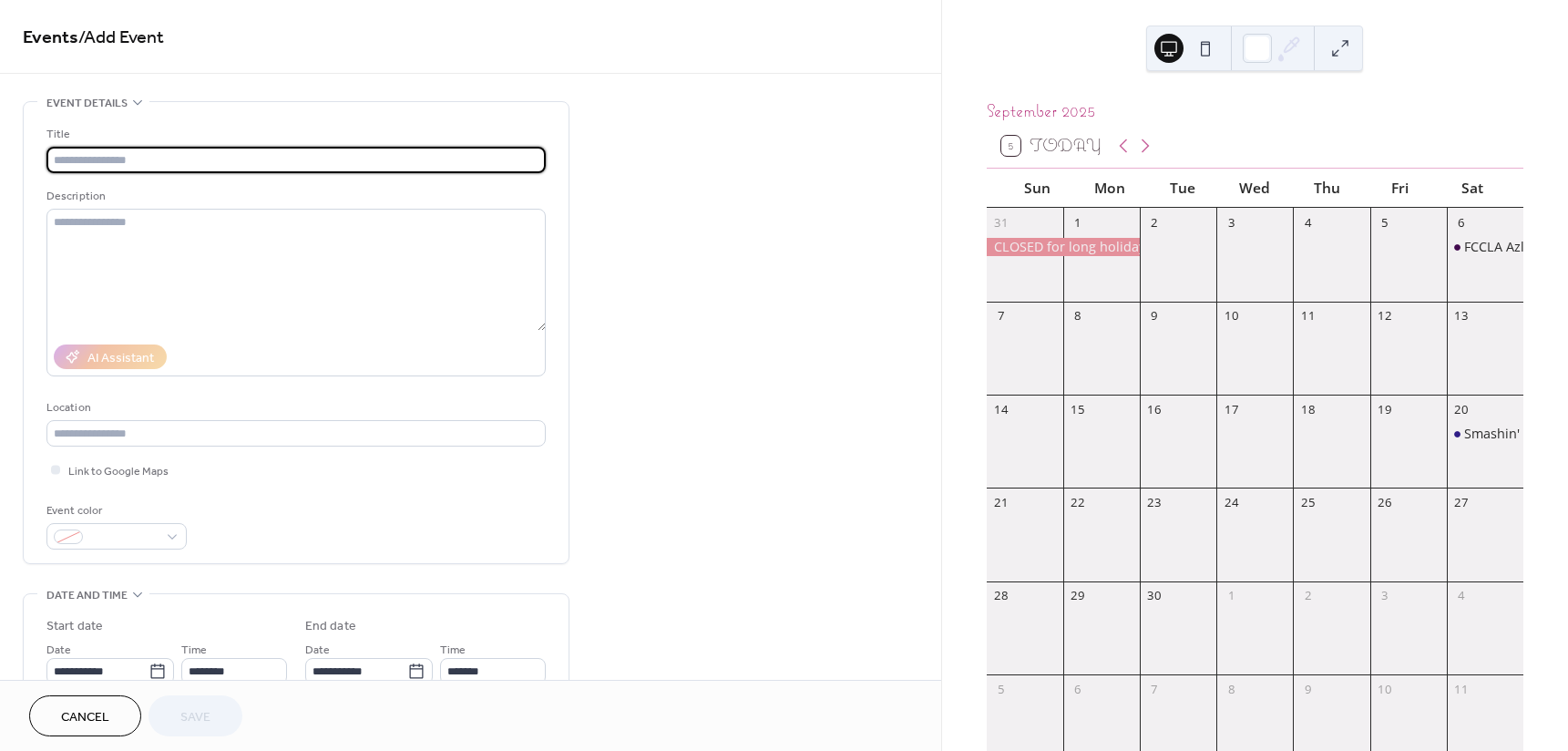 click at bounding box center (296, 159) 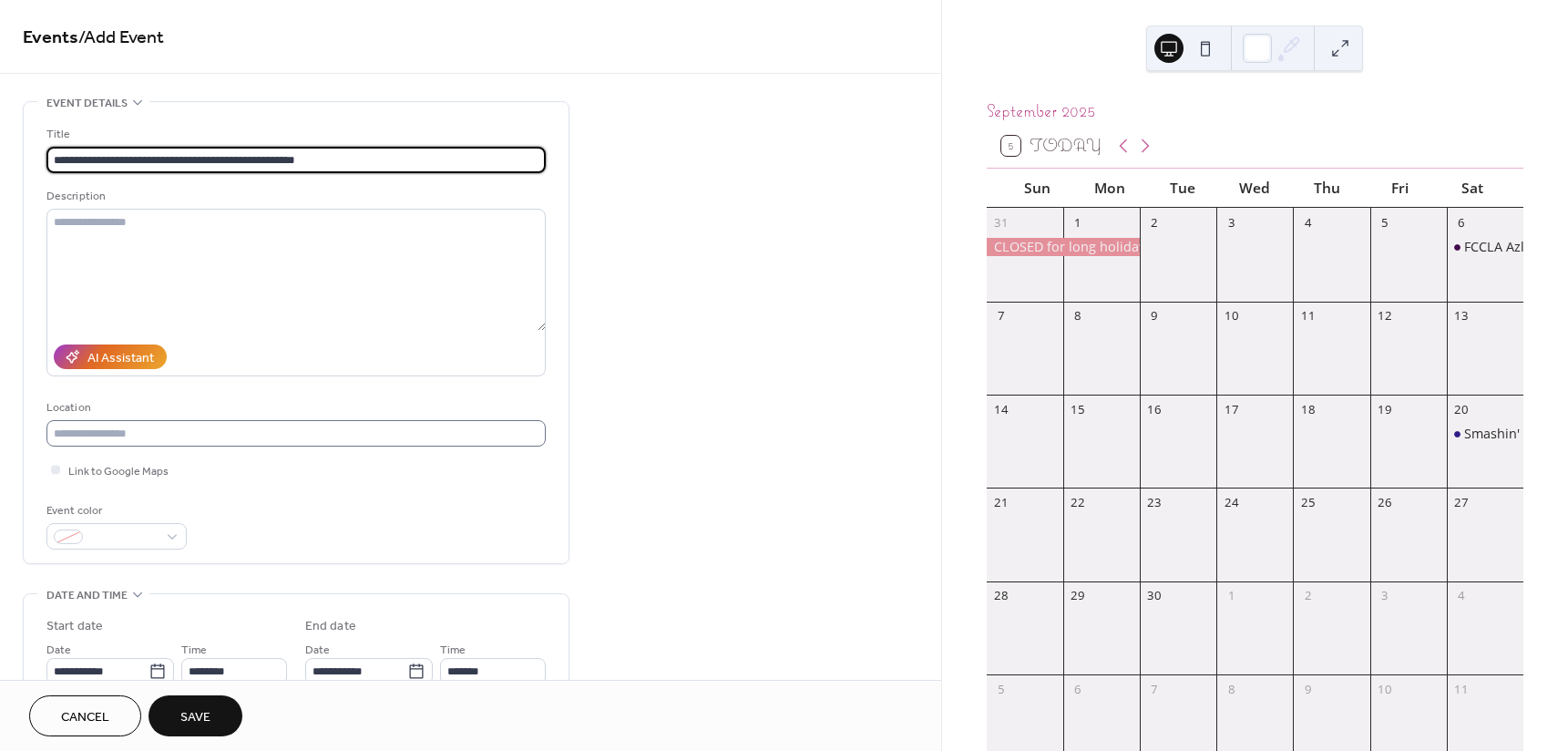 type on "**********" 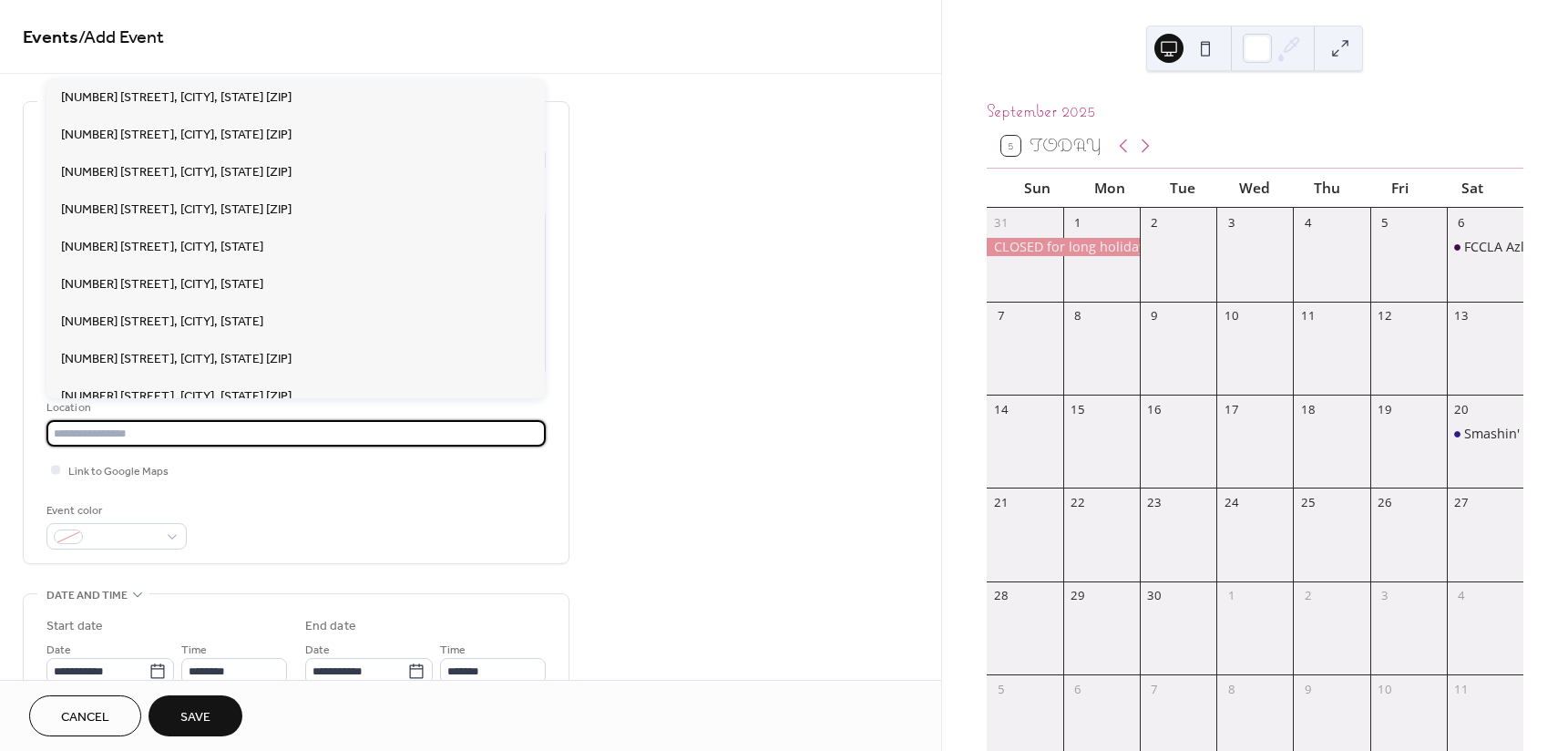 click at bounding box center (296, 433) 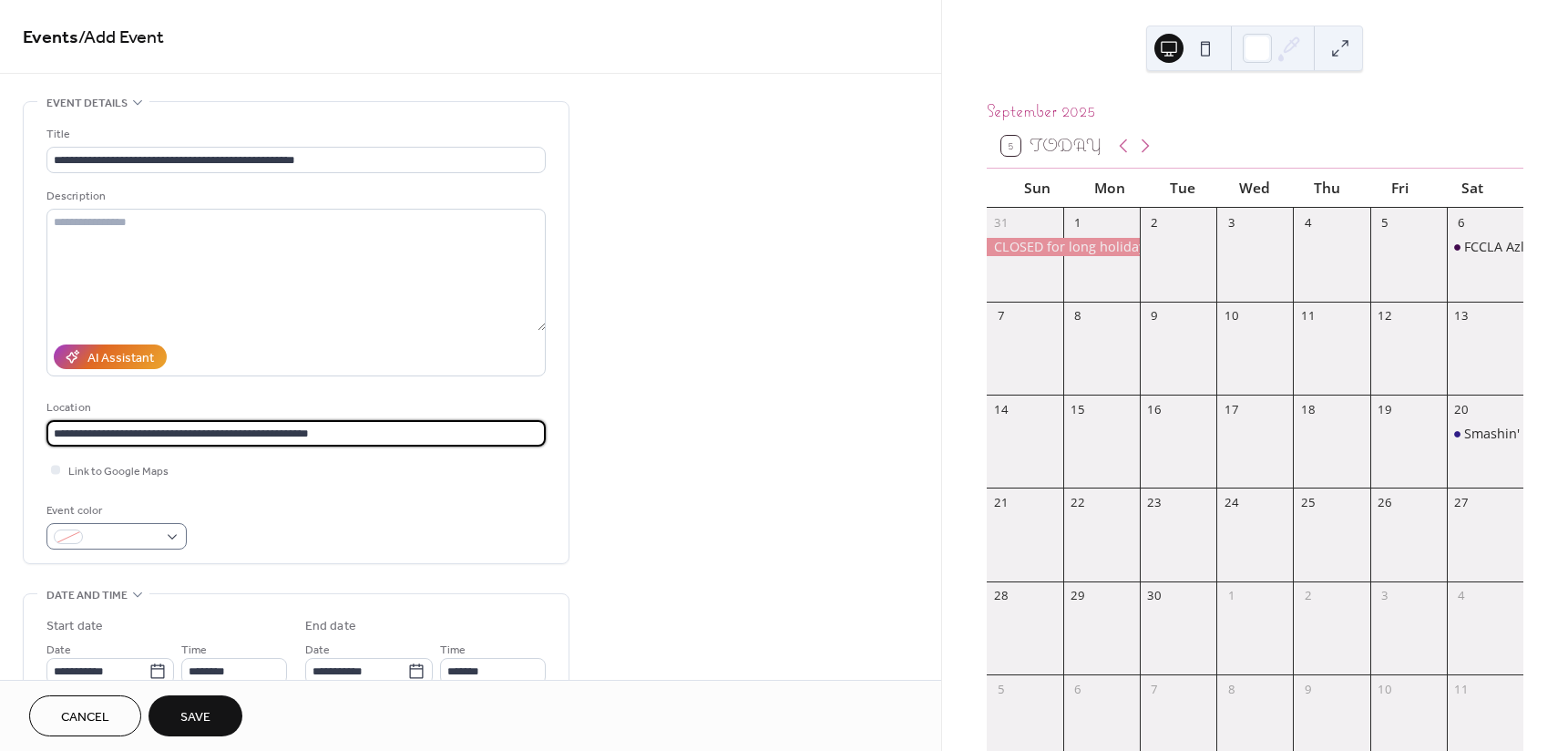 type on "**********" 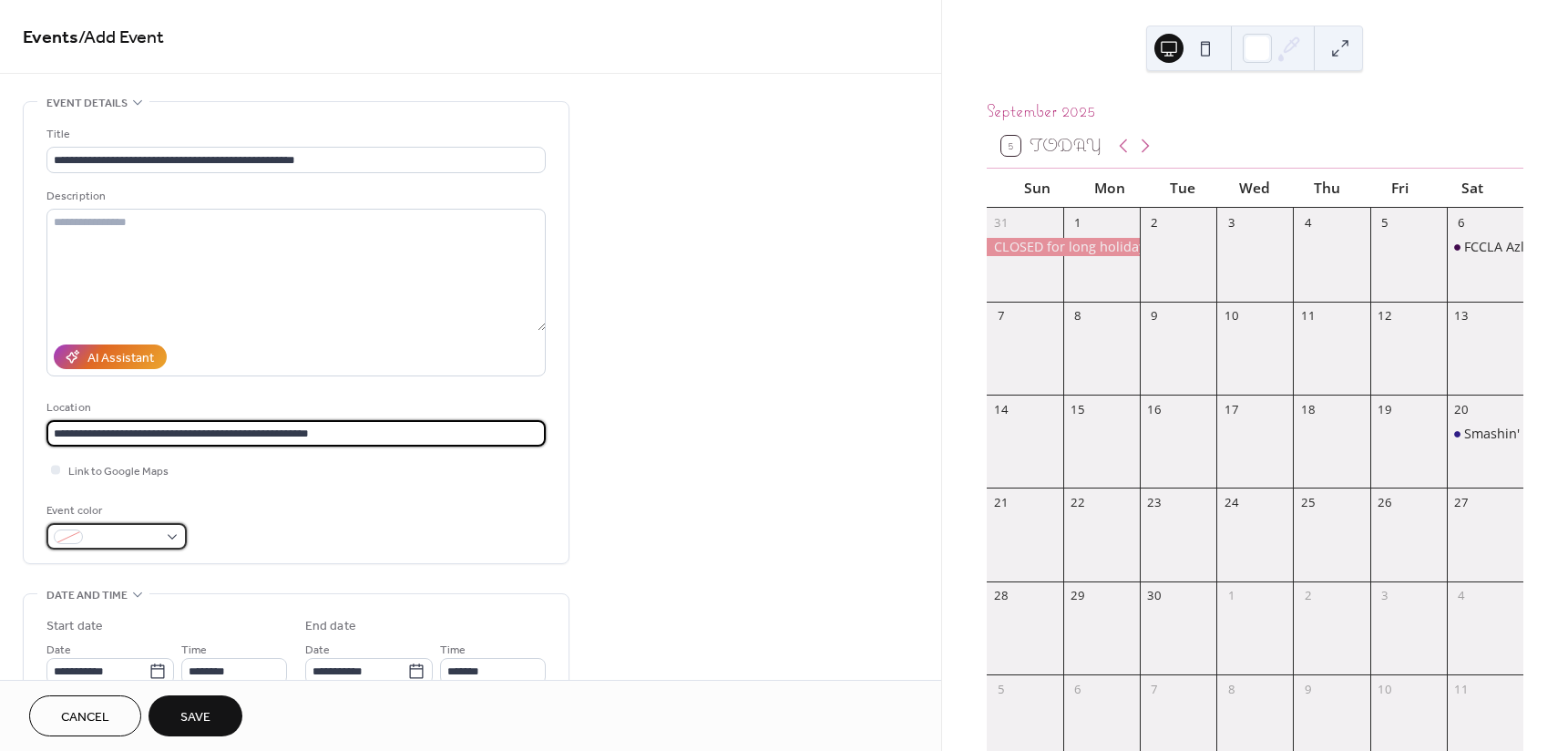 click at bounding box center (117, 536) 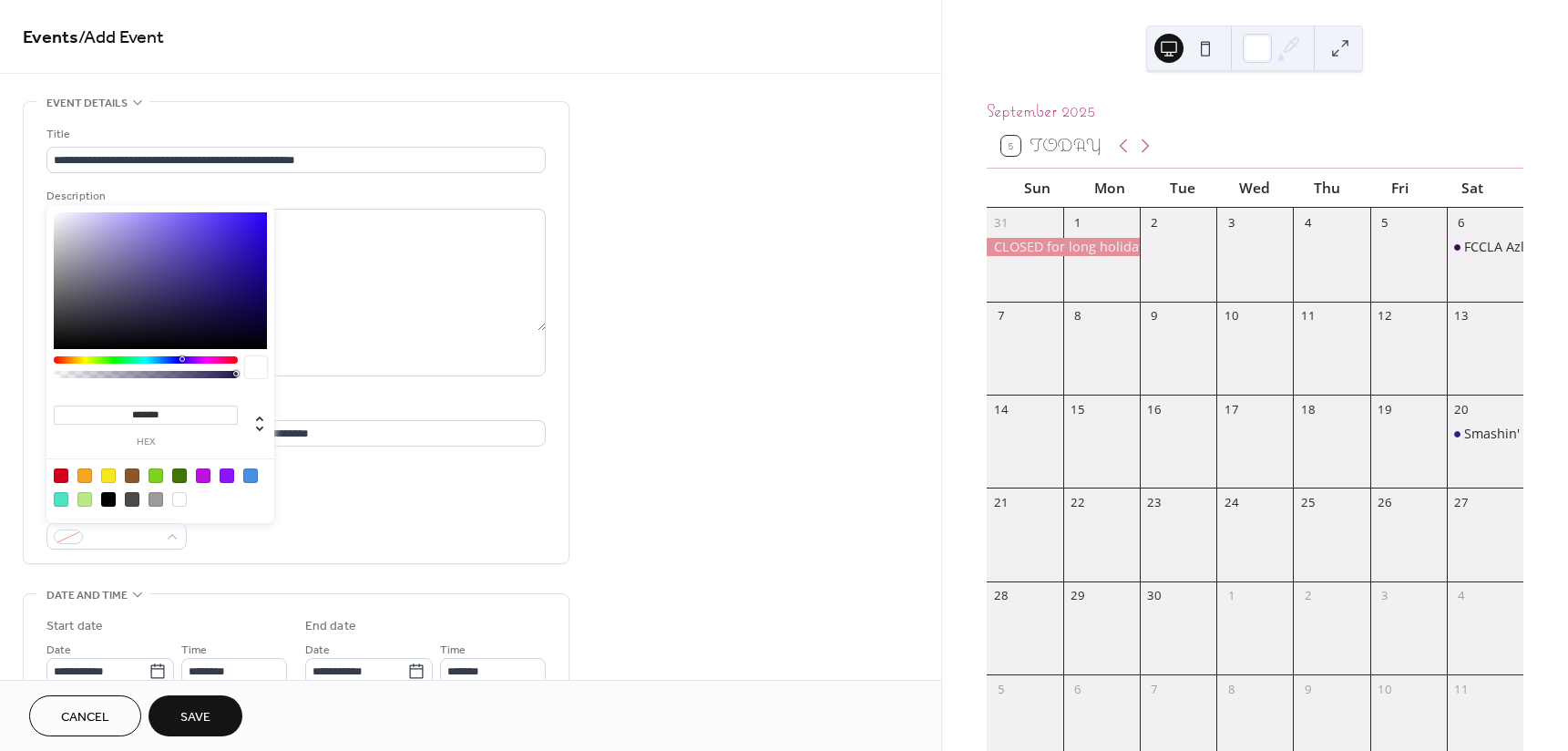 type on "*******" 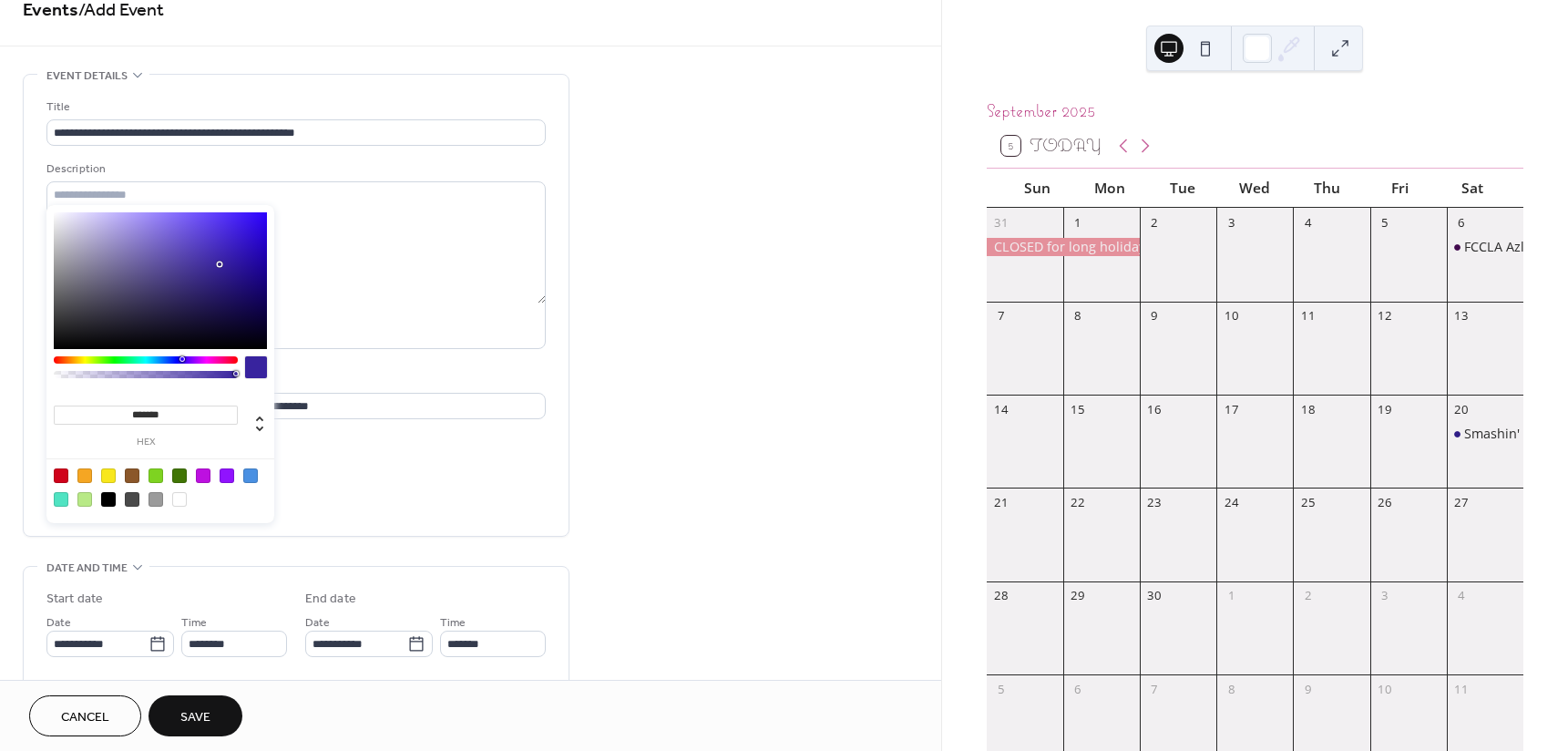 scroll, scrollTop: 0, scrollLeft: 0, axis: both 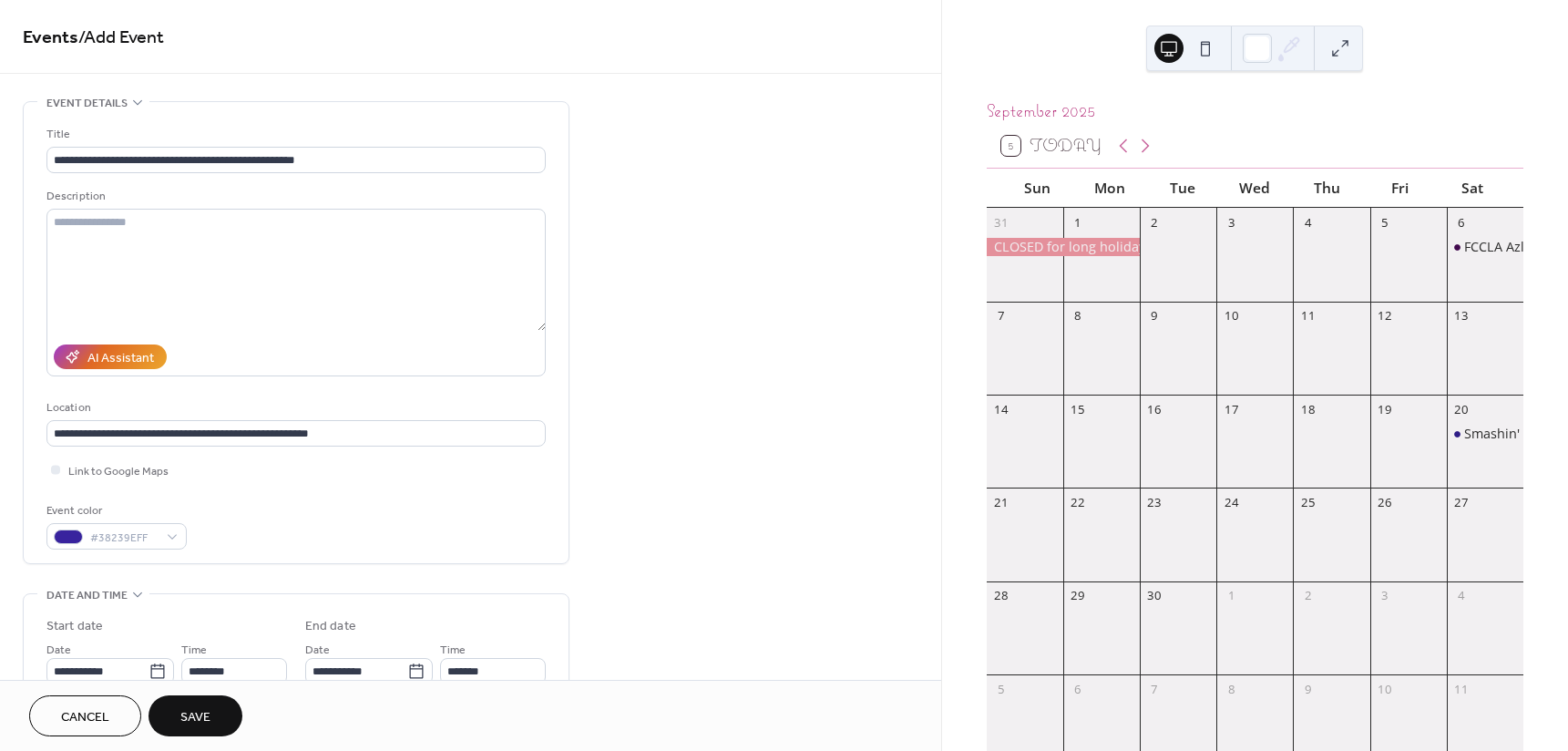 click on "Event color #38239EFF" at bounding box center [296, 525] 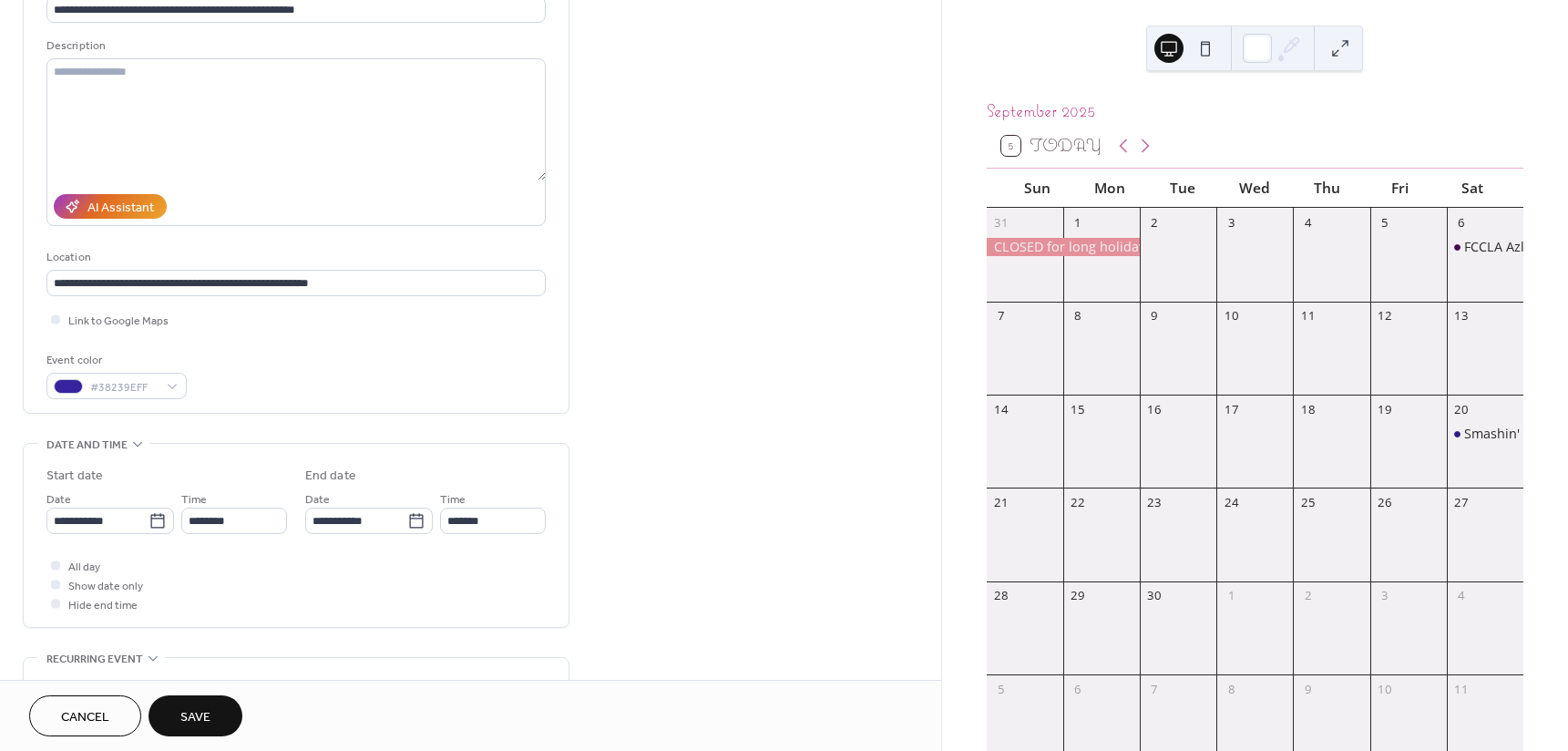 scroll, scrollTop: 182, scrollLeft: 0, axis: vertical 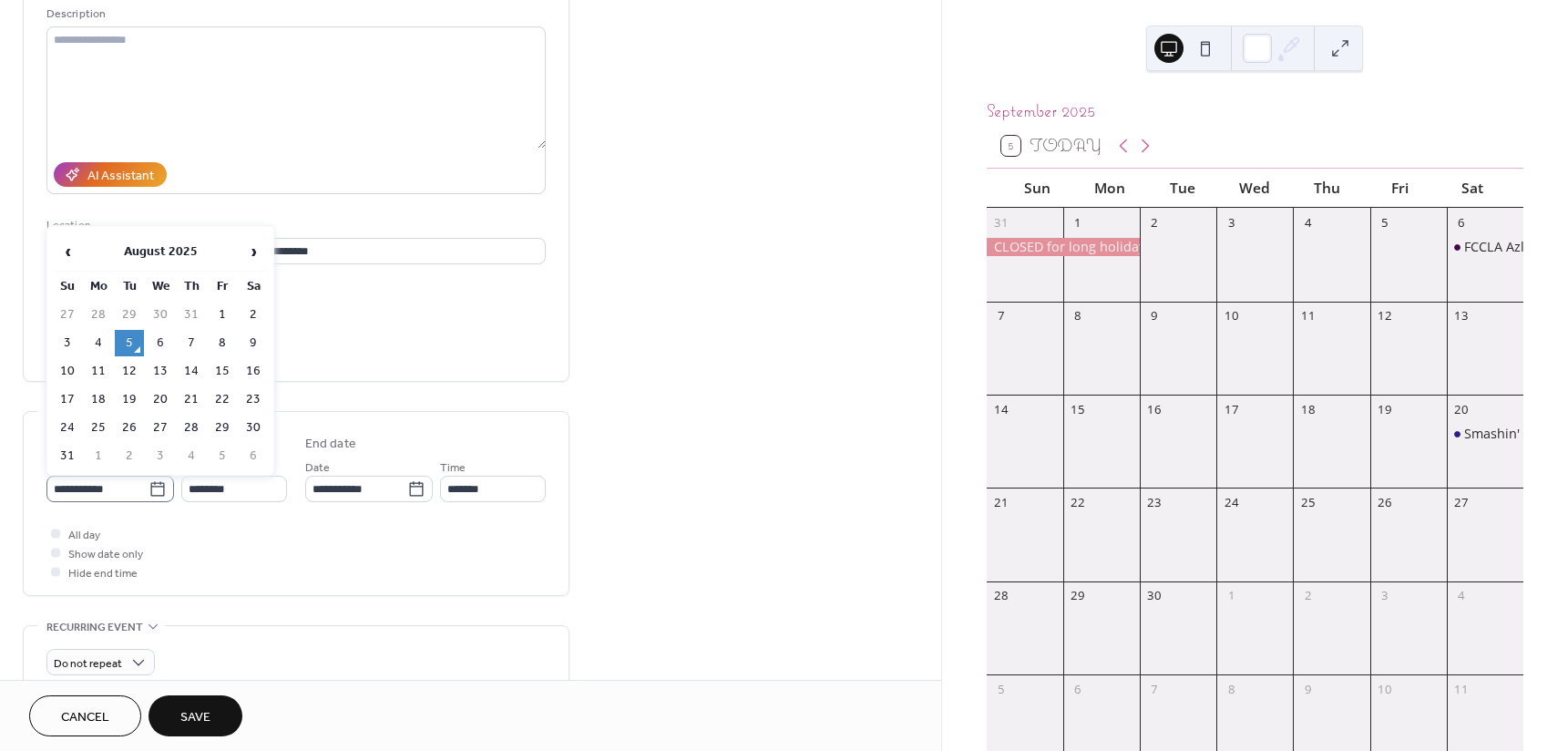 click 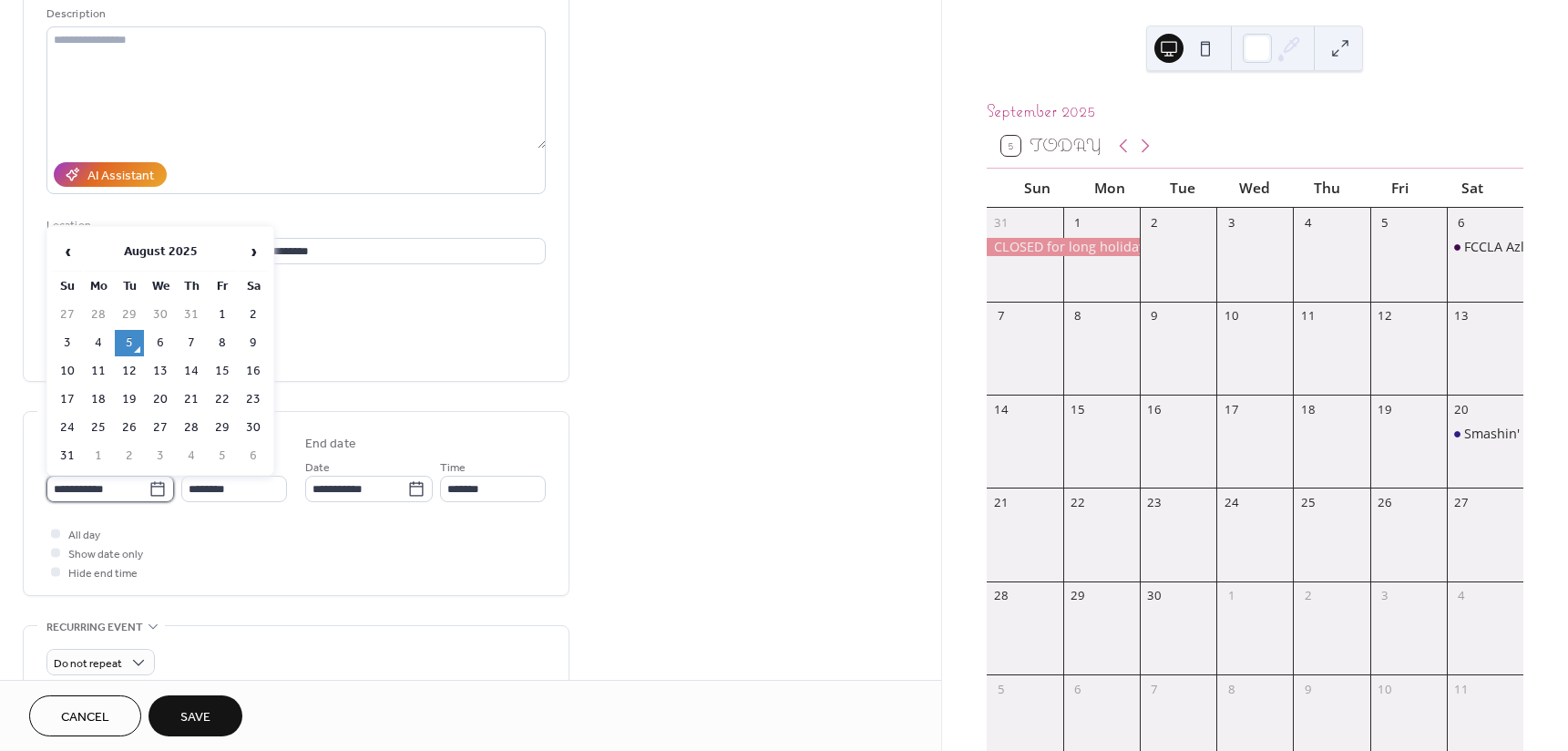 click on "**********" at bounding box center [97, 489] 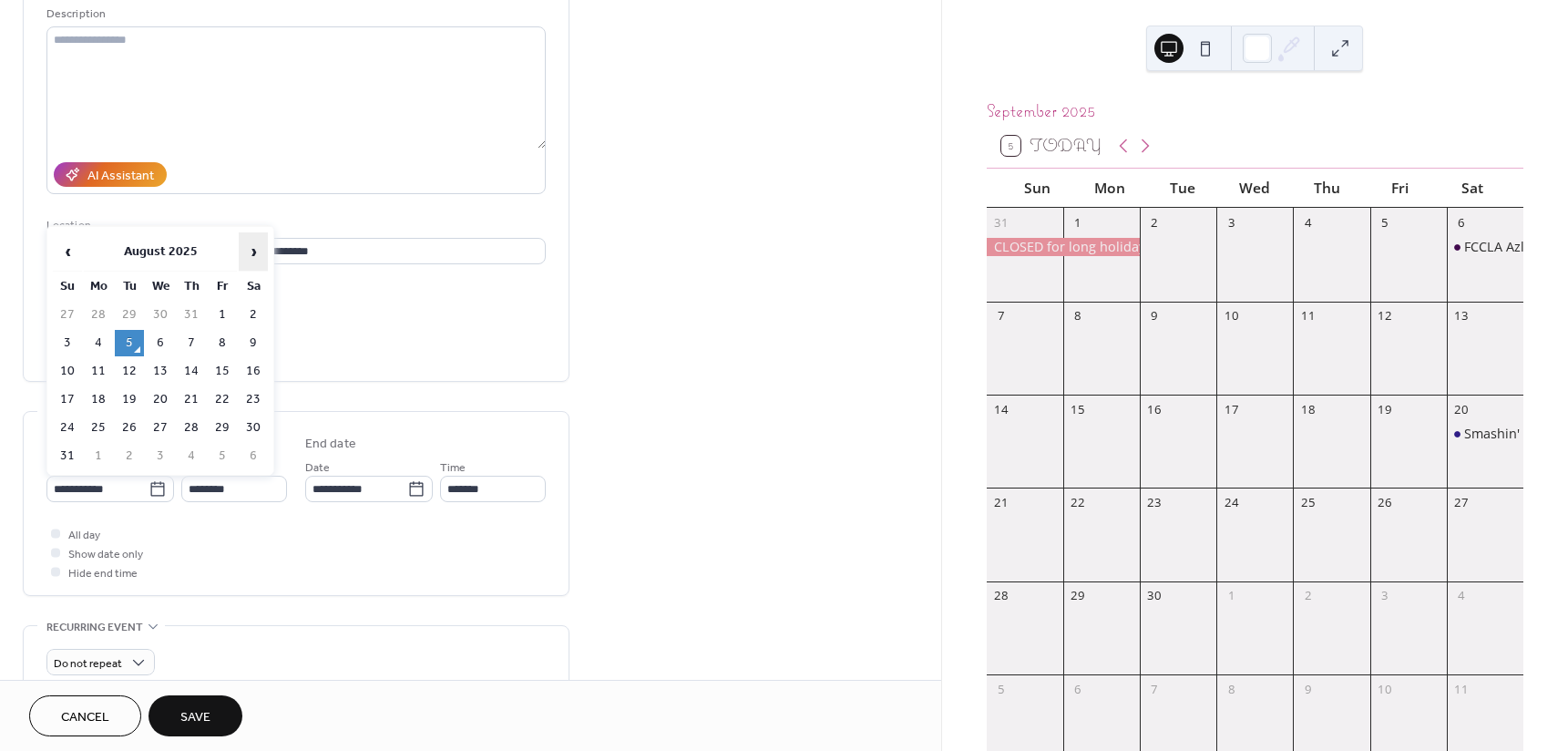 click on "›" at bounding box center [253, 252] 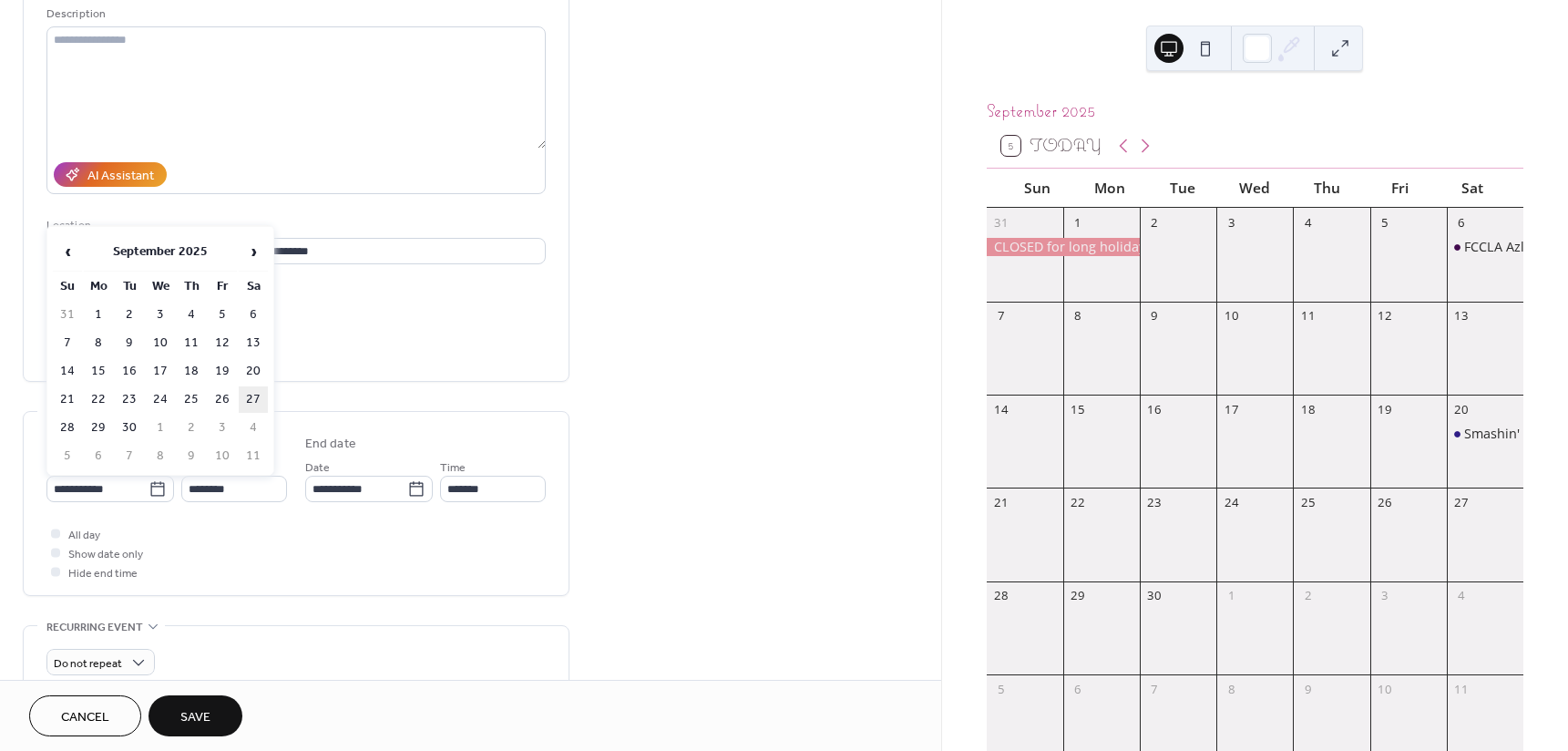 click on "27" at bounding box center (253, 399) 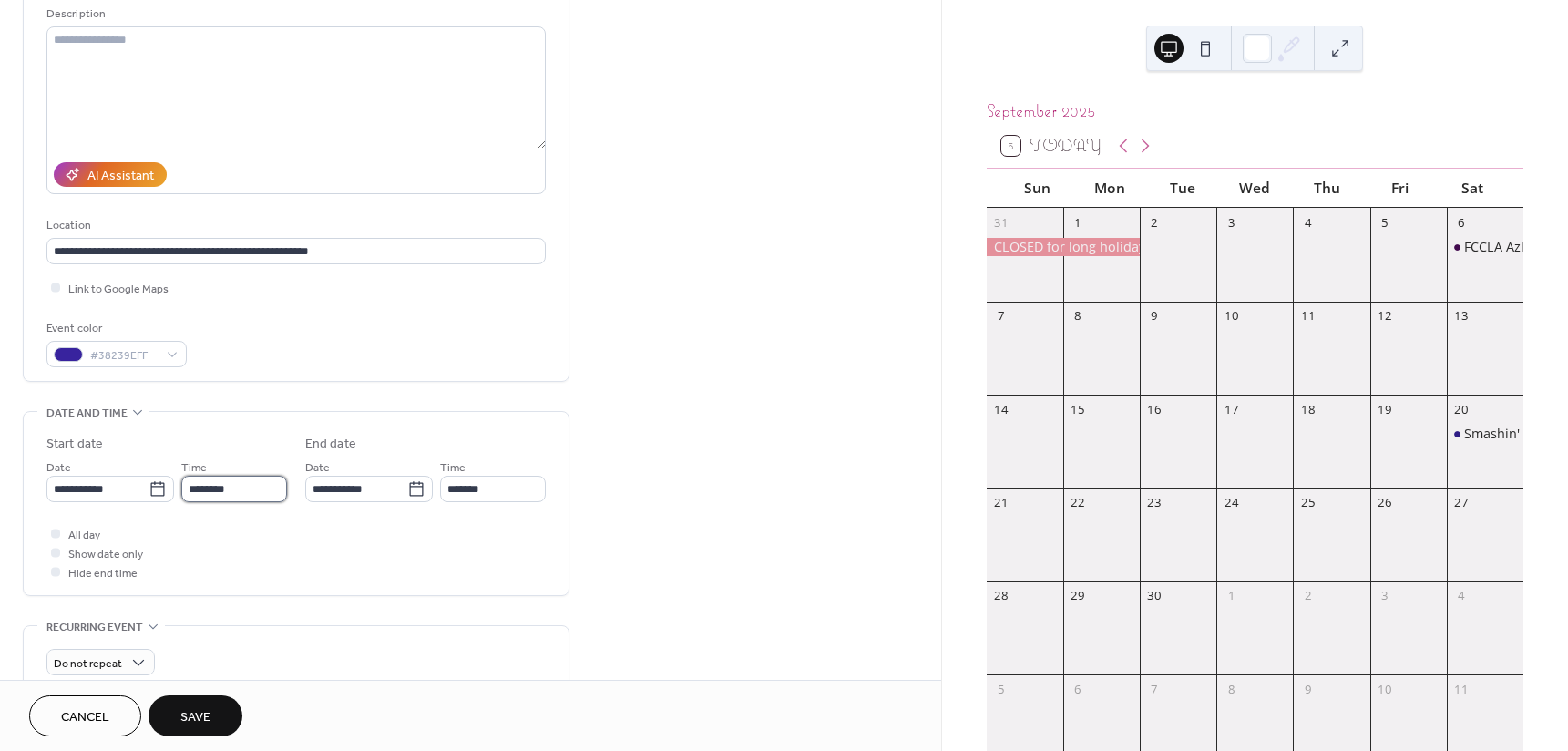 click on "********" at bounding box center (234, 489) 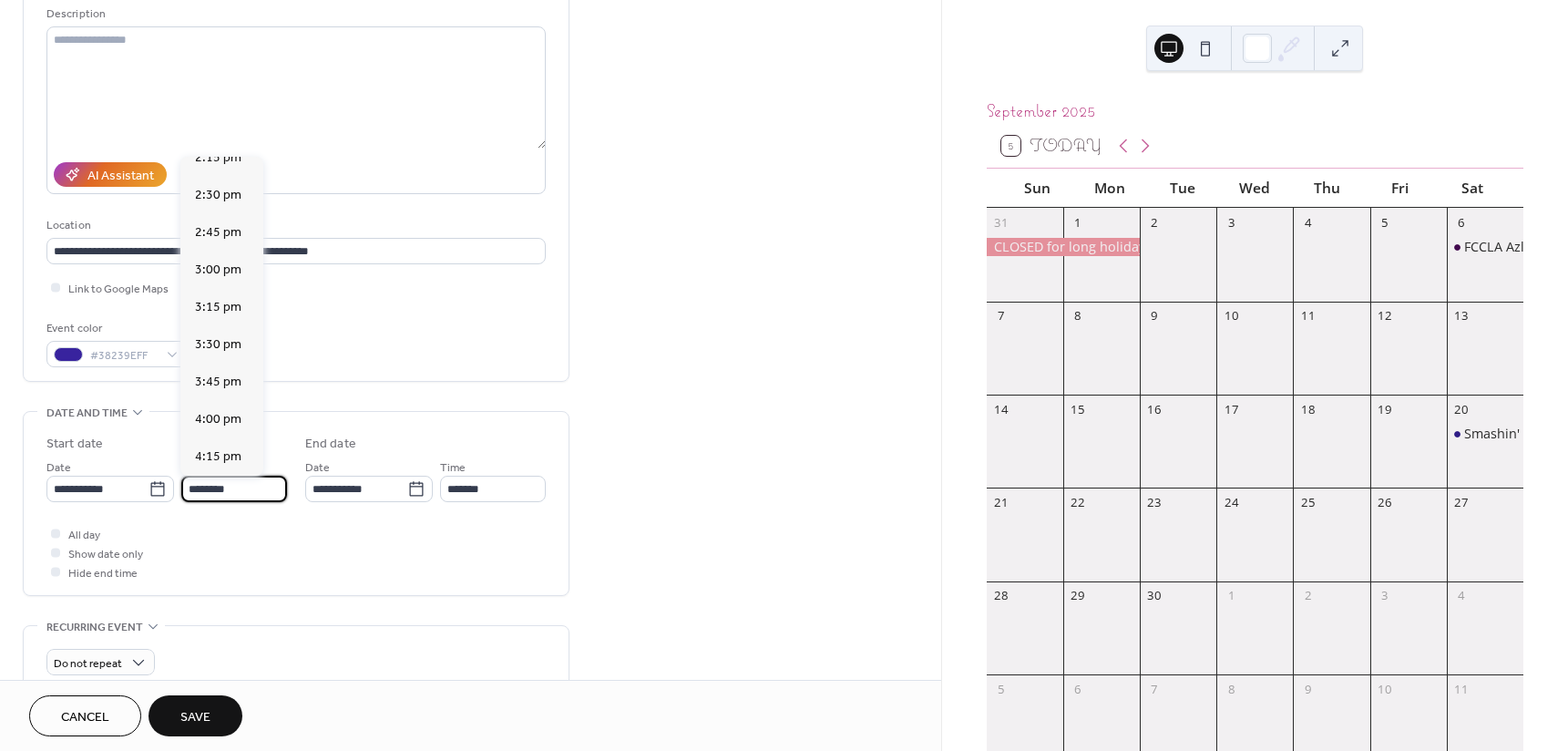 scroll, scrollTop: 2158, scrollLeft: 0, axis: vertical 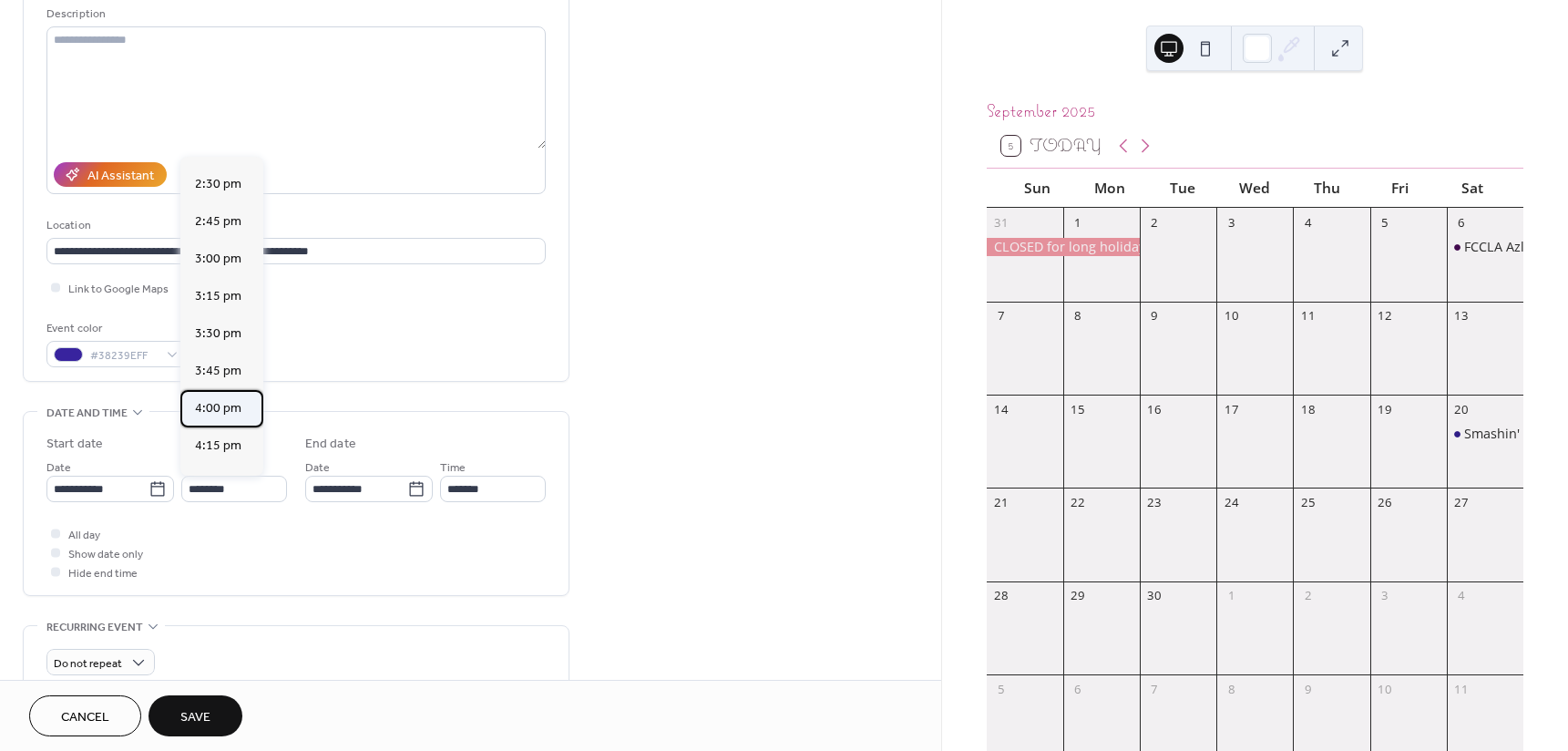 click on "4:00 pm" at bounding box center (218, 408) 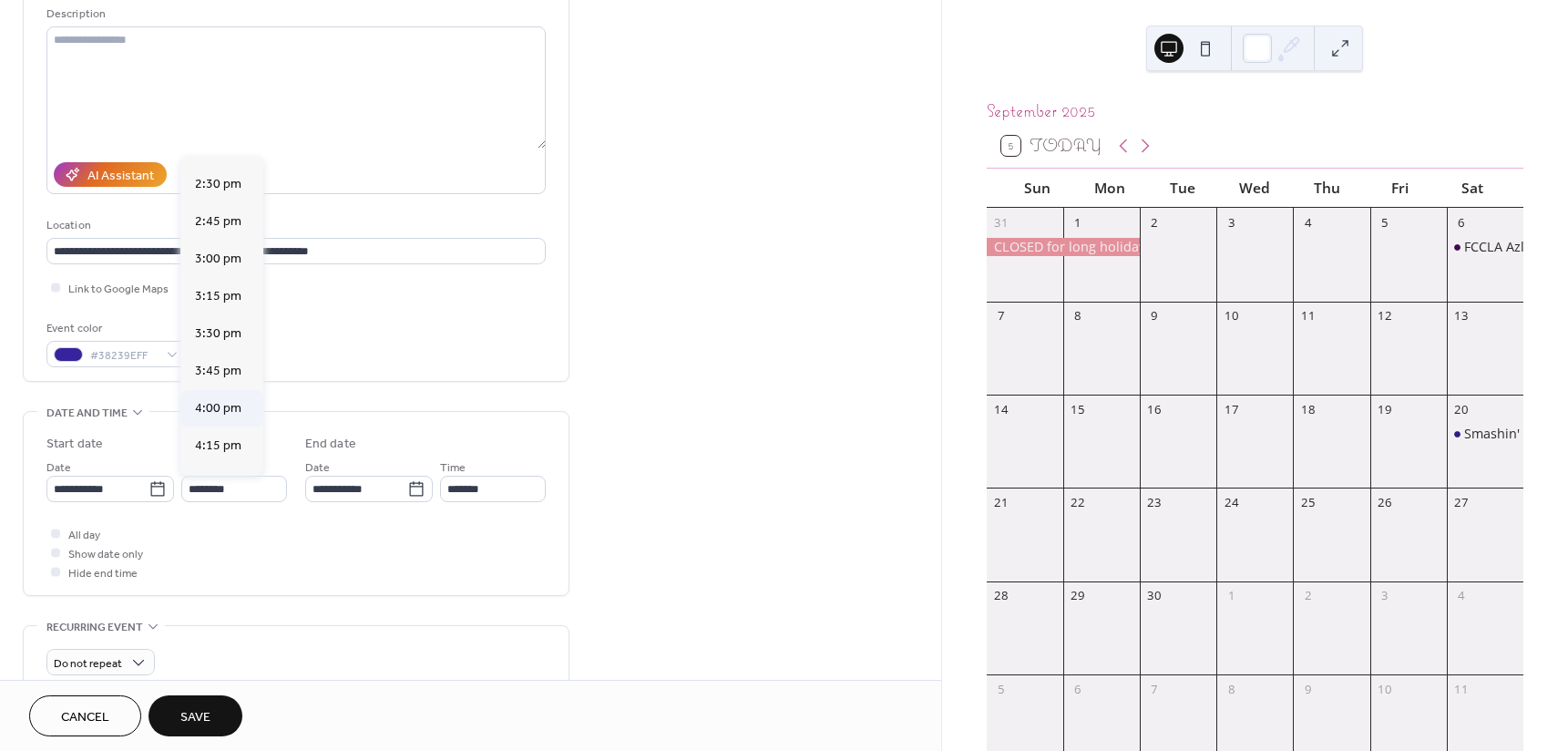 type on "*******" 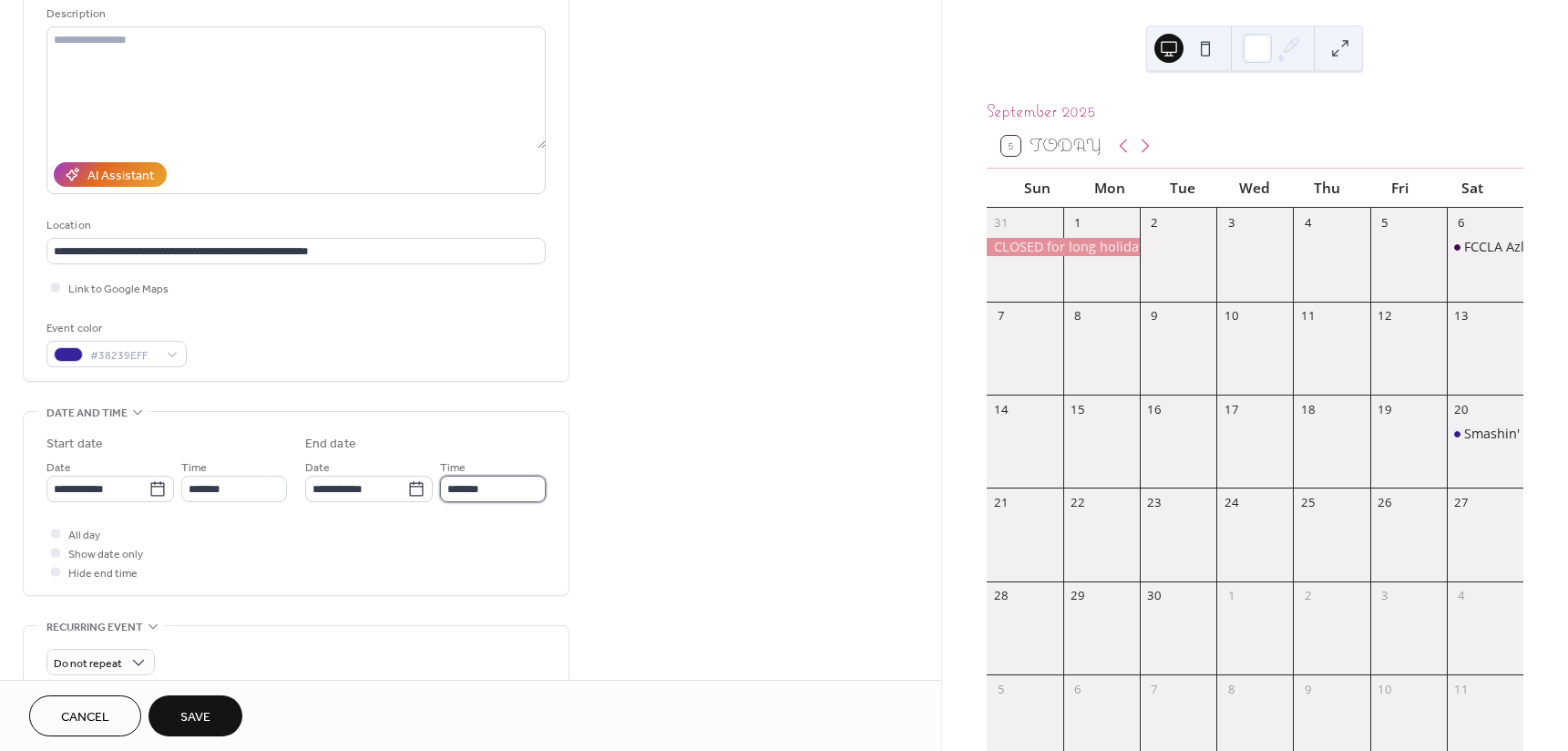 click on "*******" at bounding box center [493, 489] 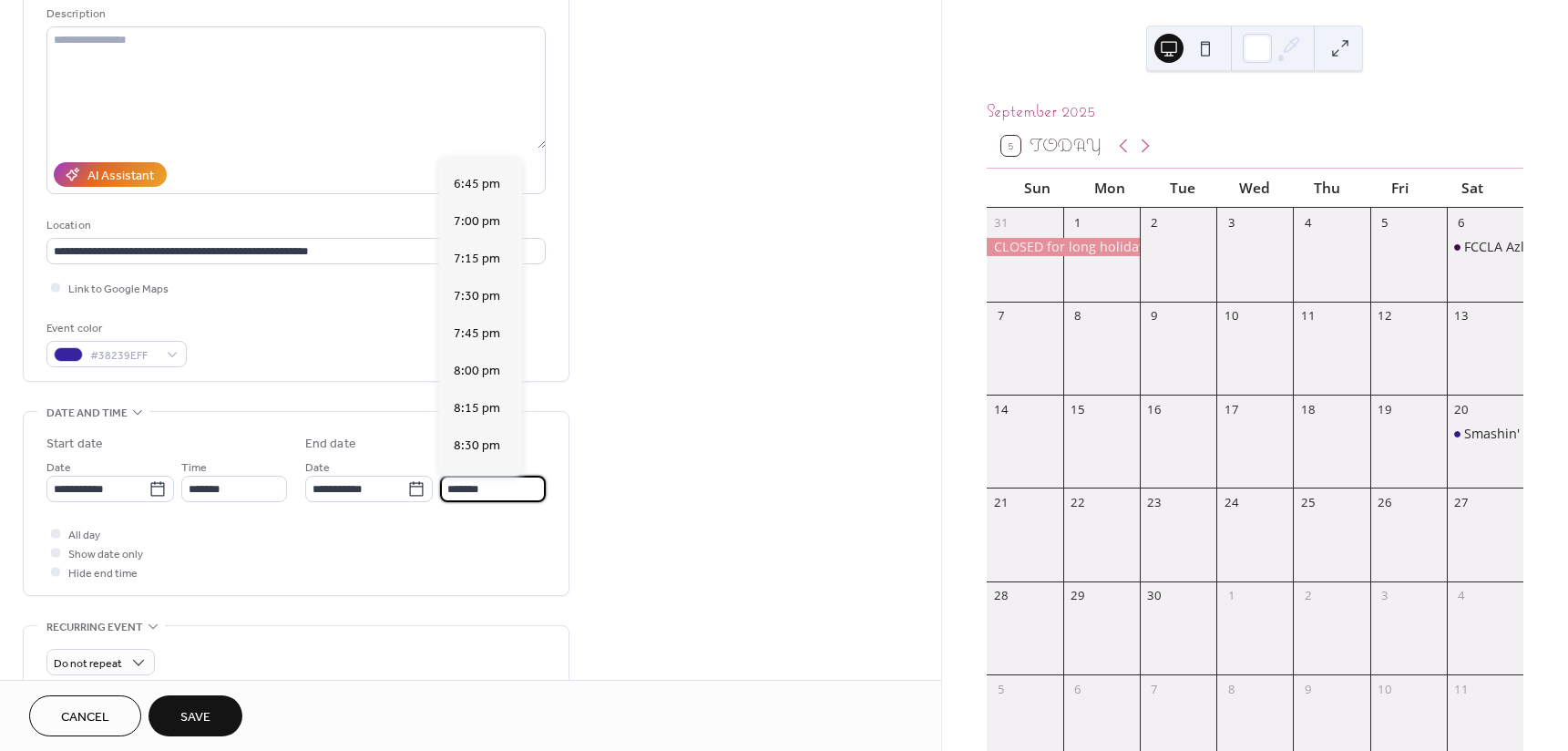 scroll, scrollTop: 456, scrollLeft: 0, axis: vertical 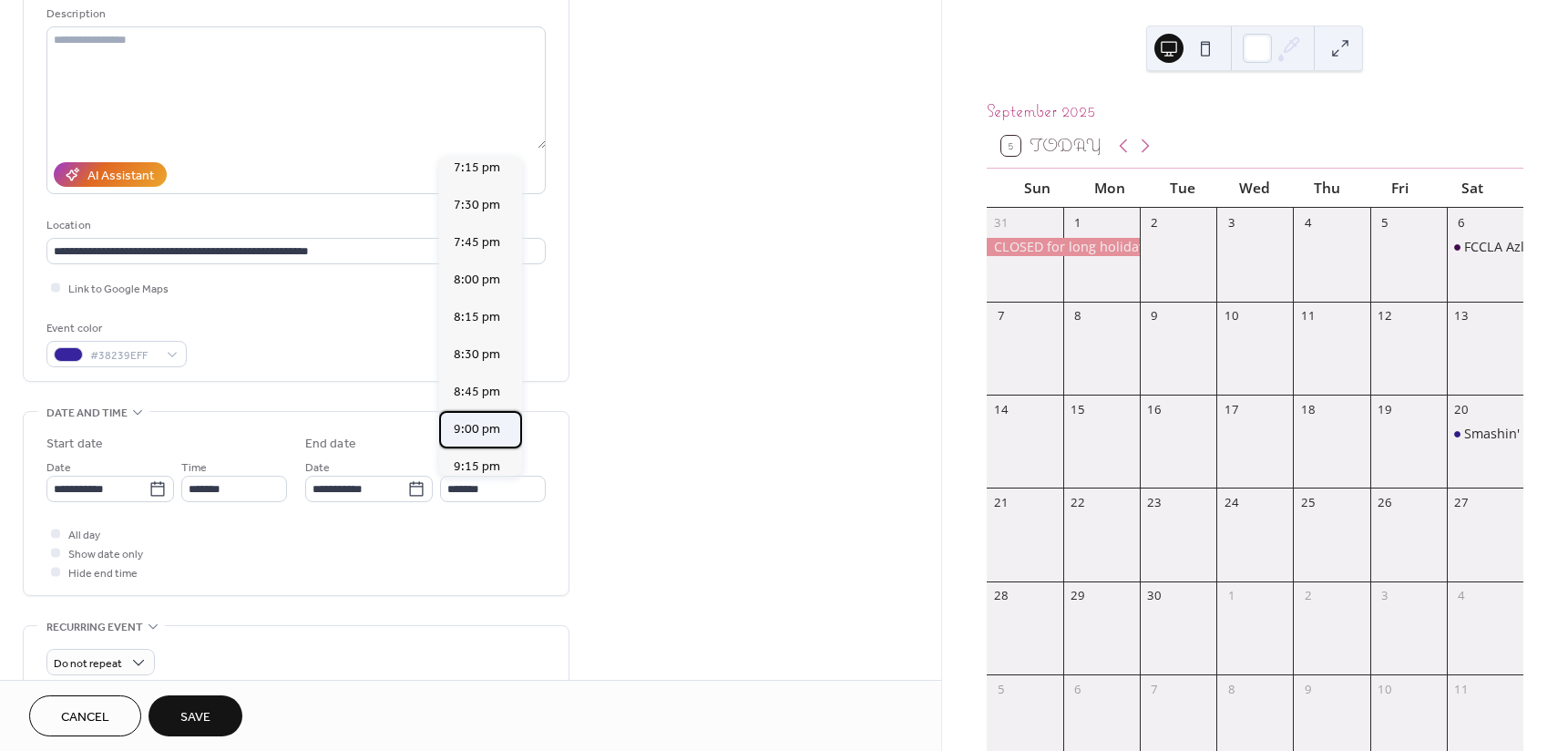 click on "9:00 pm" at bounding box center (477, 429) 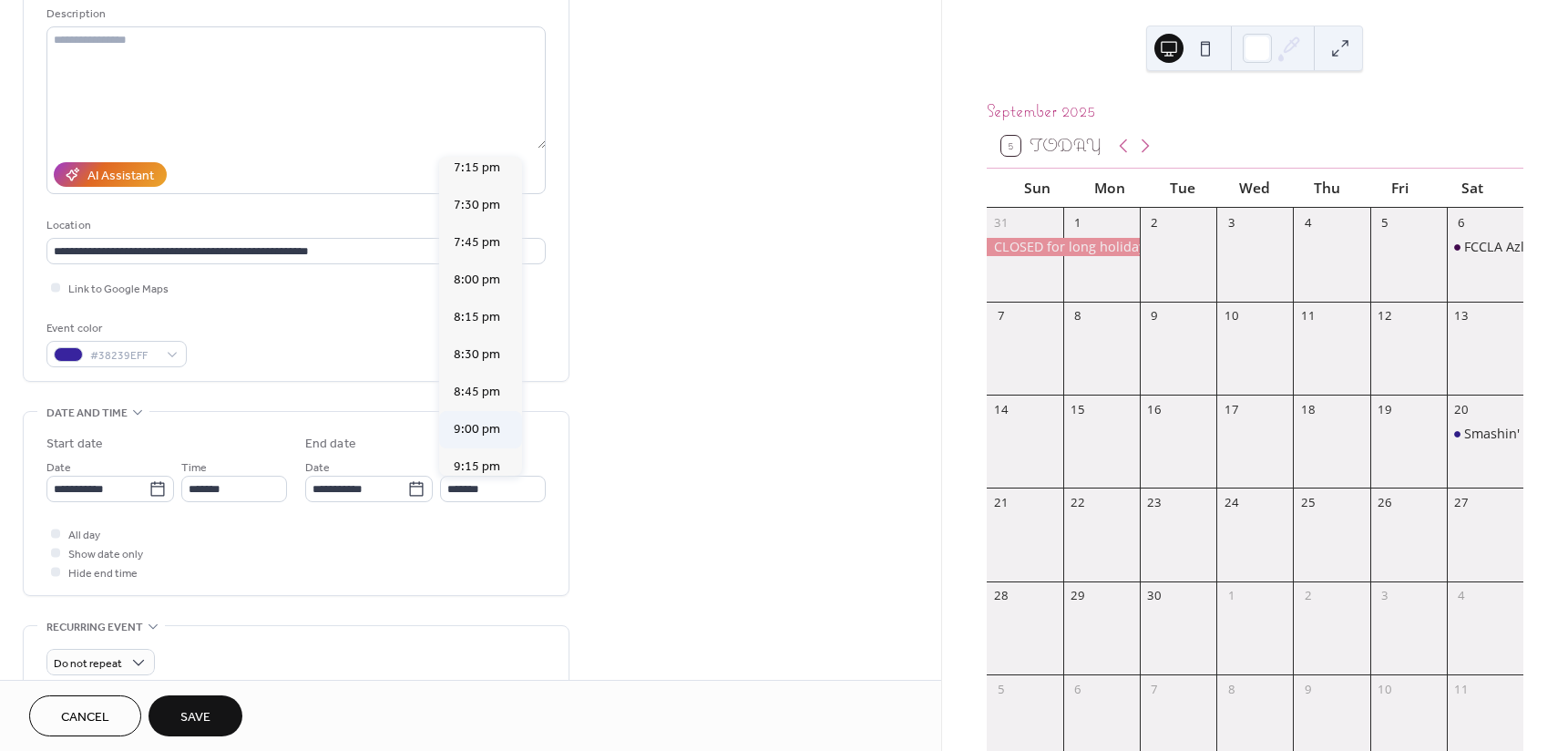 type on "*******" 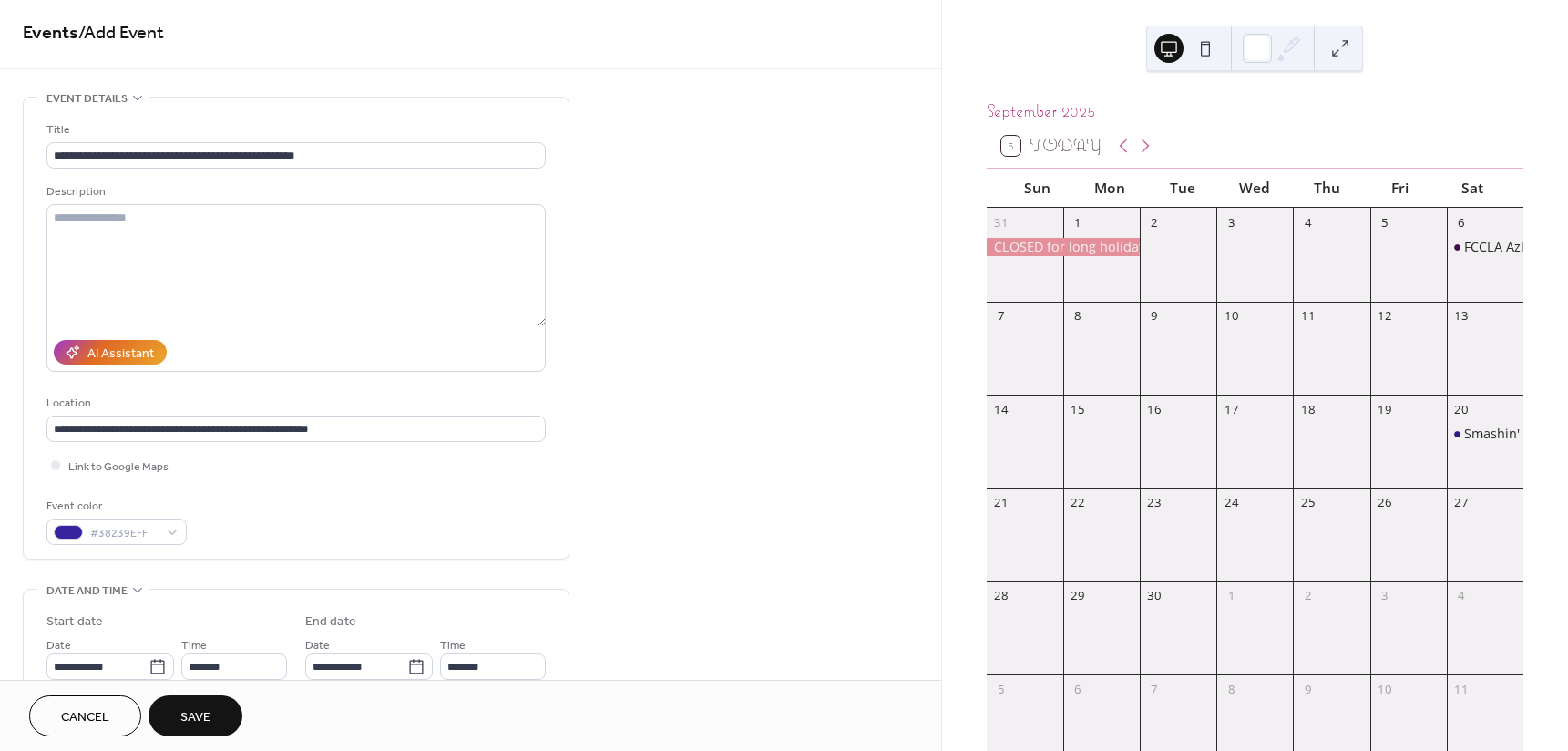 scroll, scrollTop: 0, scrollLeft: 0, axis: both 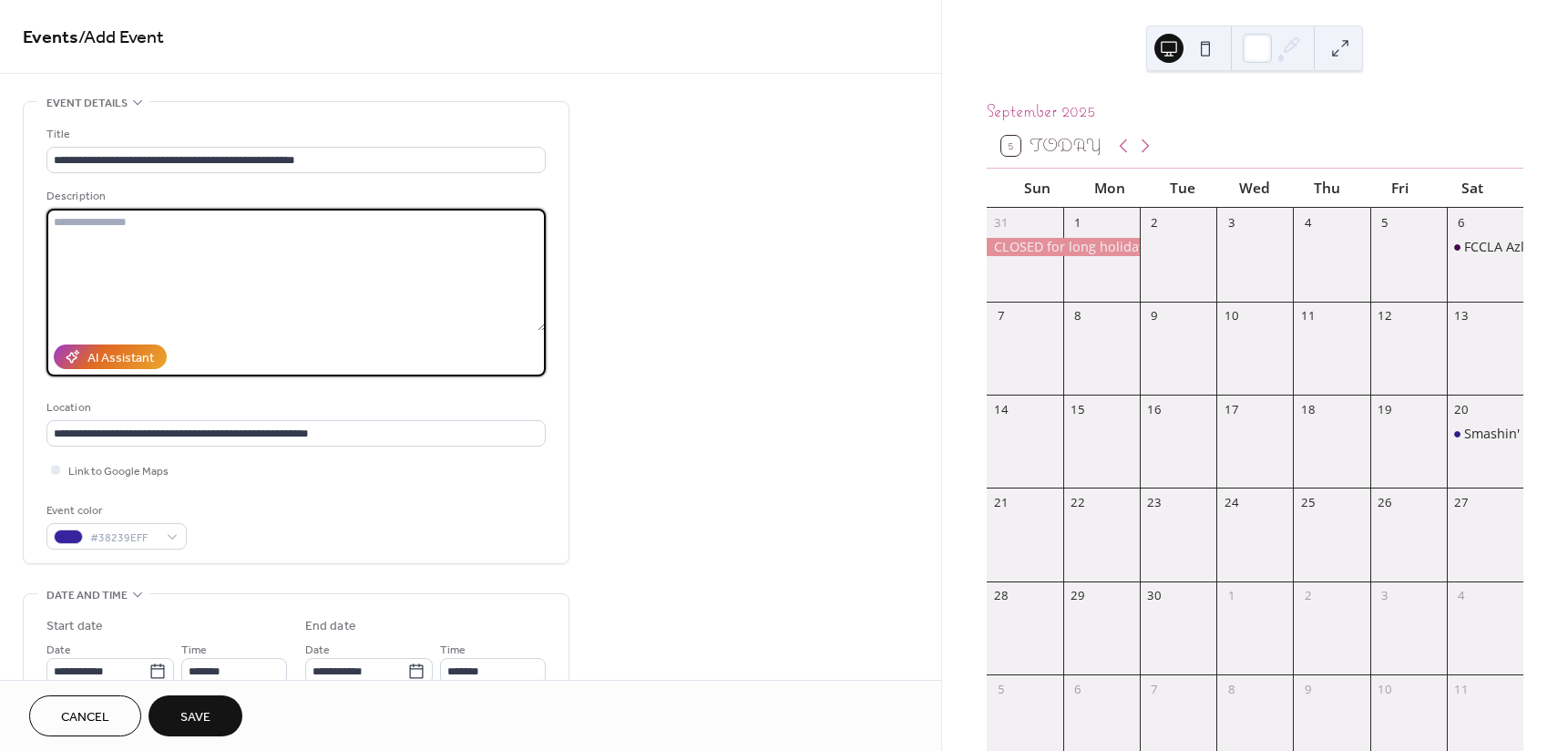 click at bounding box center (296, 270) 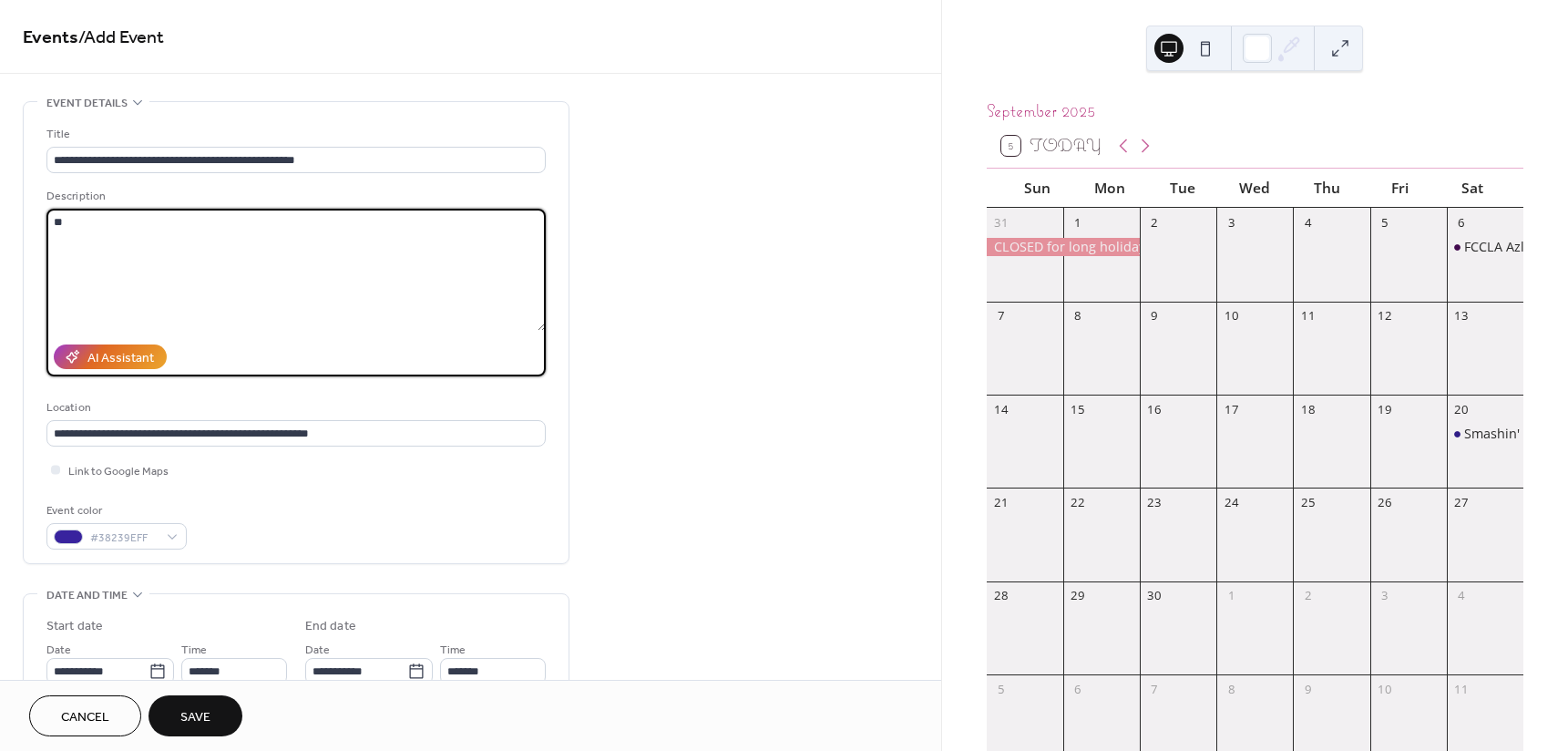 type on "*" 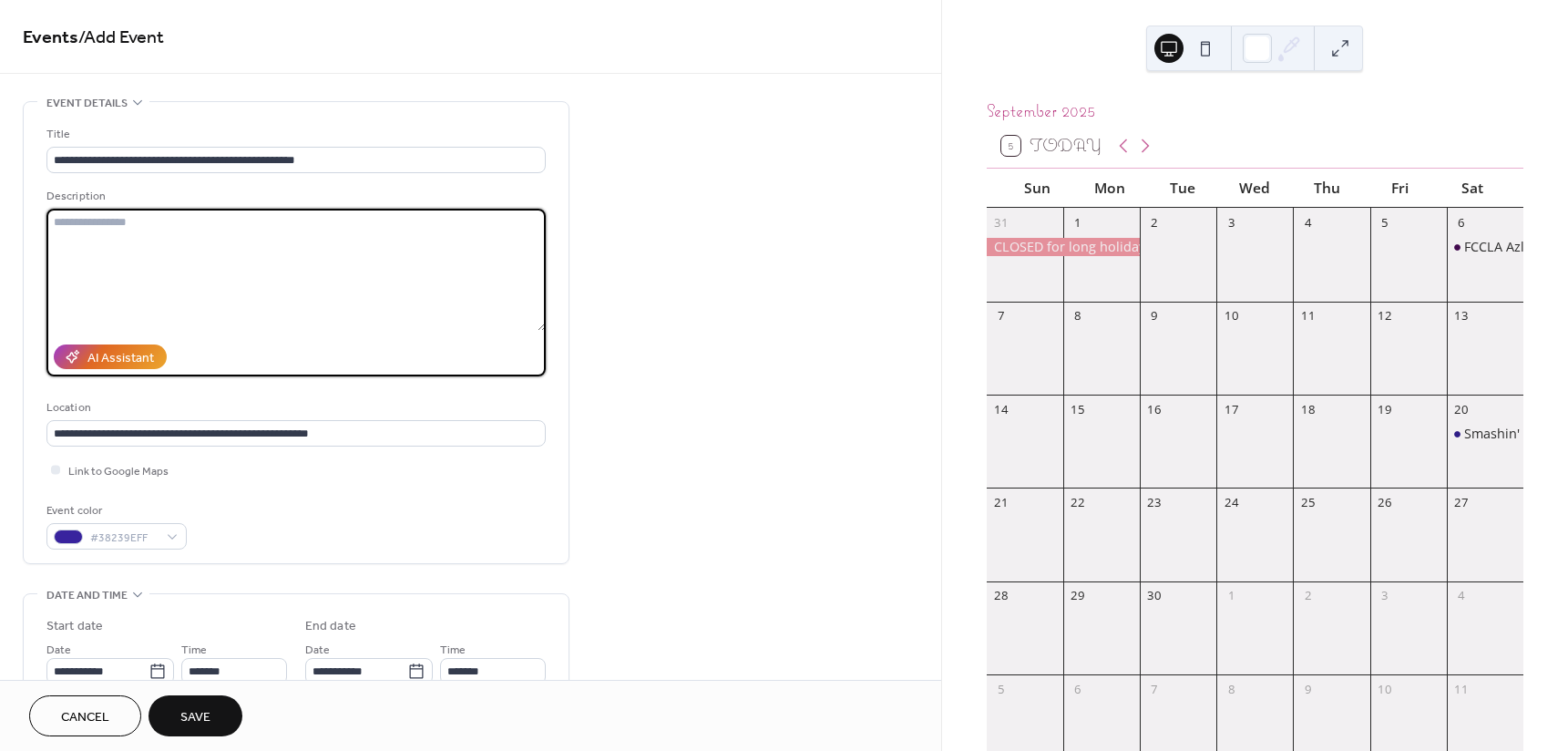 click at bounding box center (296, 270) 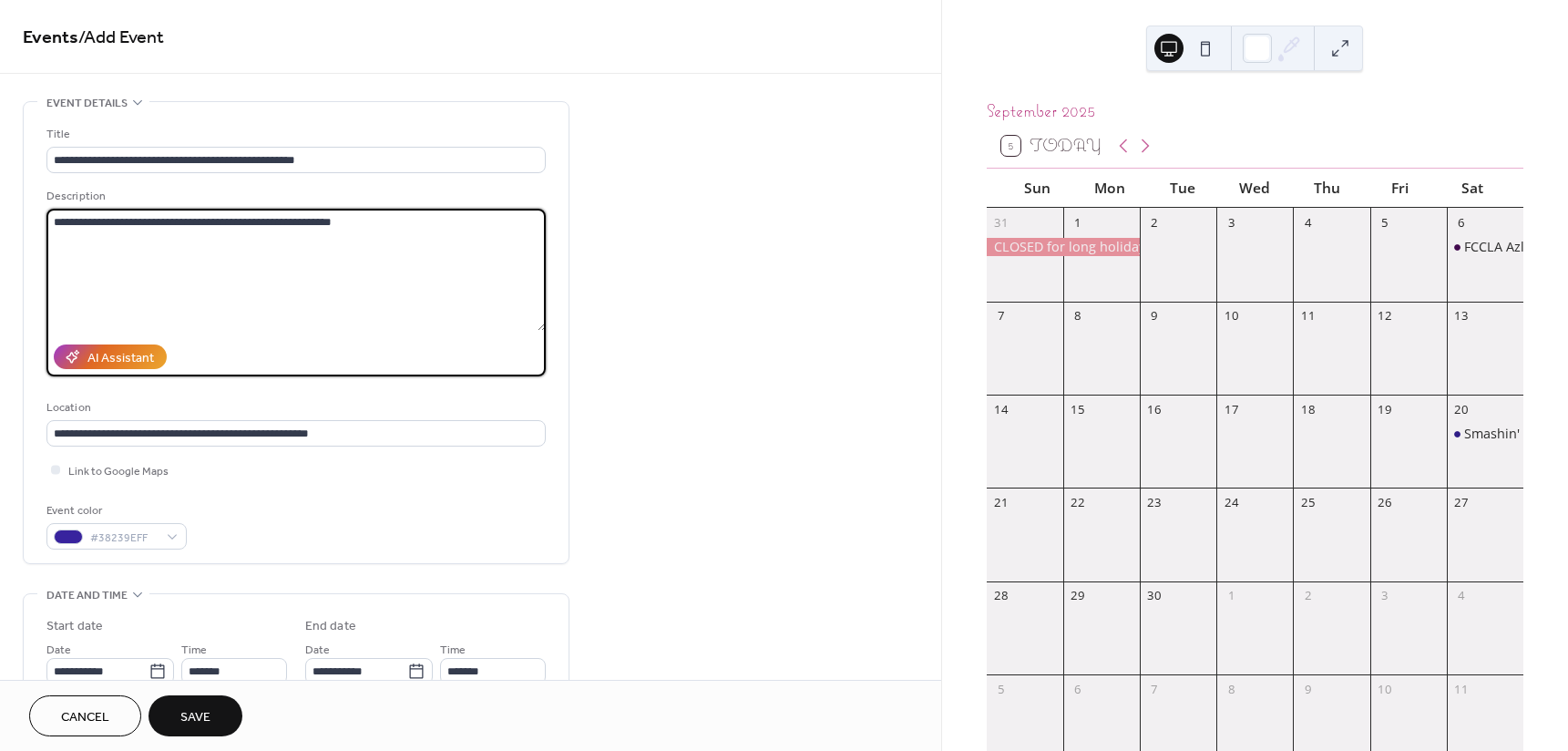 click on "**********" at bounding box center [296, 270] 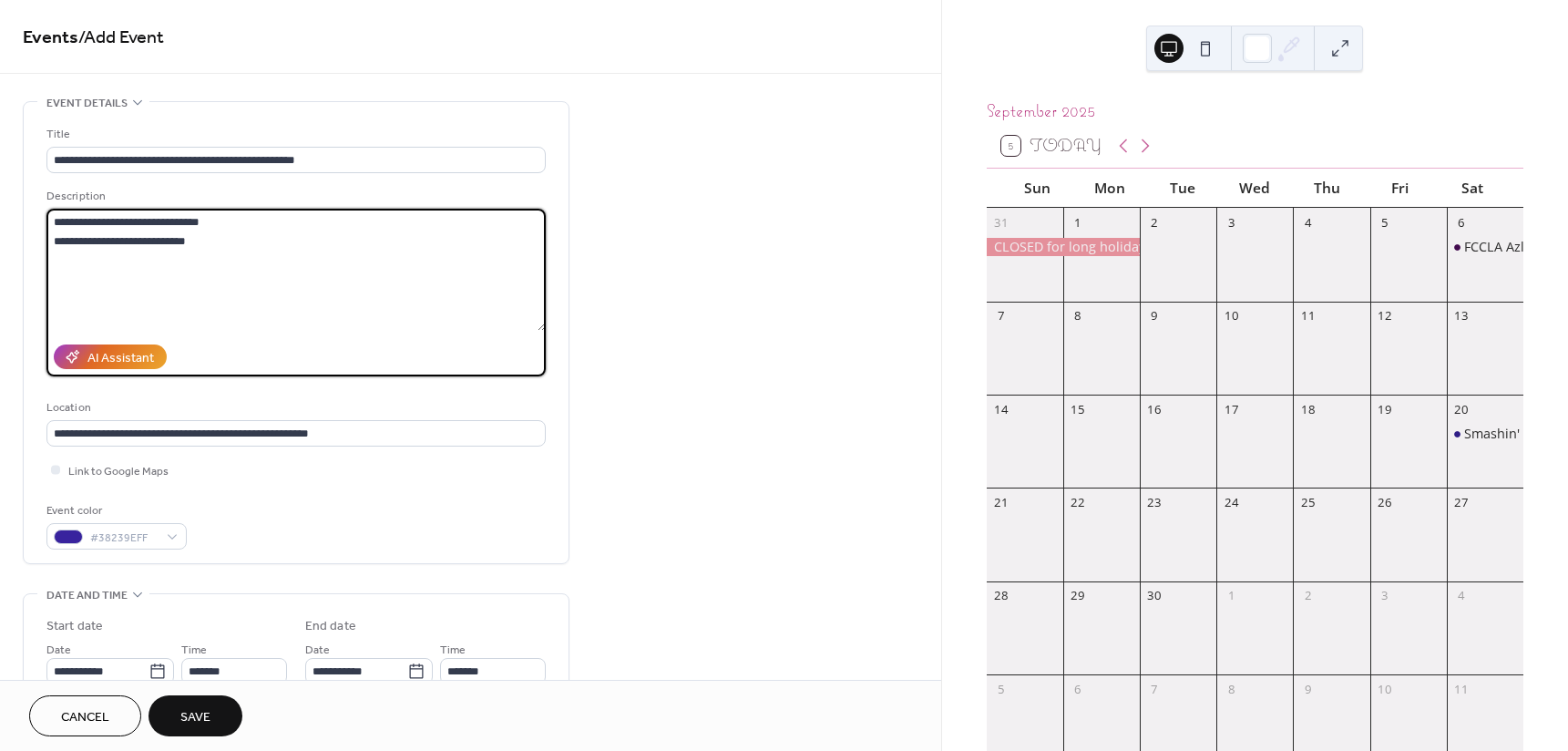 click on "**********" at bounding box center [296, 270] 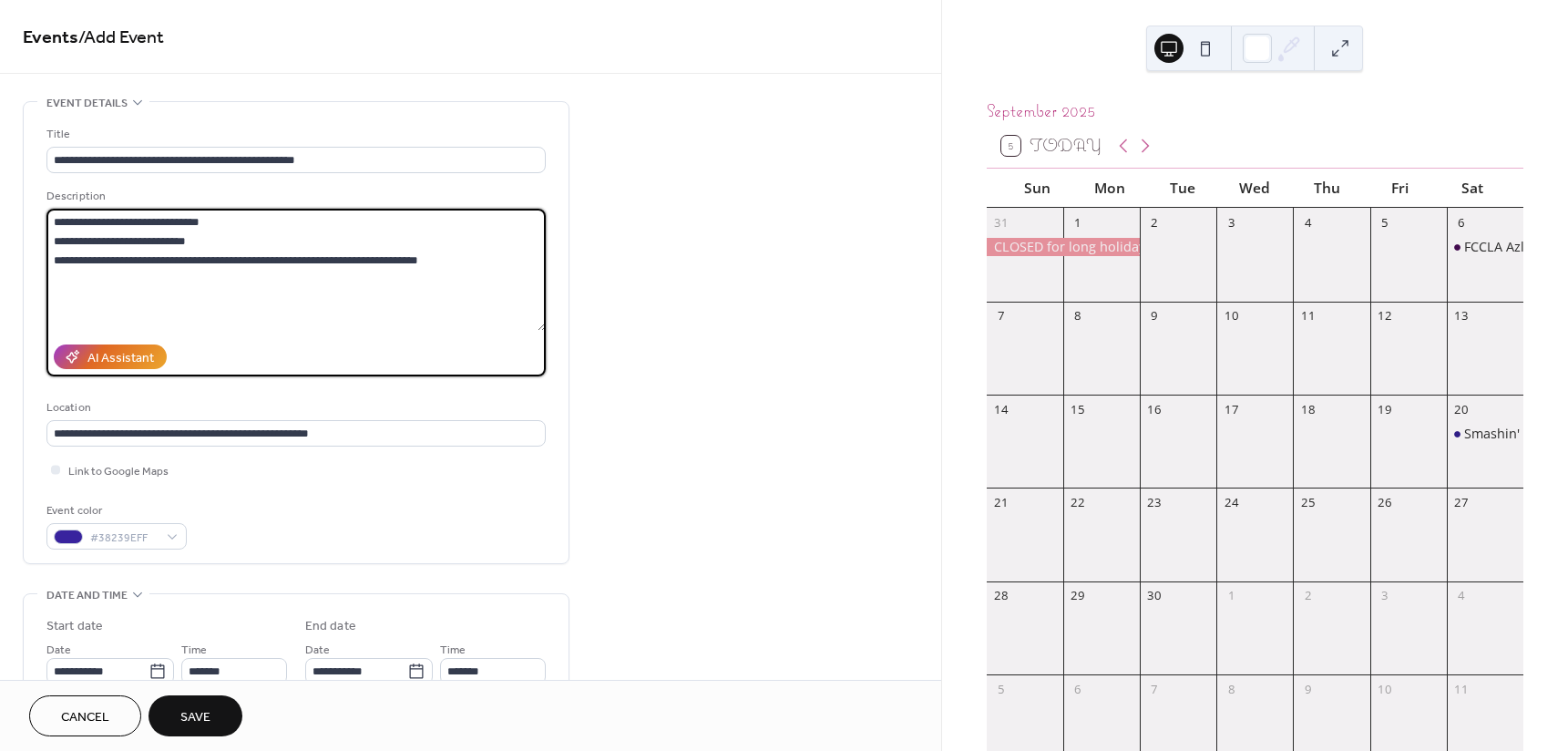 click on "**********" at bounding box center (296, 270) 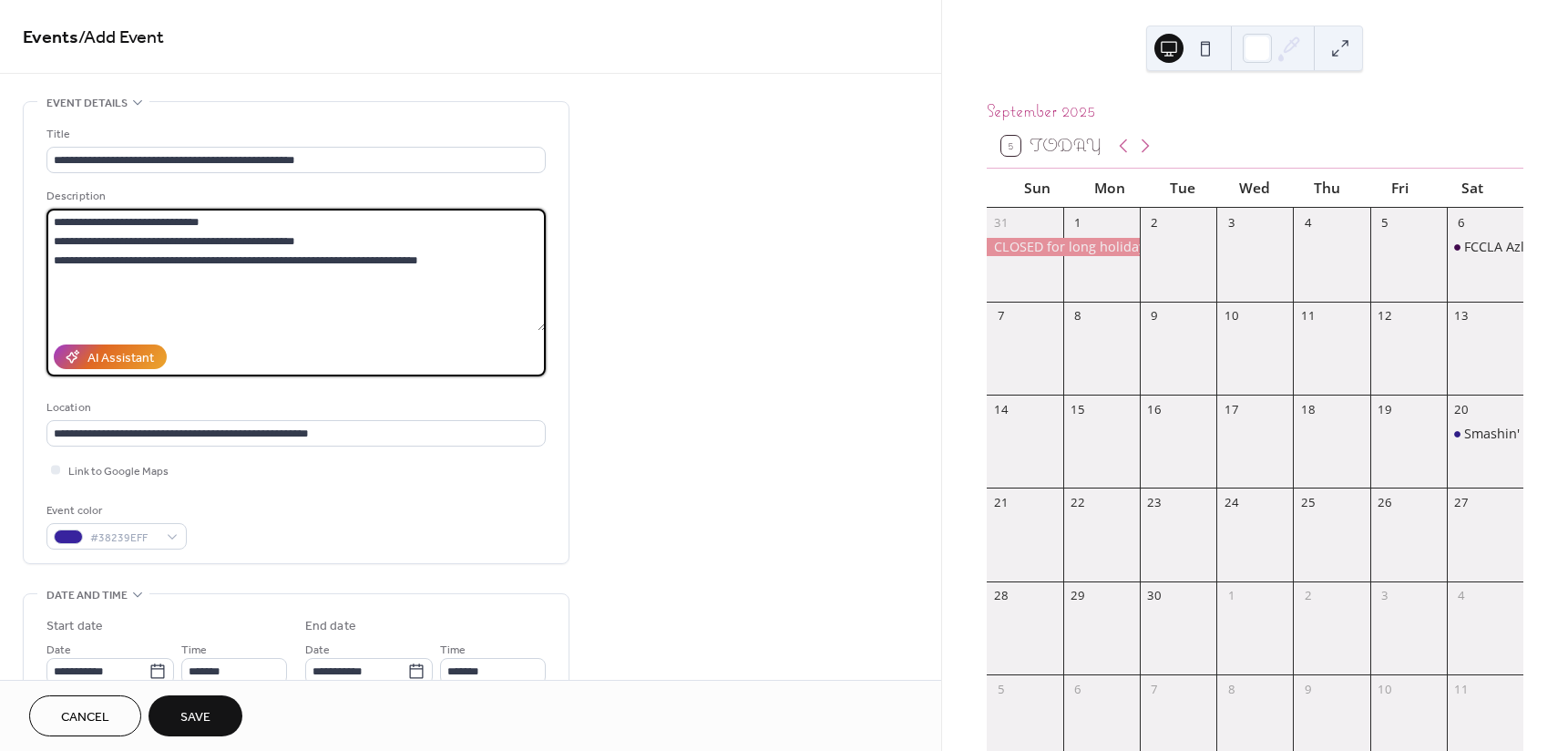click on "**********" at bounding box center [296, 270] 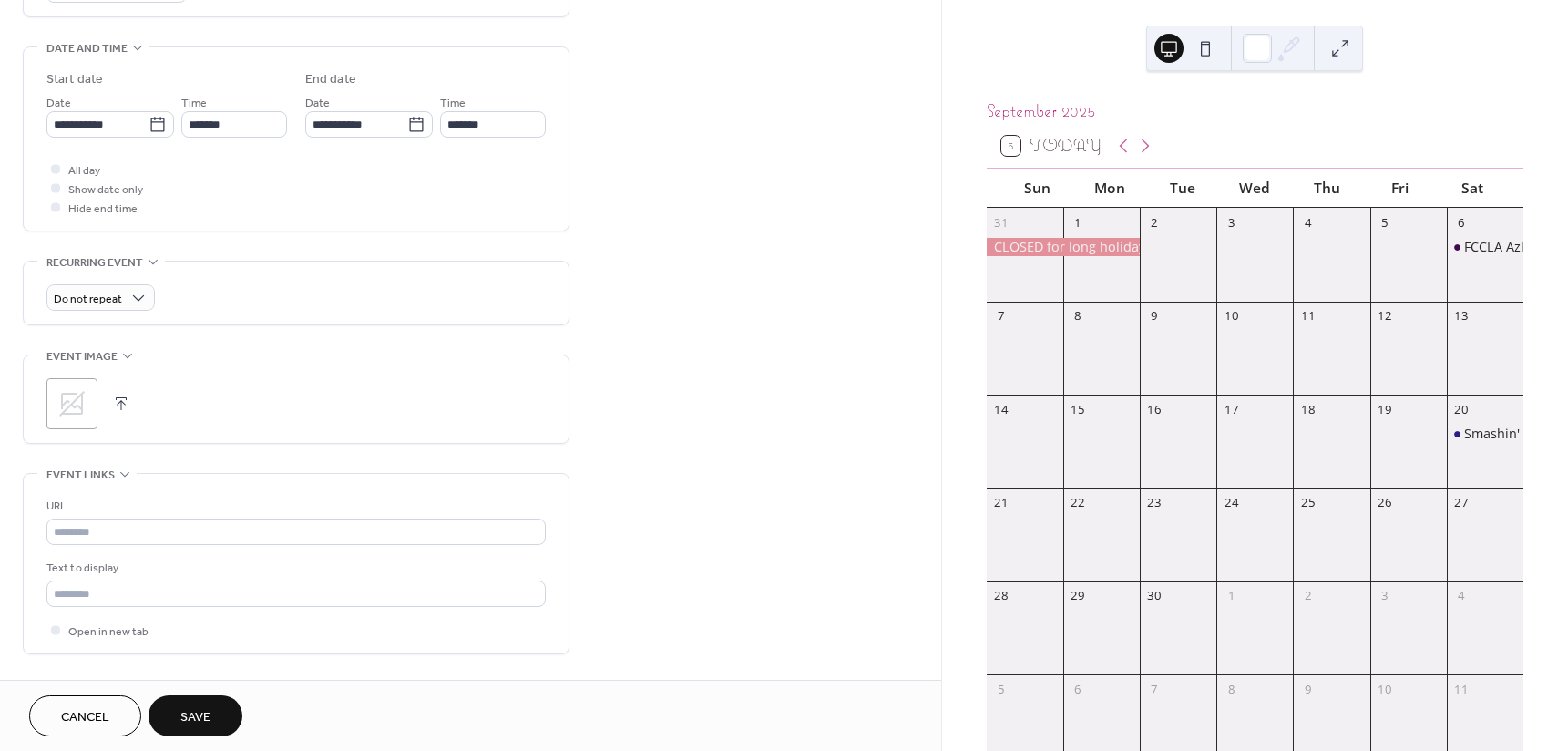 scroll, scrollTop: 638, scrollLeft: 0, axis: vertical 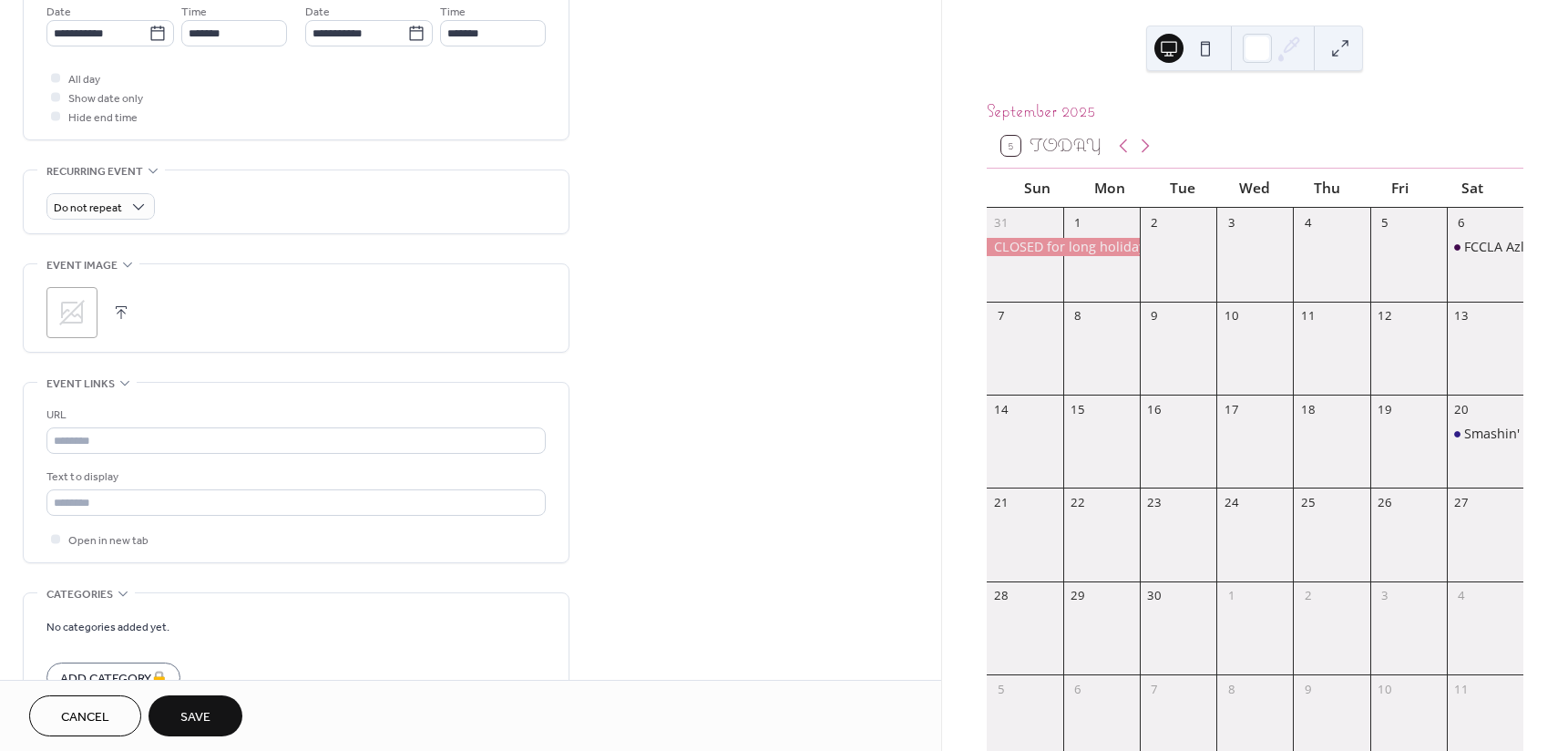 type on "**********" 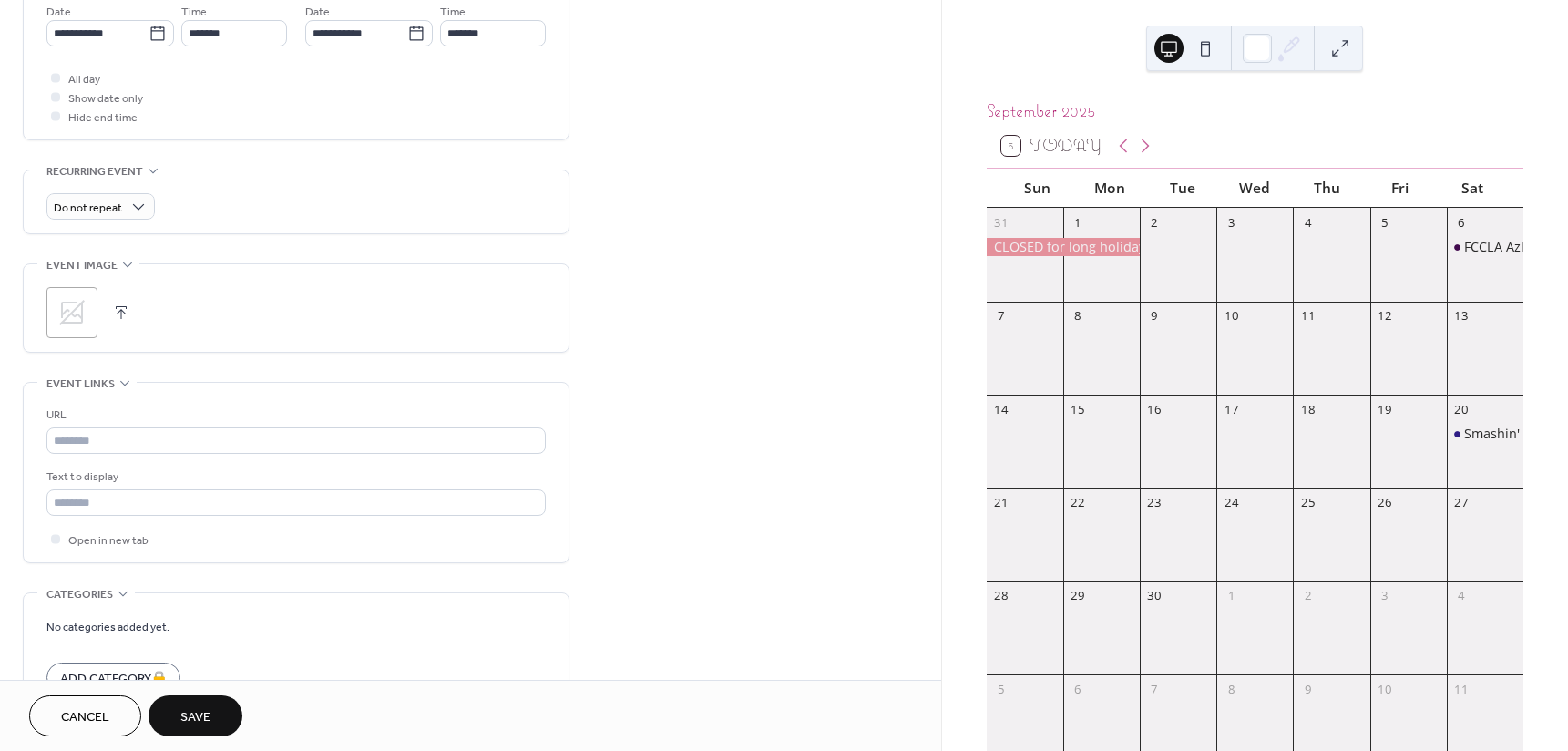 click at bounding box center (121, 313) 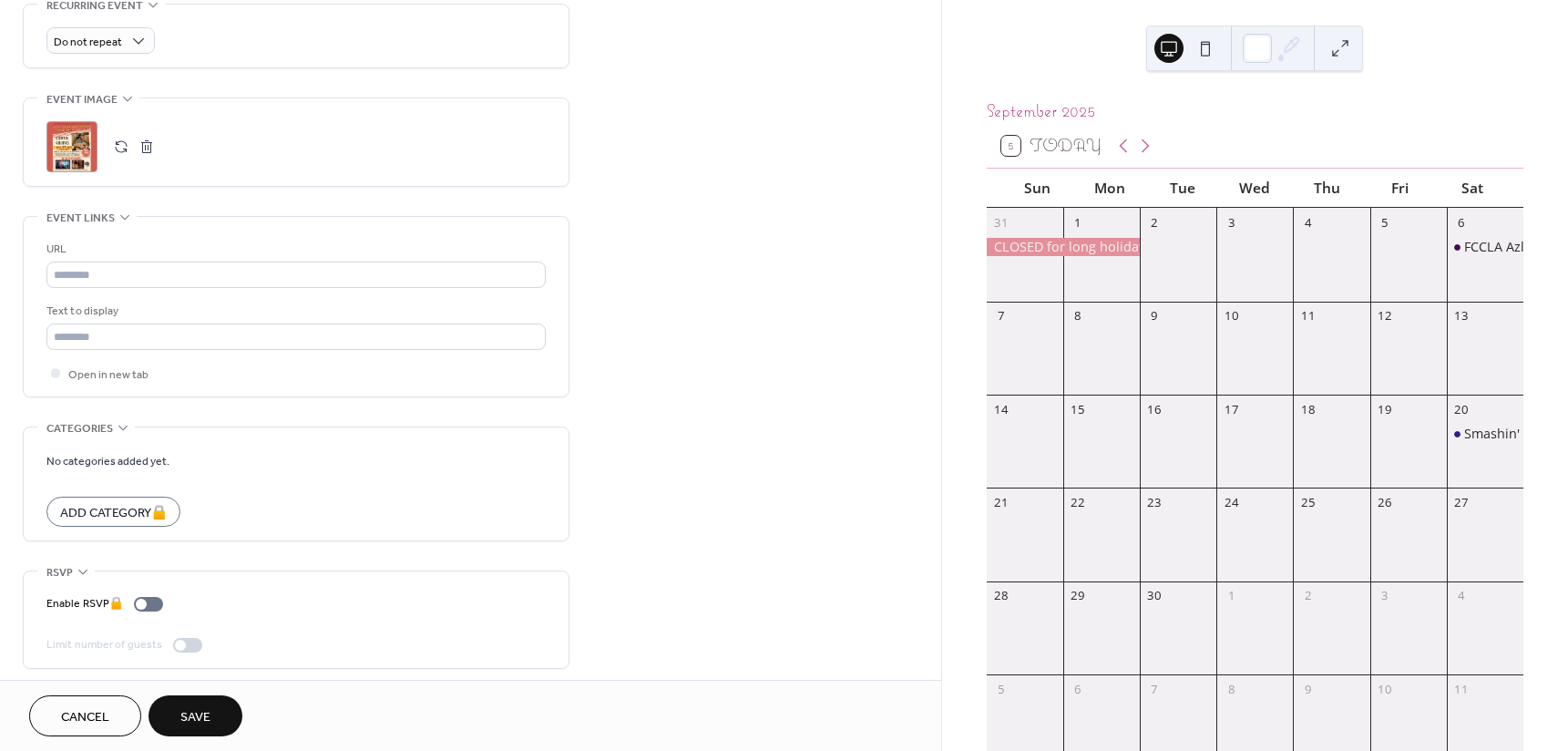scroll, scrollTop: 811, scrollLeft: 0, axis: vertical 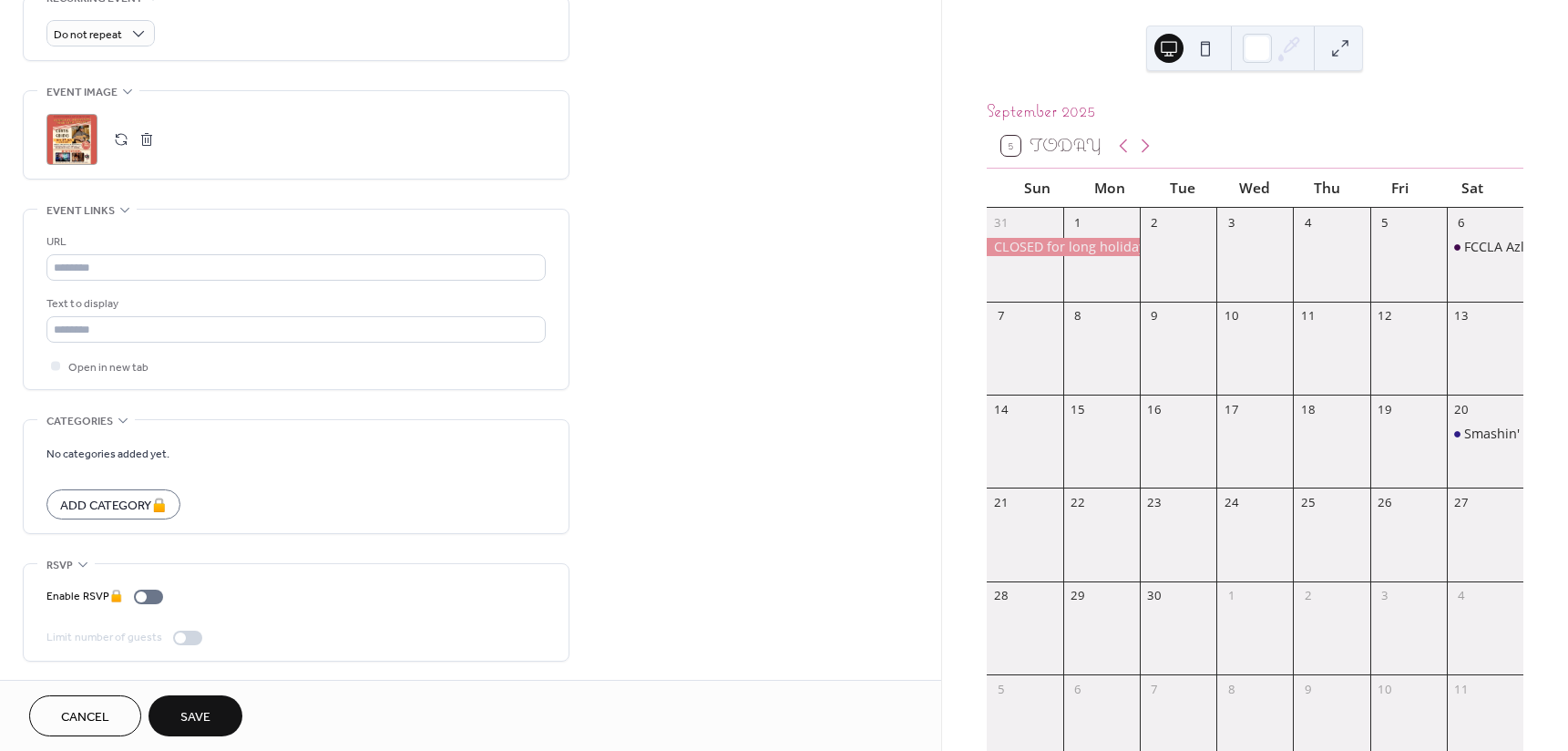 click on "Save" at bounding box center [195, 717] 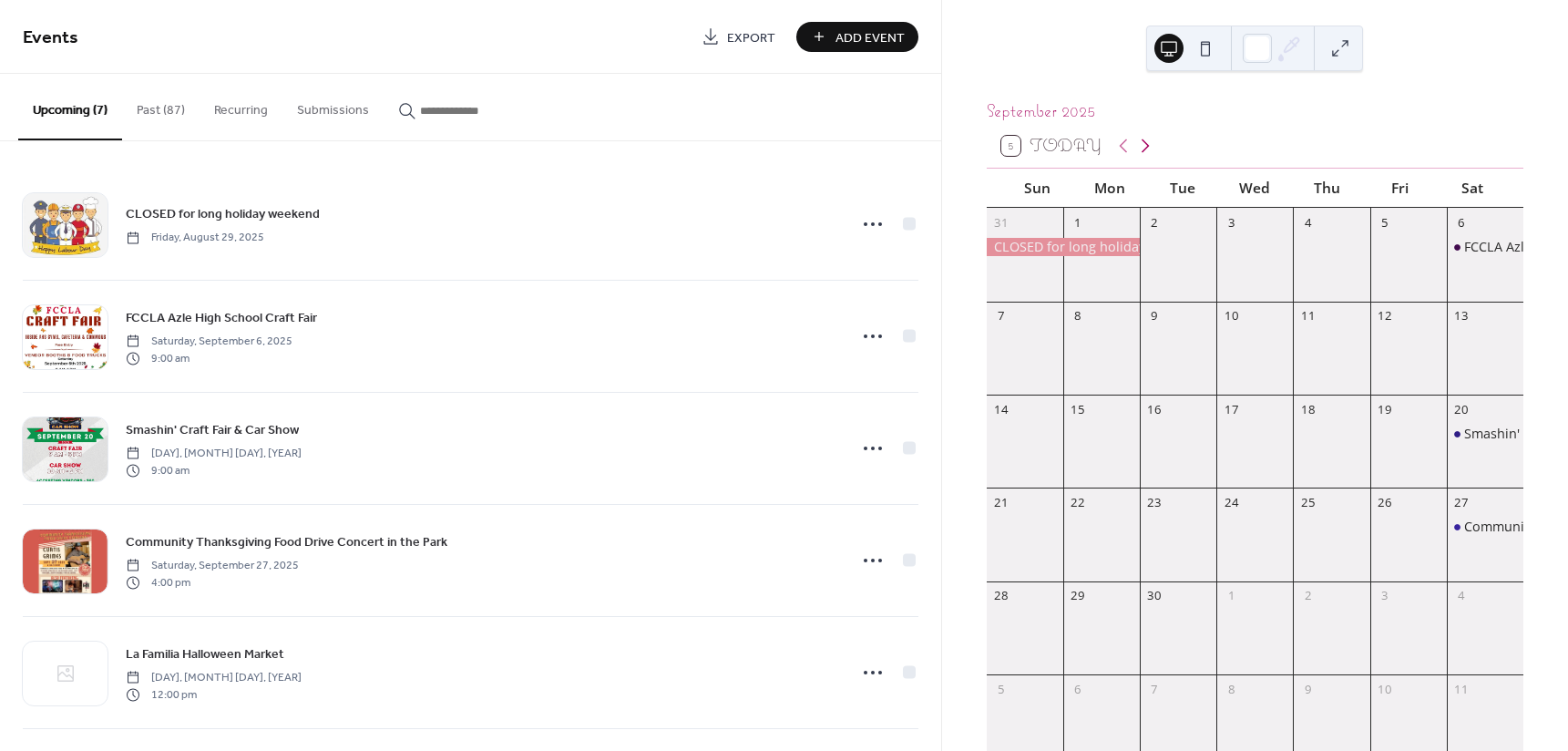 click 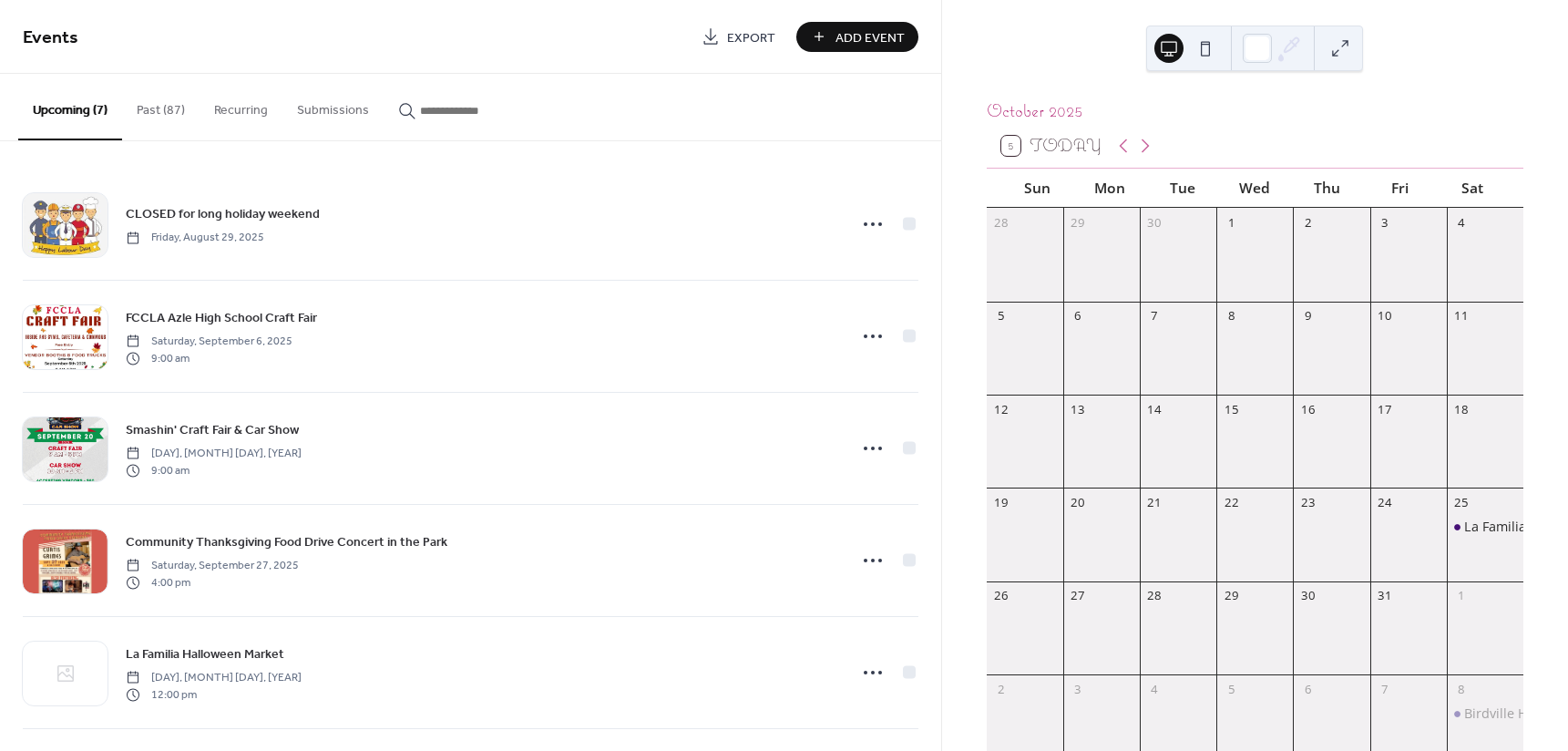 click on "Add Event" at bounding box center (870, 37) 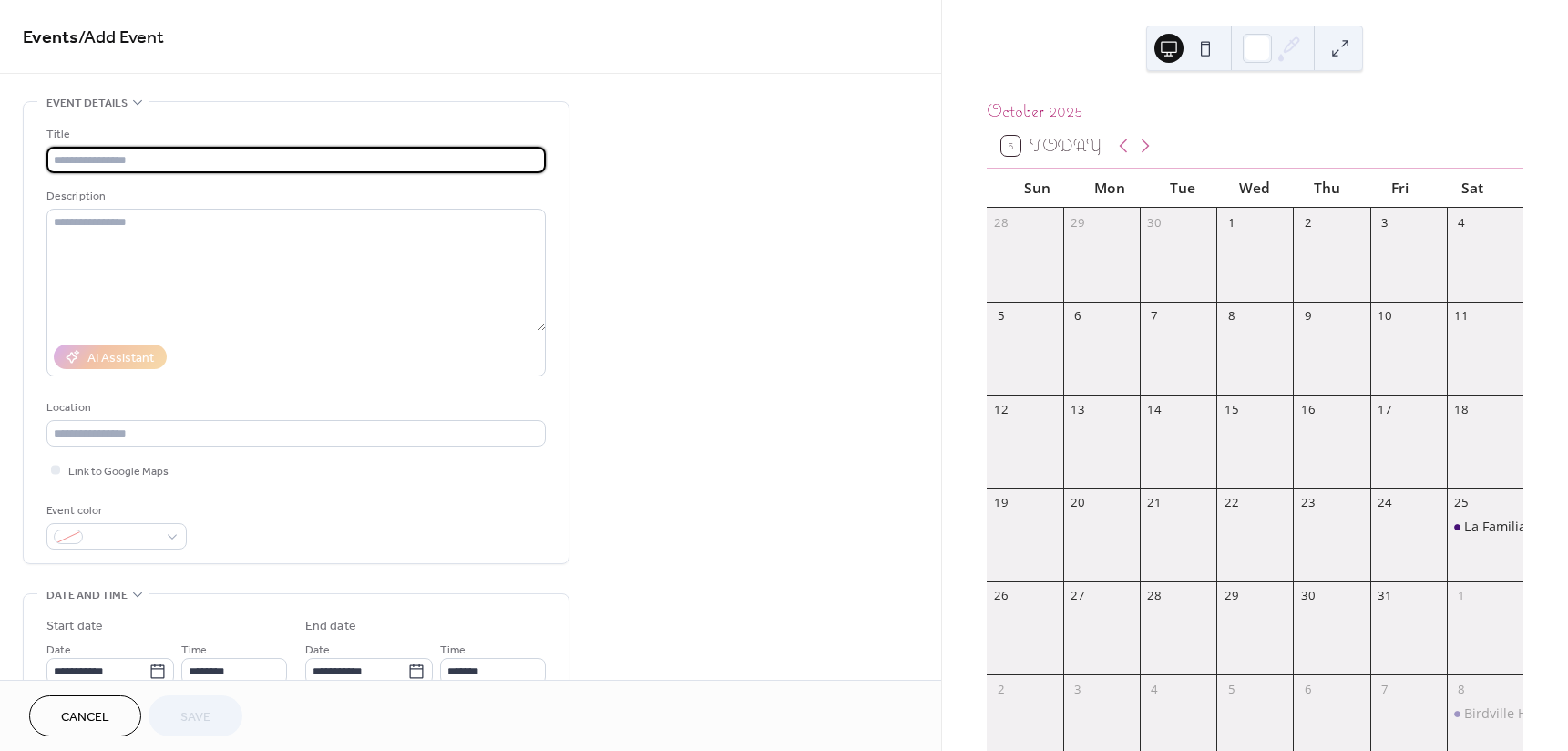click at bounding box center (296, 159) 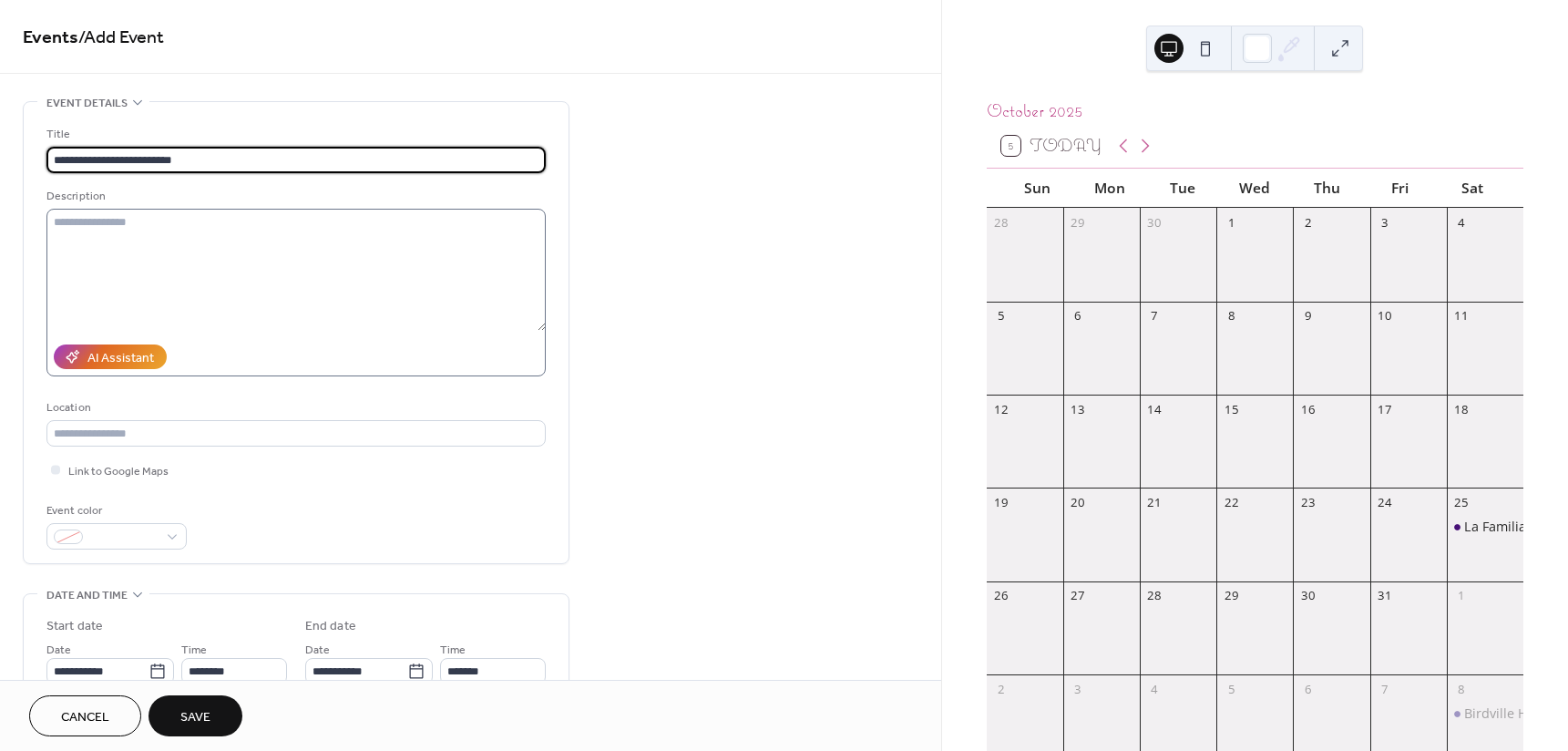 type on "**********" 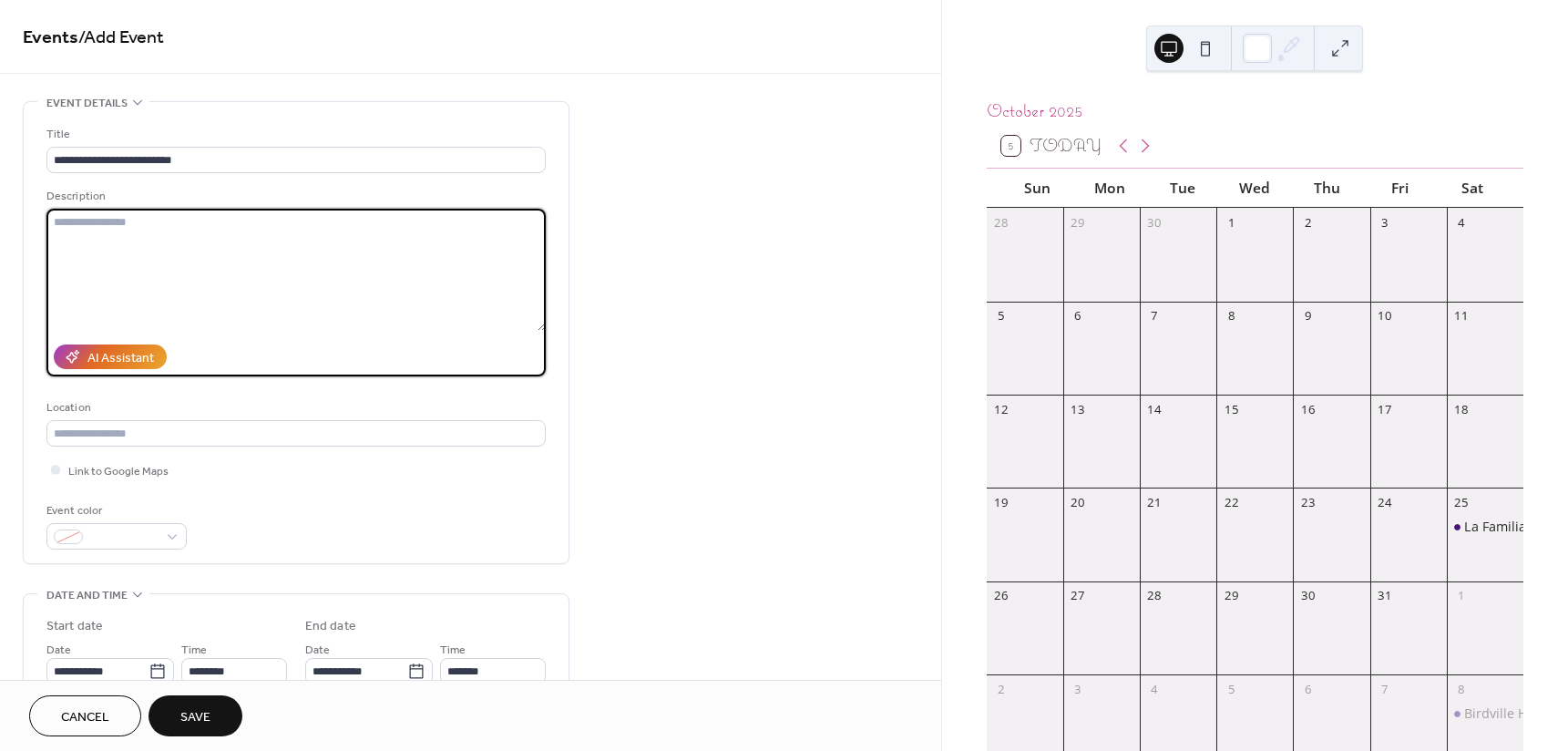 click at bounding box center (296, 270) 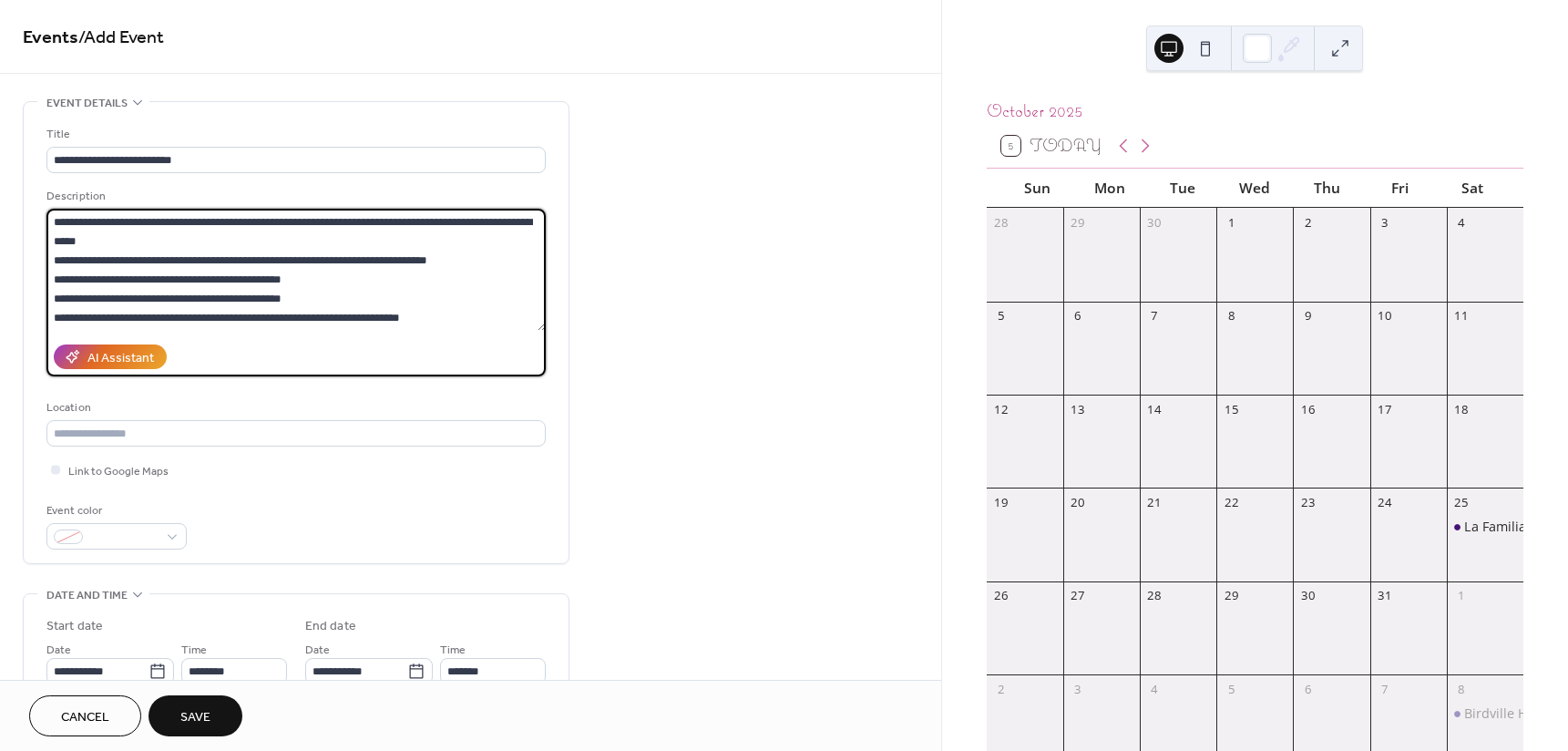 scroll, scrollTop: 16, scrollLeft: 0, axis: vertical 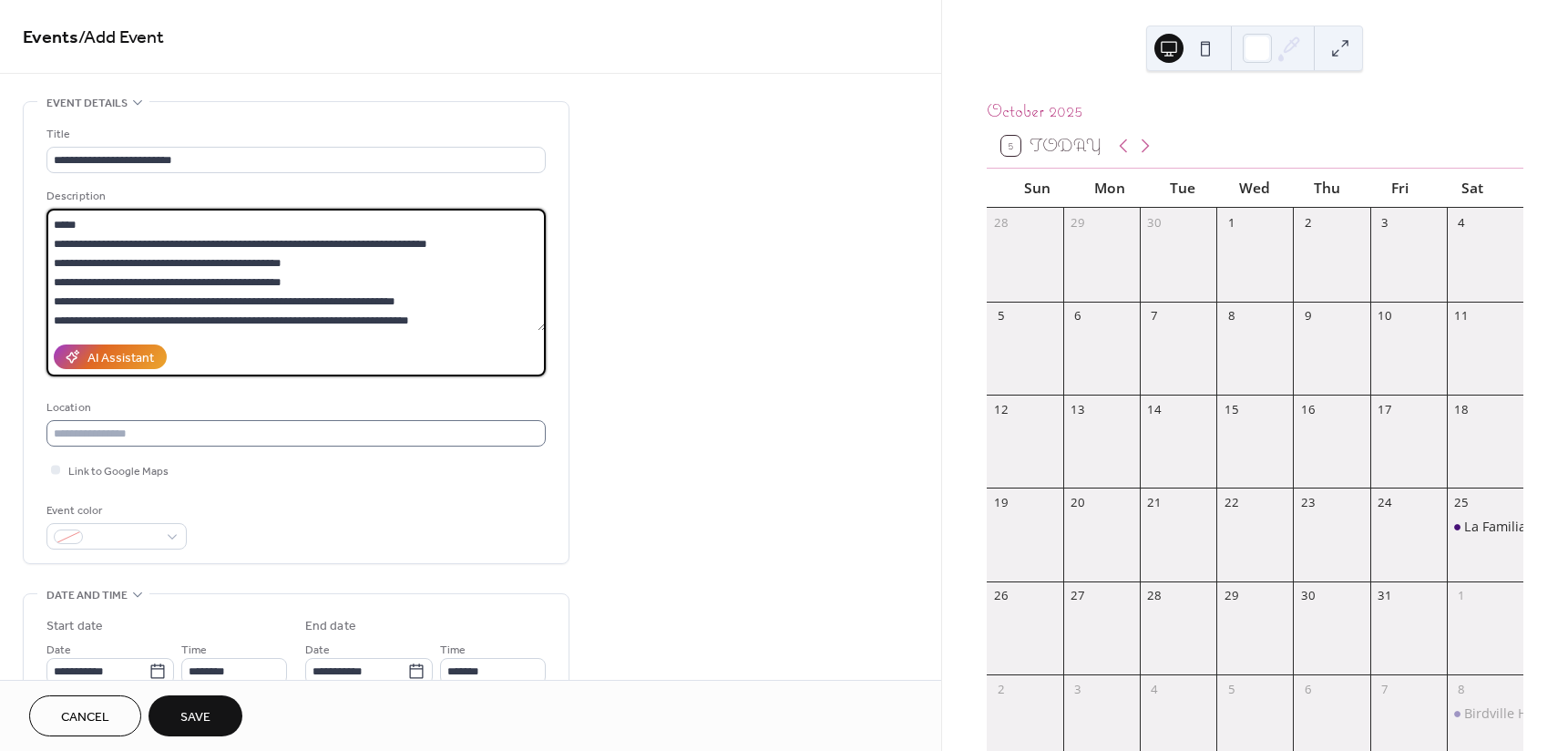 type on "**********" 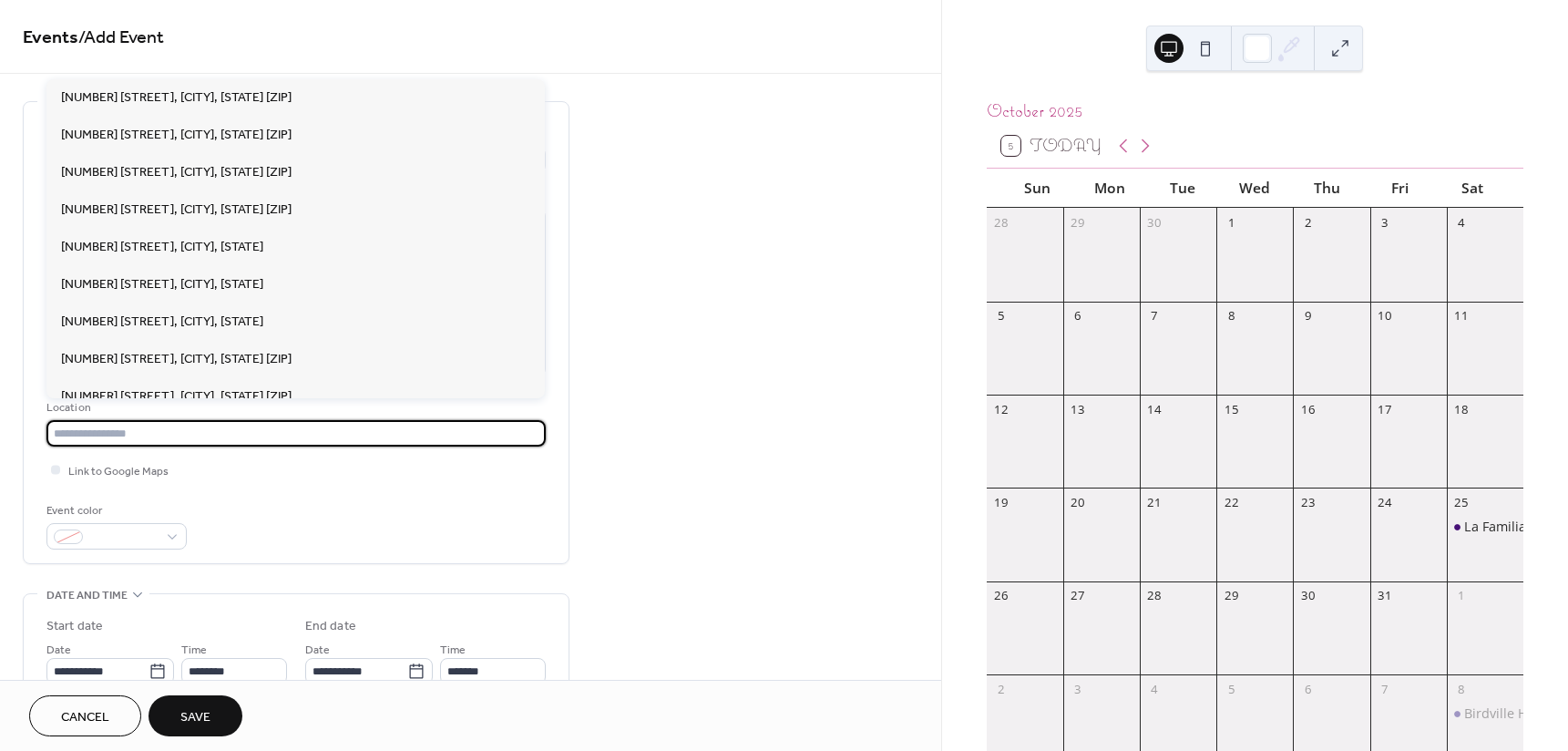 click at bounding box center [296, 433] 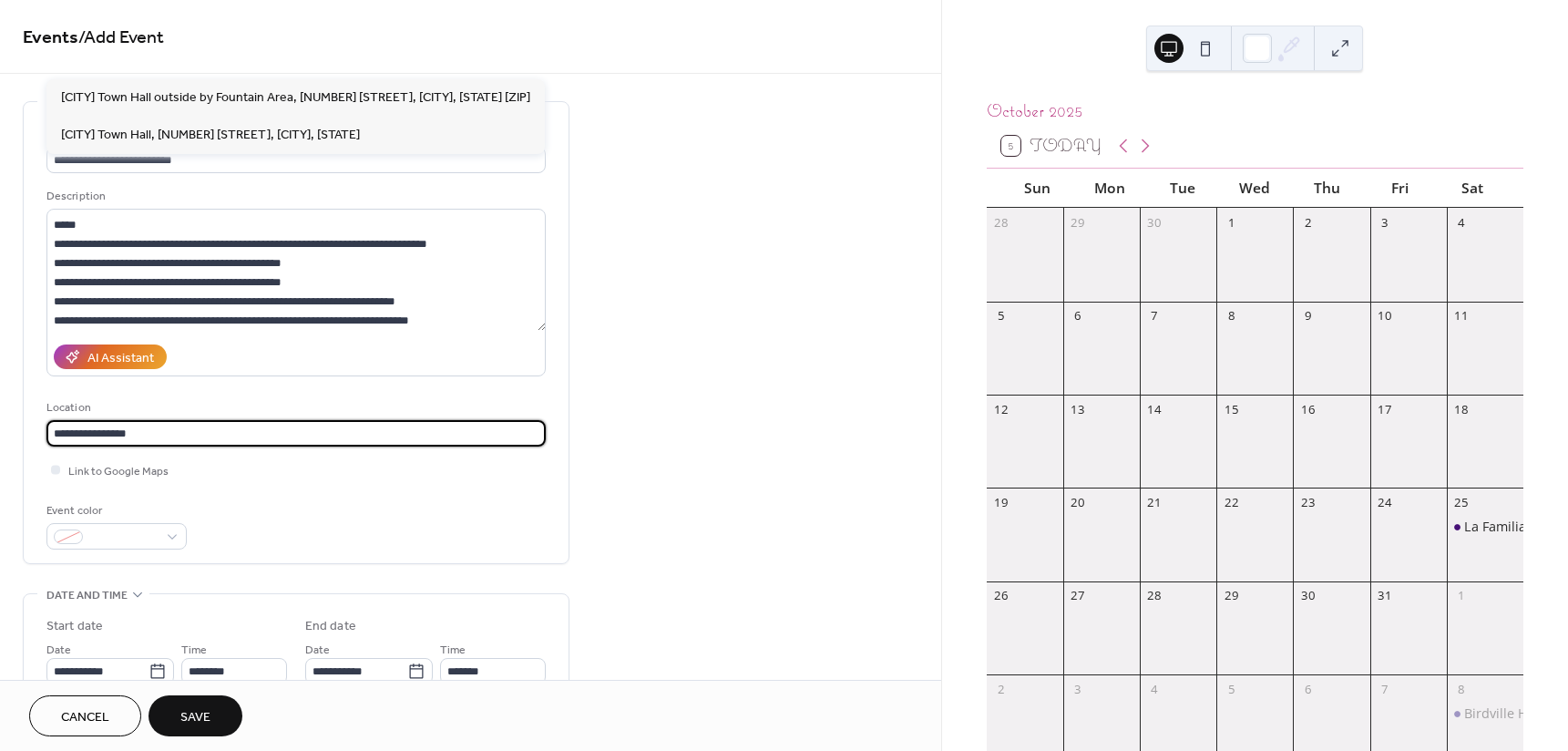 click on "**********" at bounding box center [296, 433] 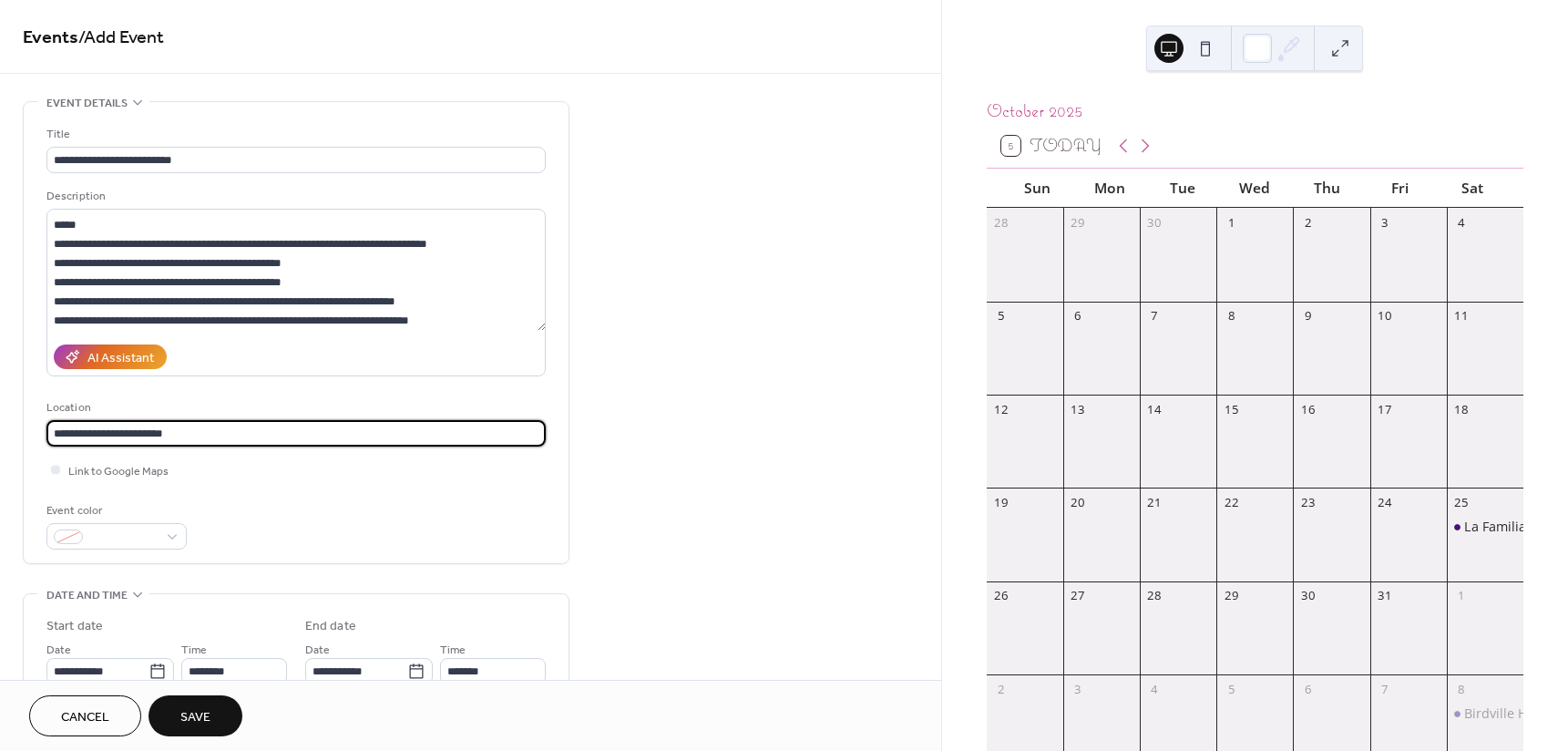 click on "**********" at bounding box center (296, 433) 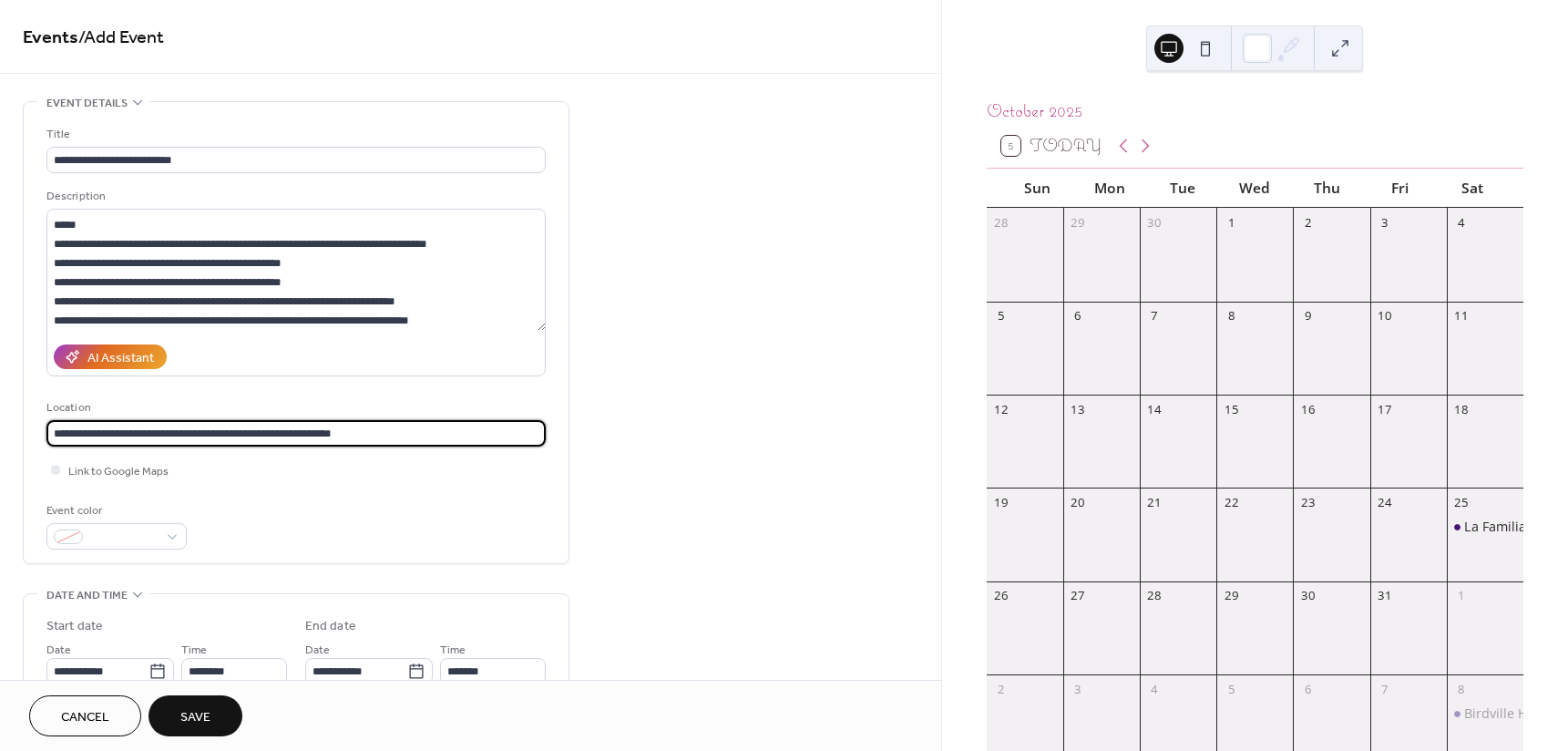 scroll, scrollTop: 1, scrollLeft: 0, axis: vertical 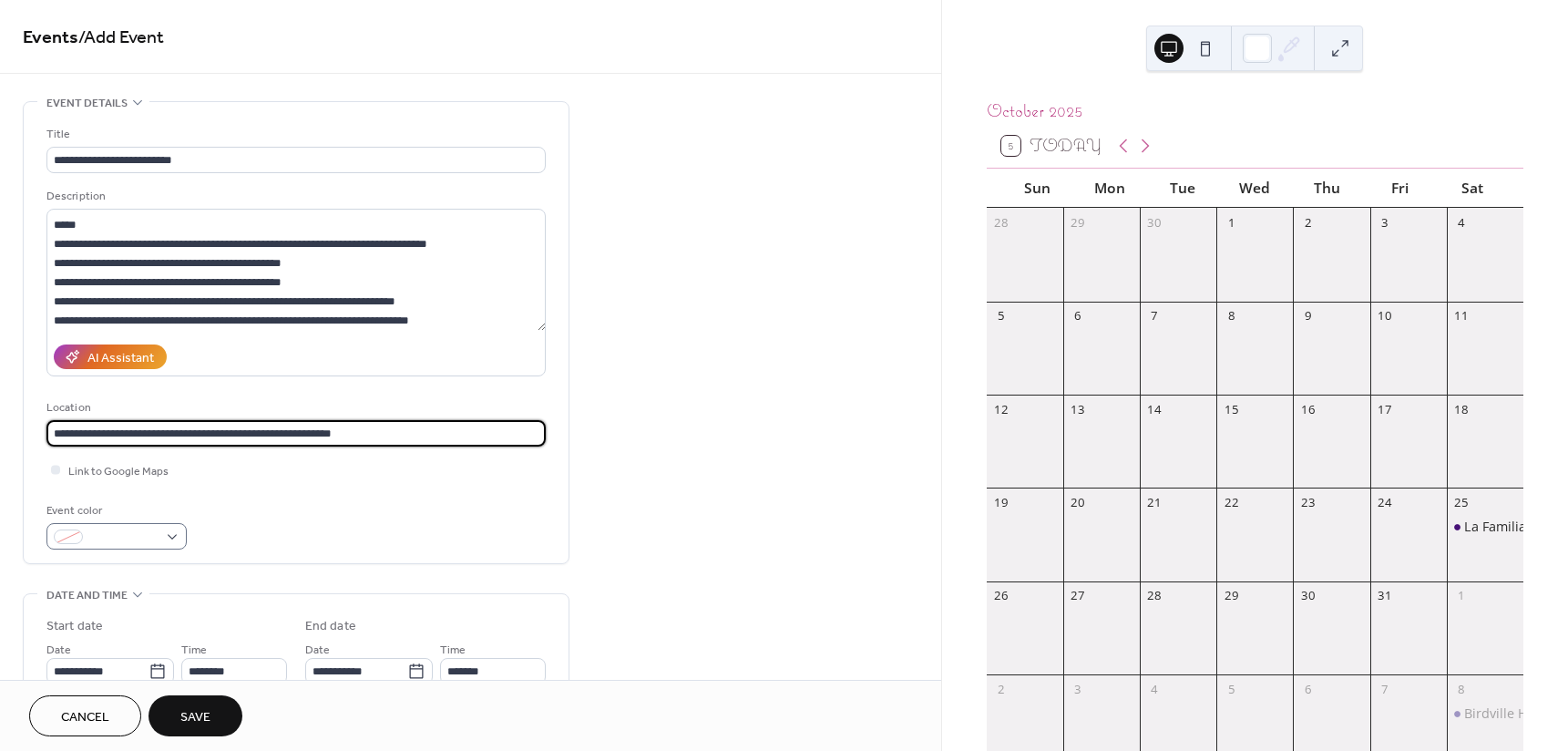 type on "**********" 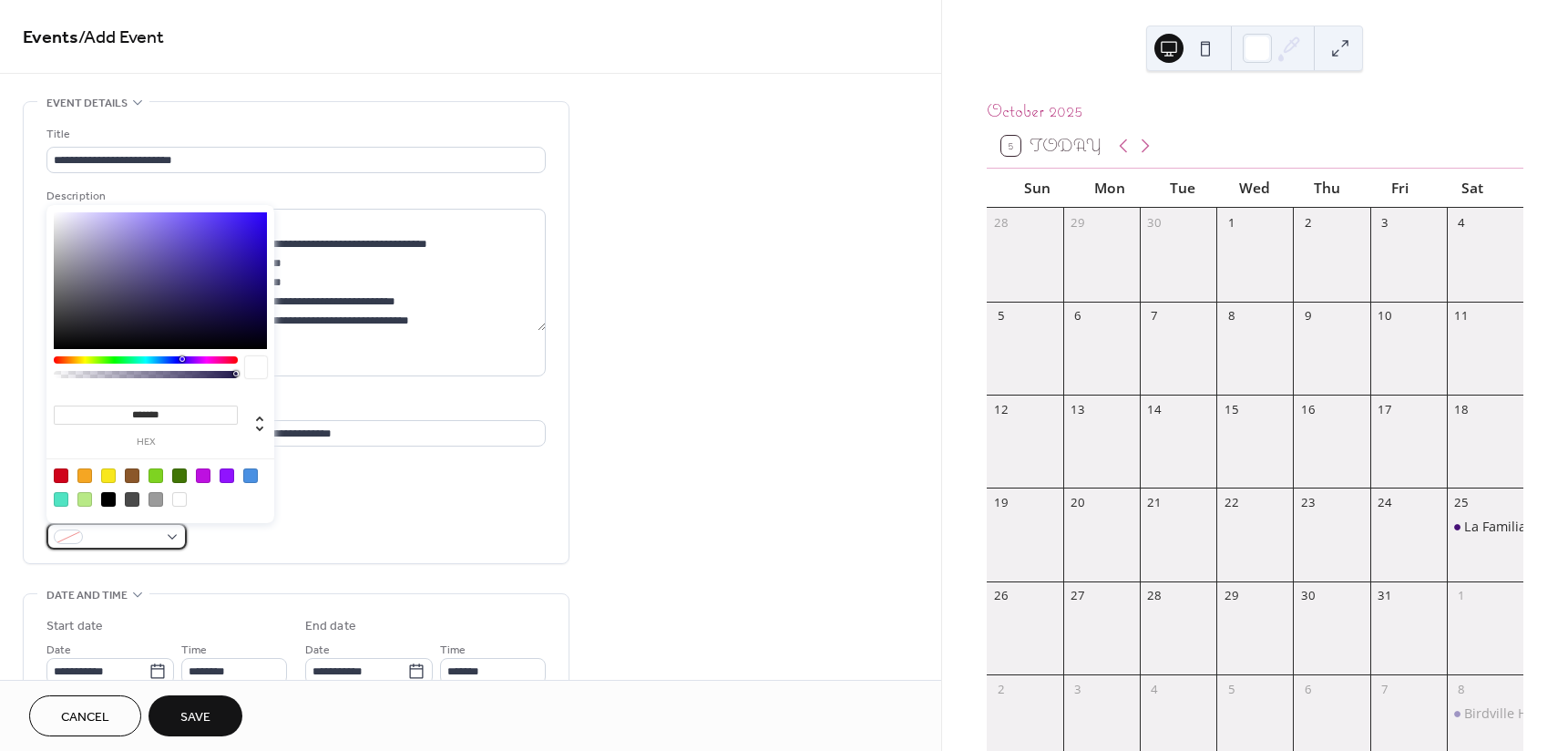 click at bounding box center [68, 537] 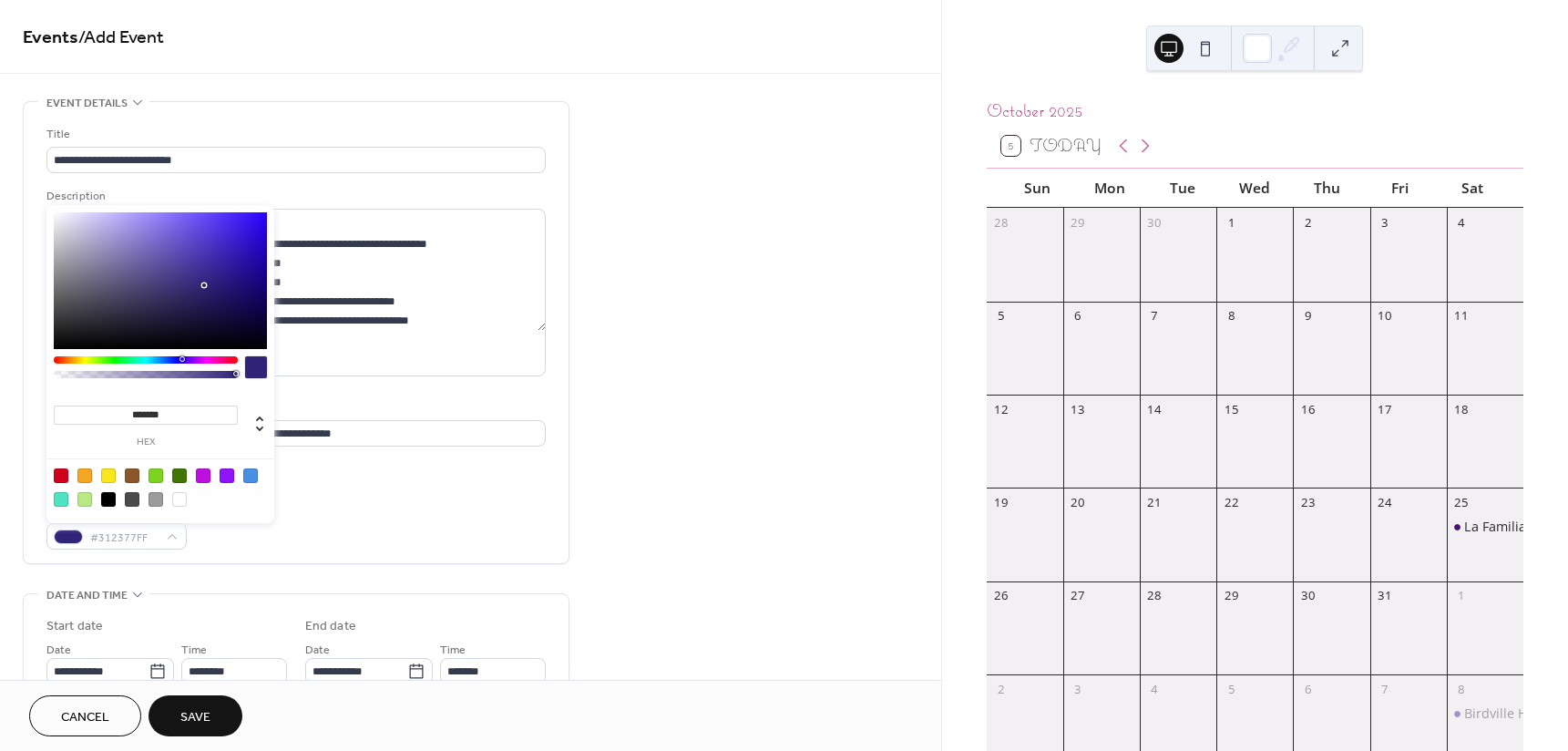 click at bounding box center [160, 281] 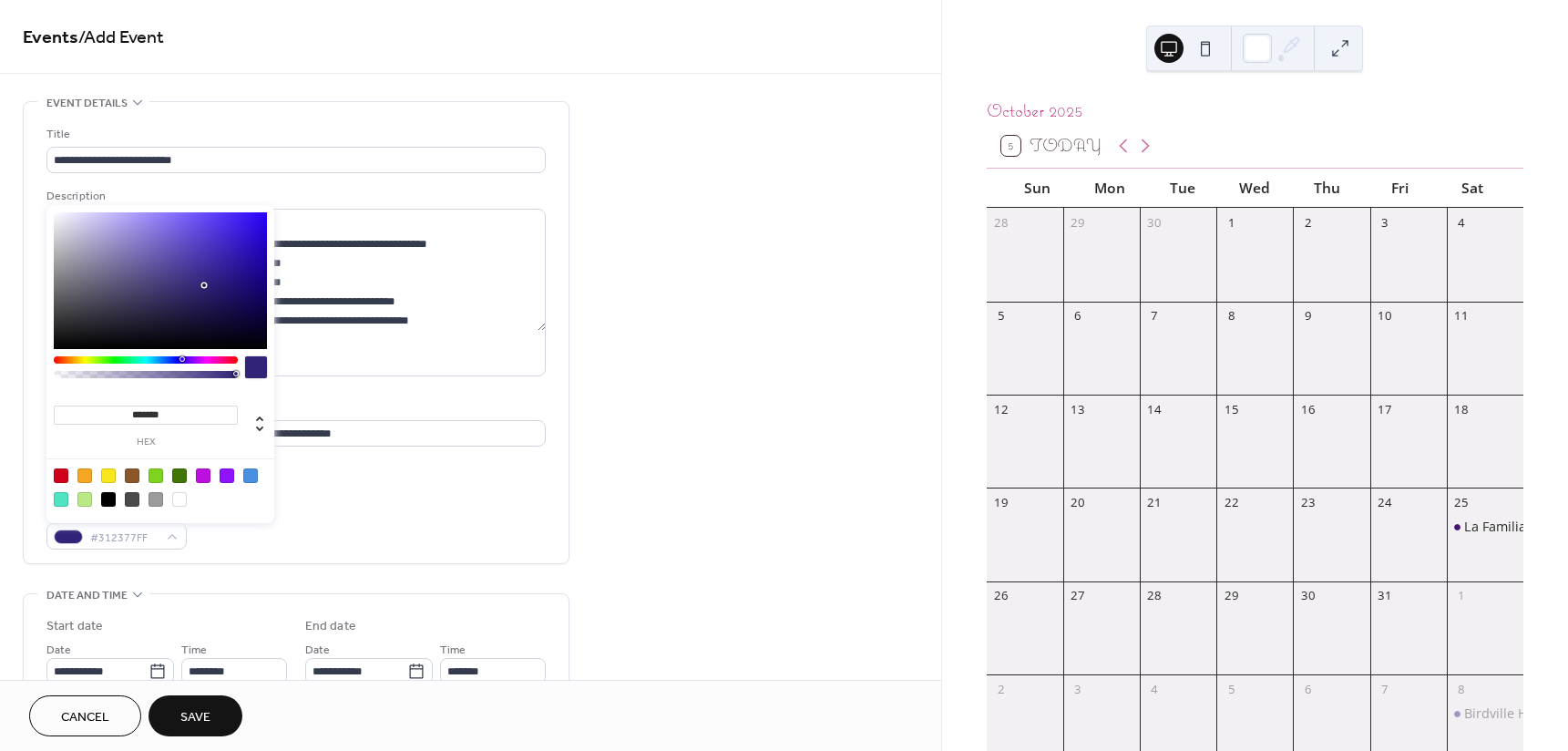 type on "*******" 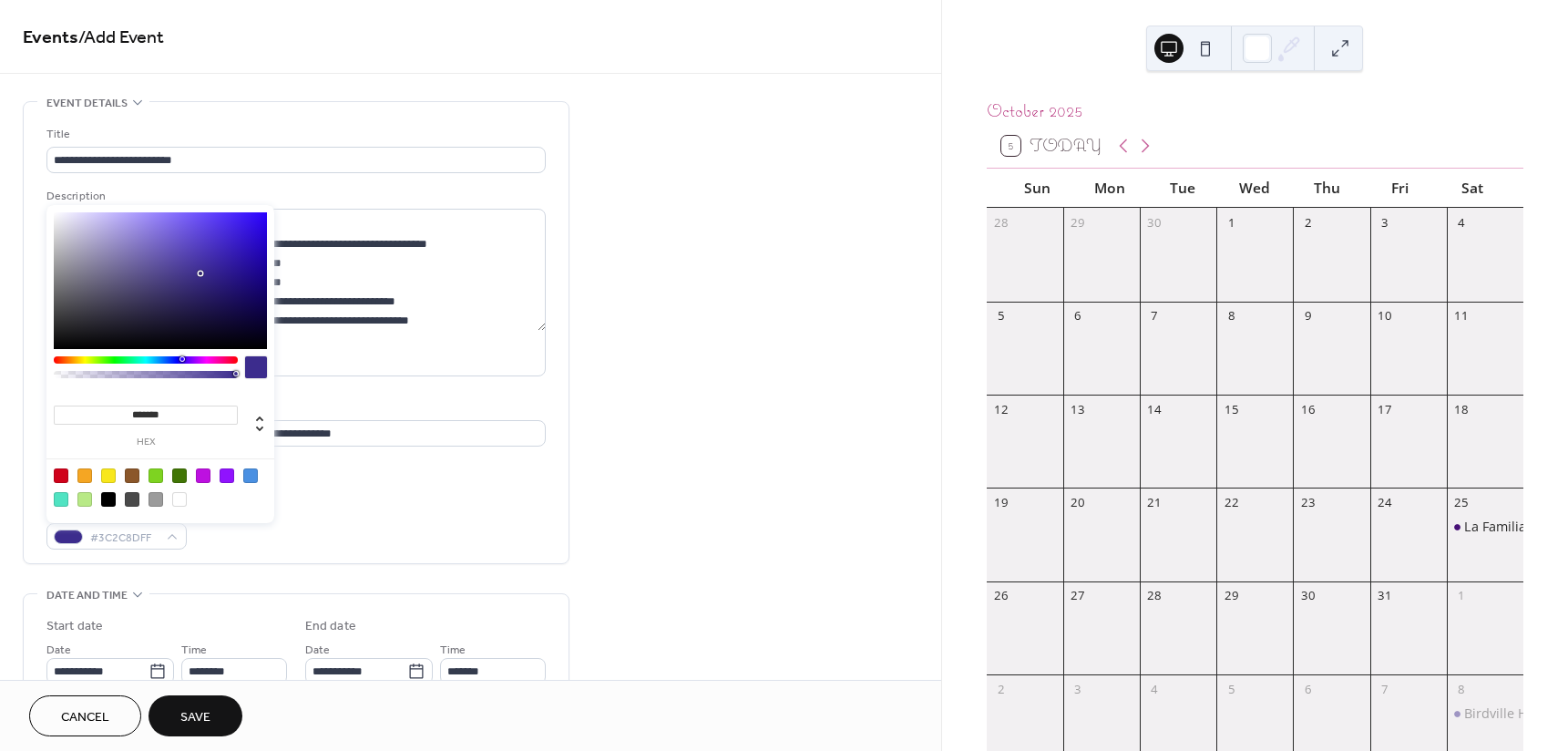 click at bounding box center (160, 281) 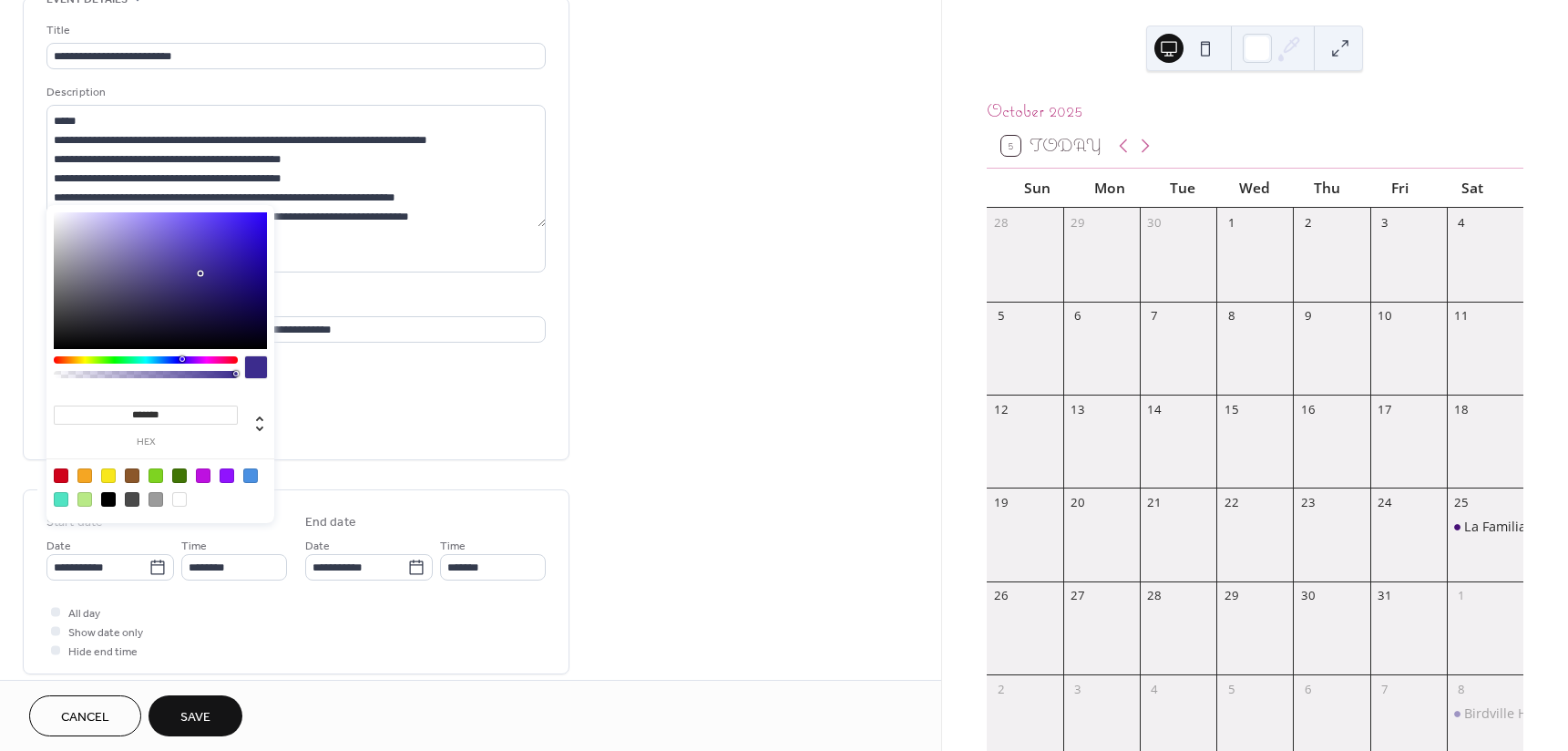 scroll, scrollTop: 182, scrollLeft: 0, axis: vertical 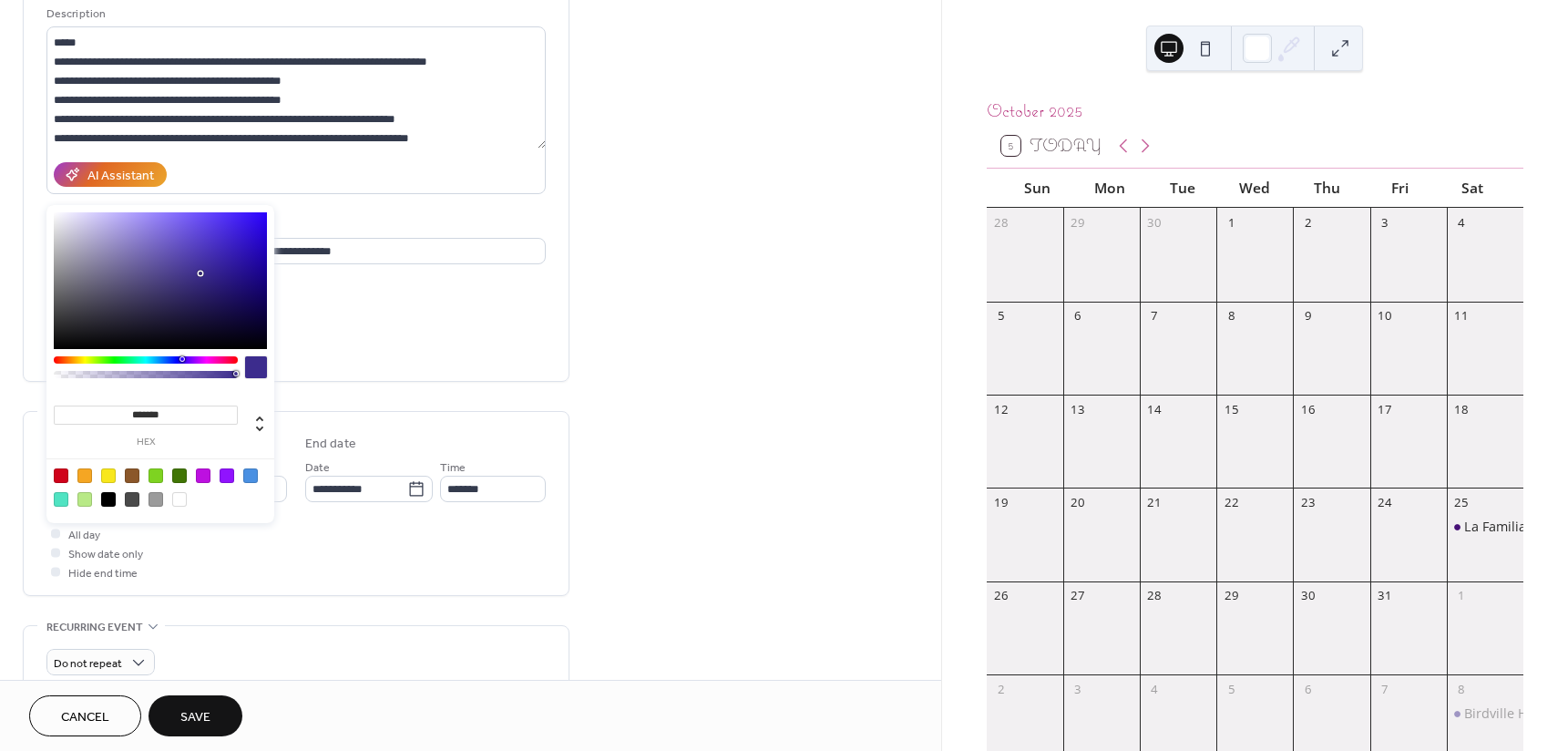 click on "All day Show date only Hide end time" at bounding box center (296, 552) 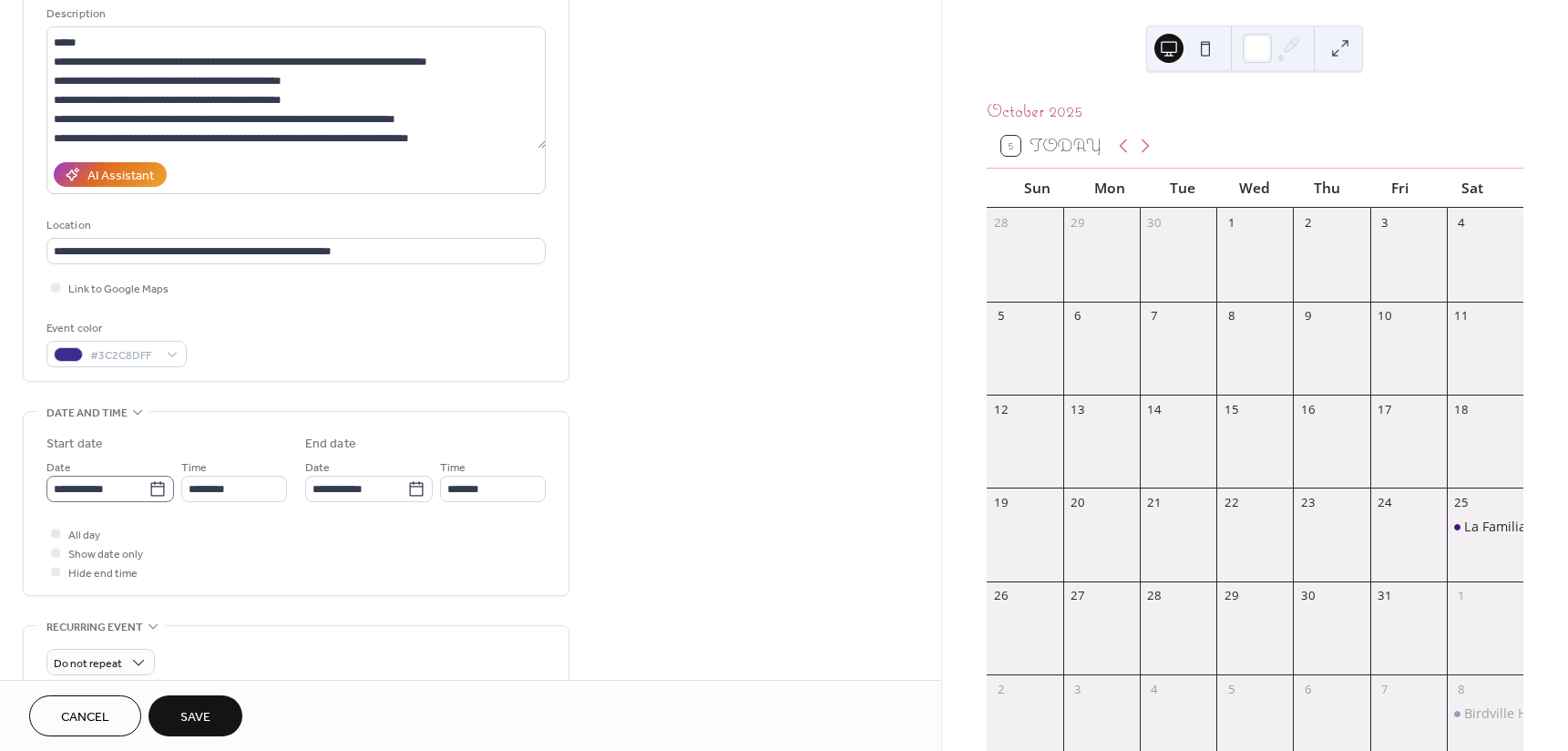 click 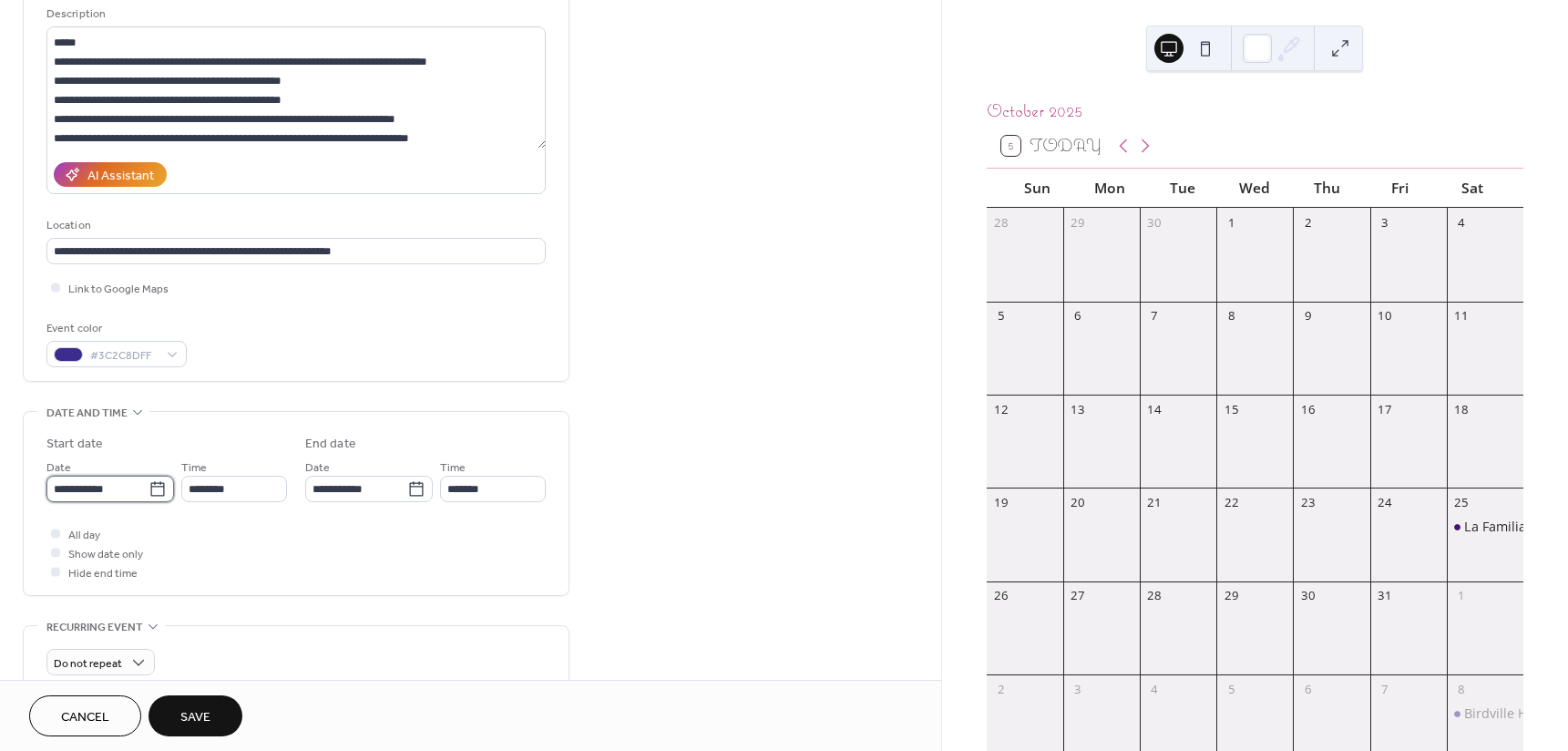 click on "**********" at bounding box center [97, 489] 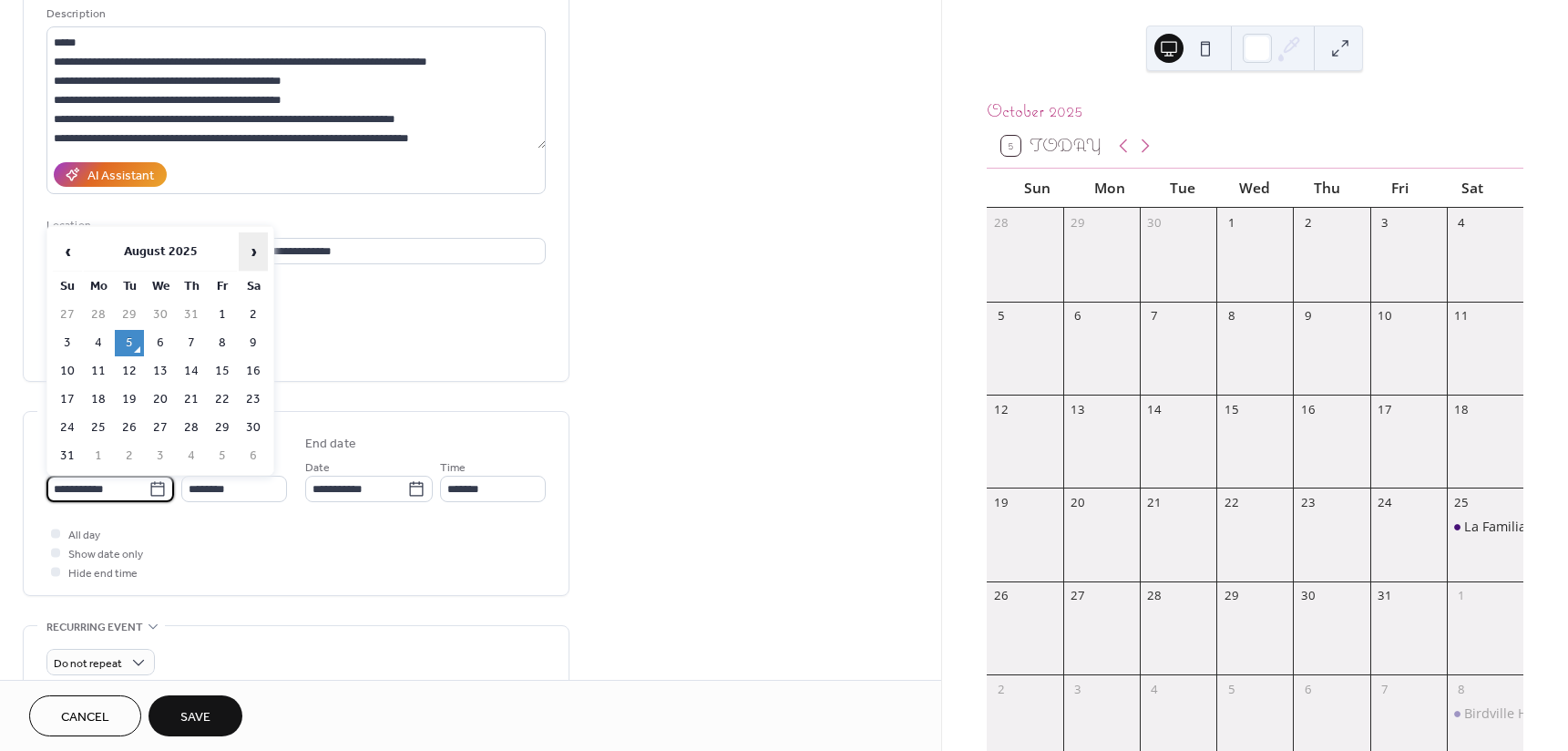 click on "›" at bounding box center [253, 252] 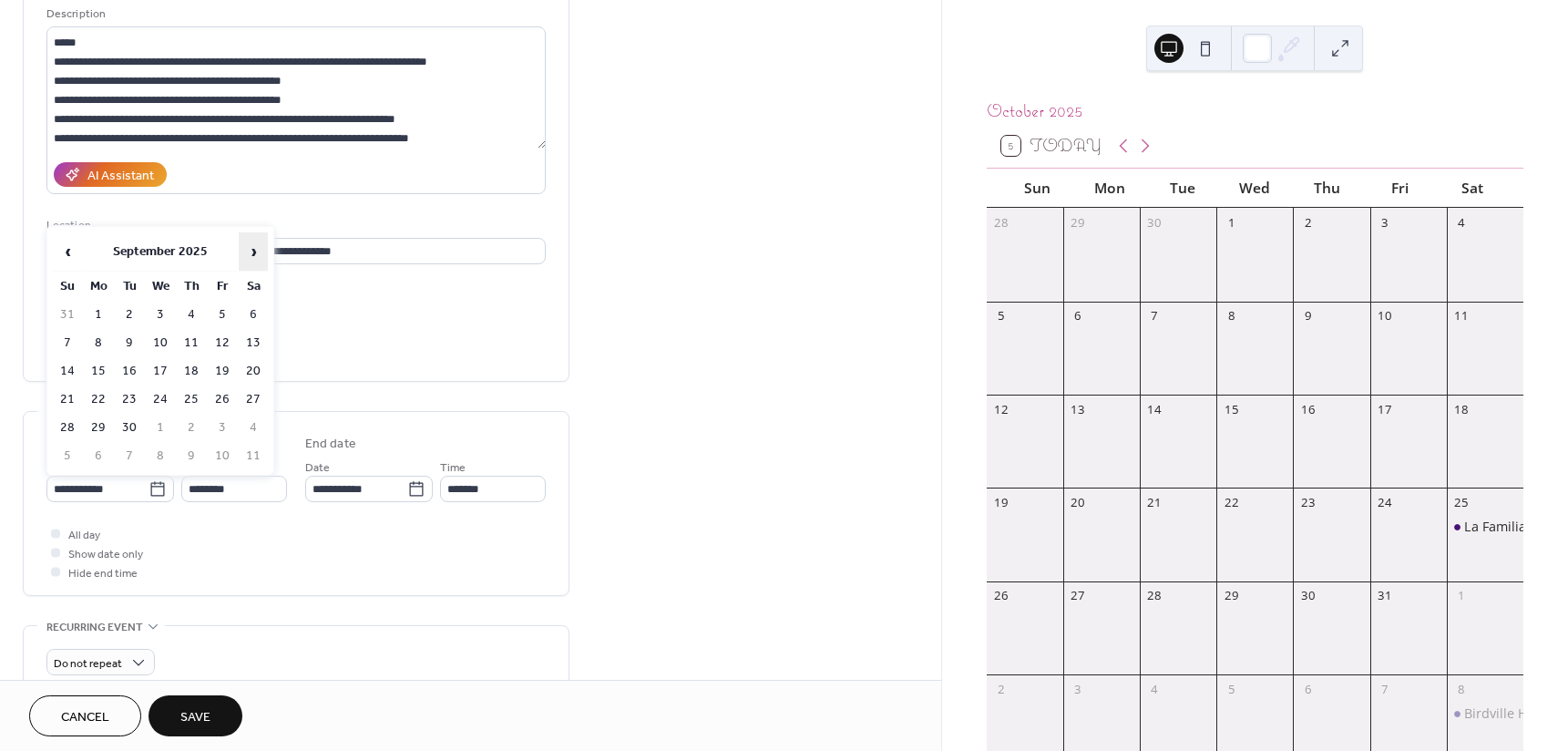 click on "›" at bounding box center (253, 252) 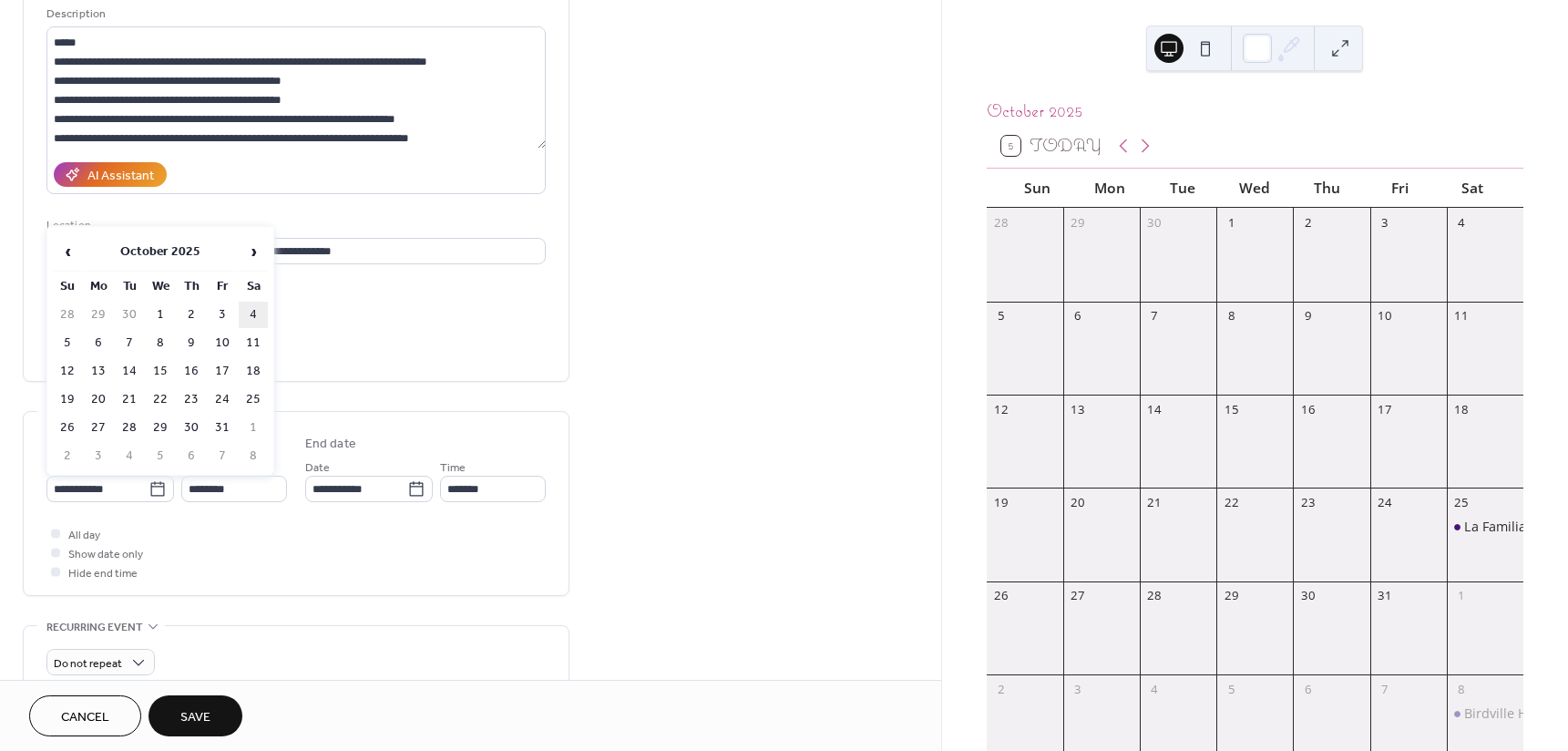 click on "4" at bounding box center (253, 314) 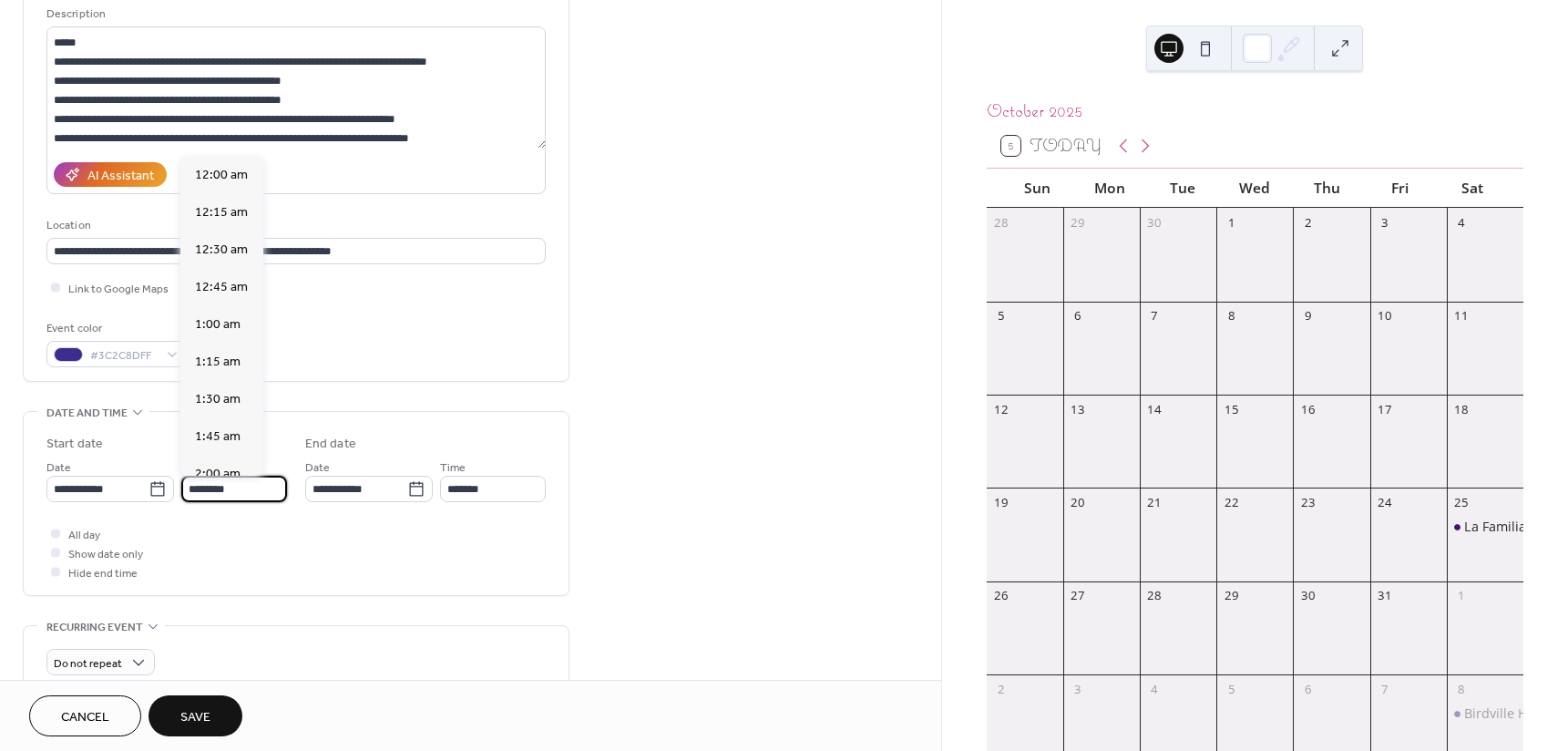 click on "********" at bounding box center [234, 489] 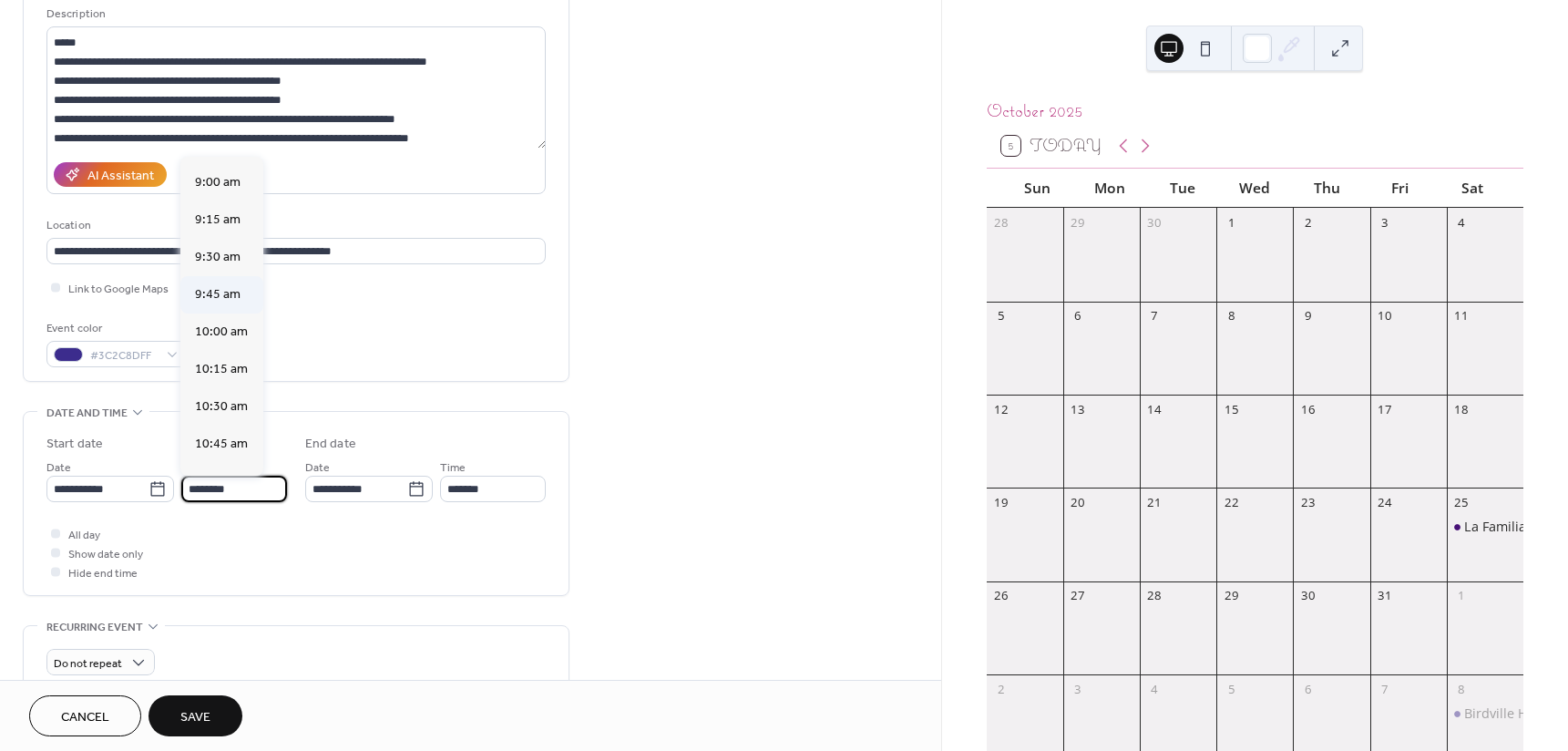 scroll, scrollTop: 1247, scrollLeft: 0, axis: vertical 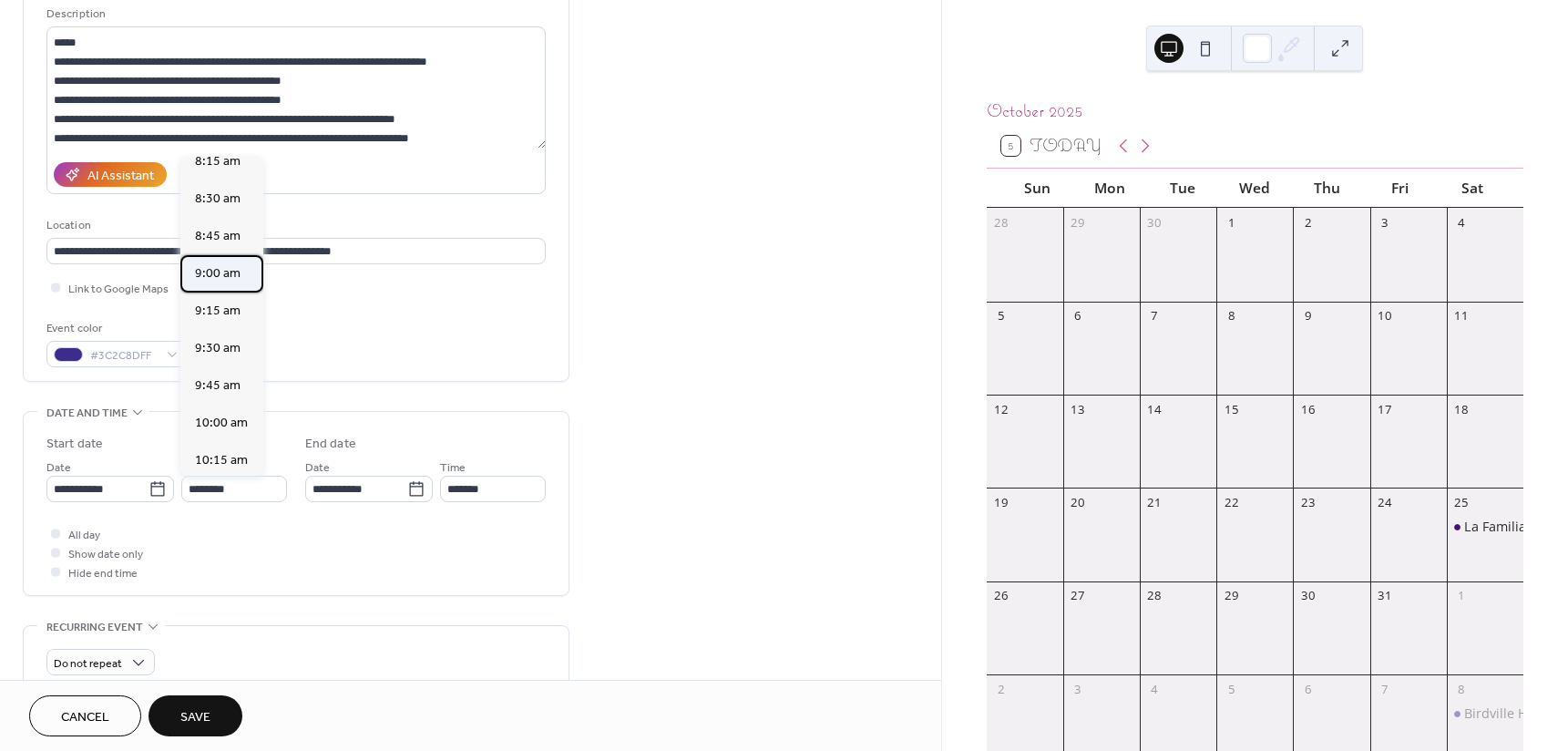 click on "9:00 am" at bounding box center [218, 273] 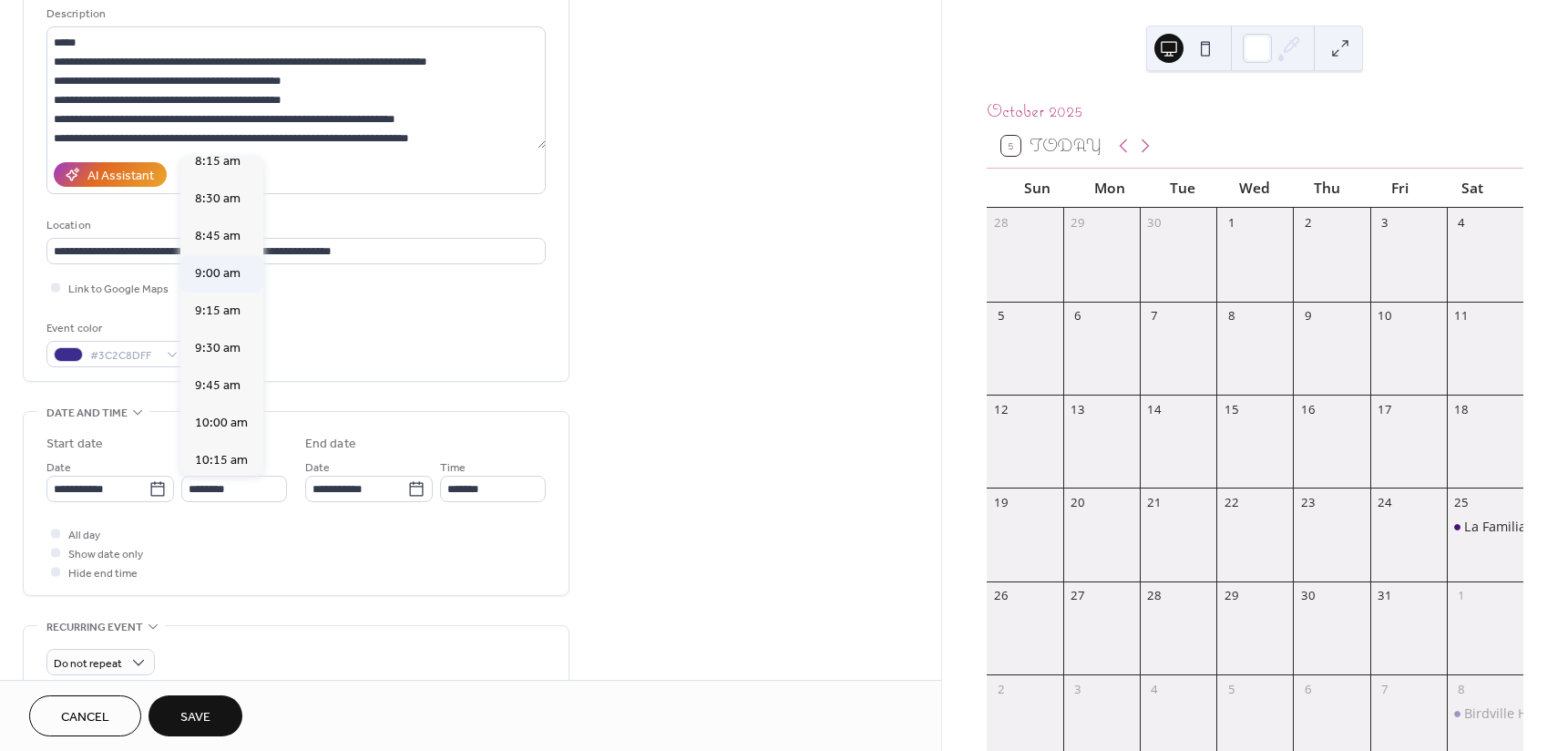 type on "*******" 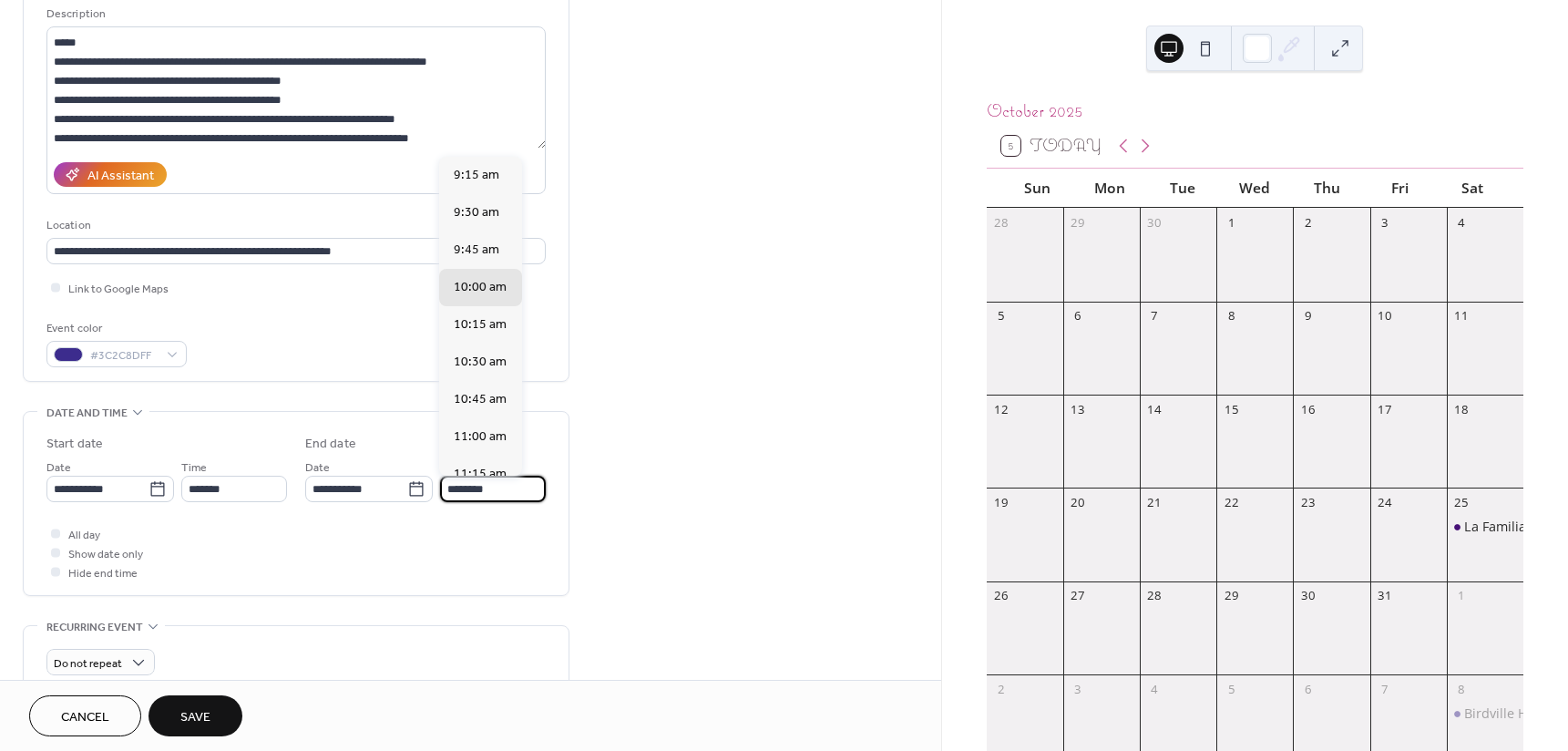 click on "********" at bounding box center [493, 489] 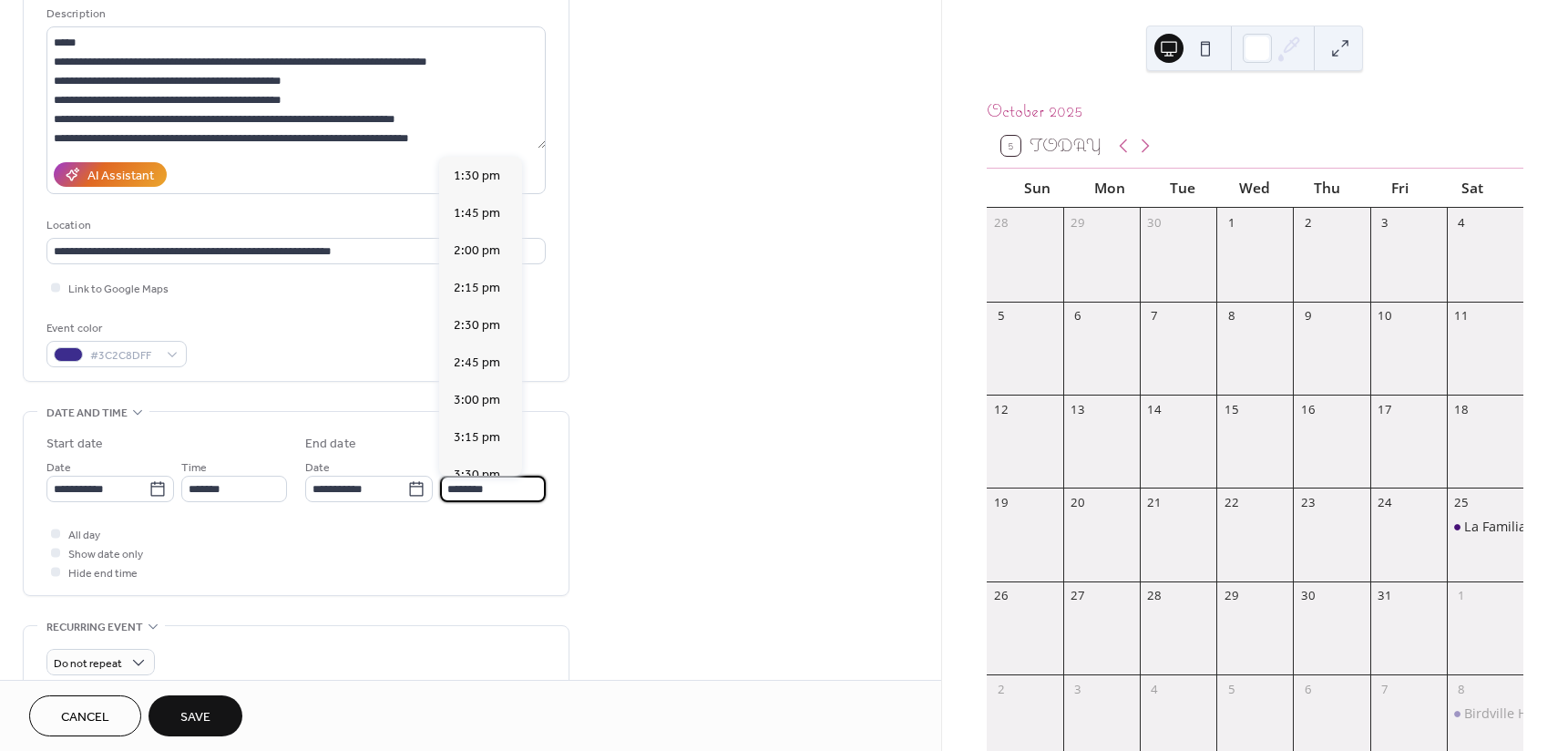 scroll, scrollTop: 638, scrollLeft: 0, axis: vertical 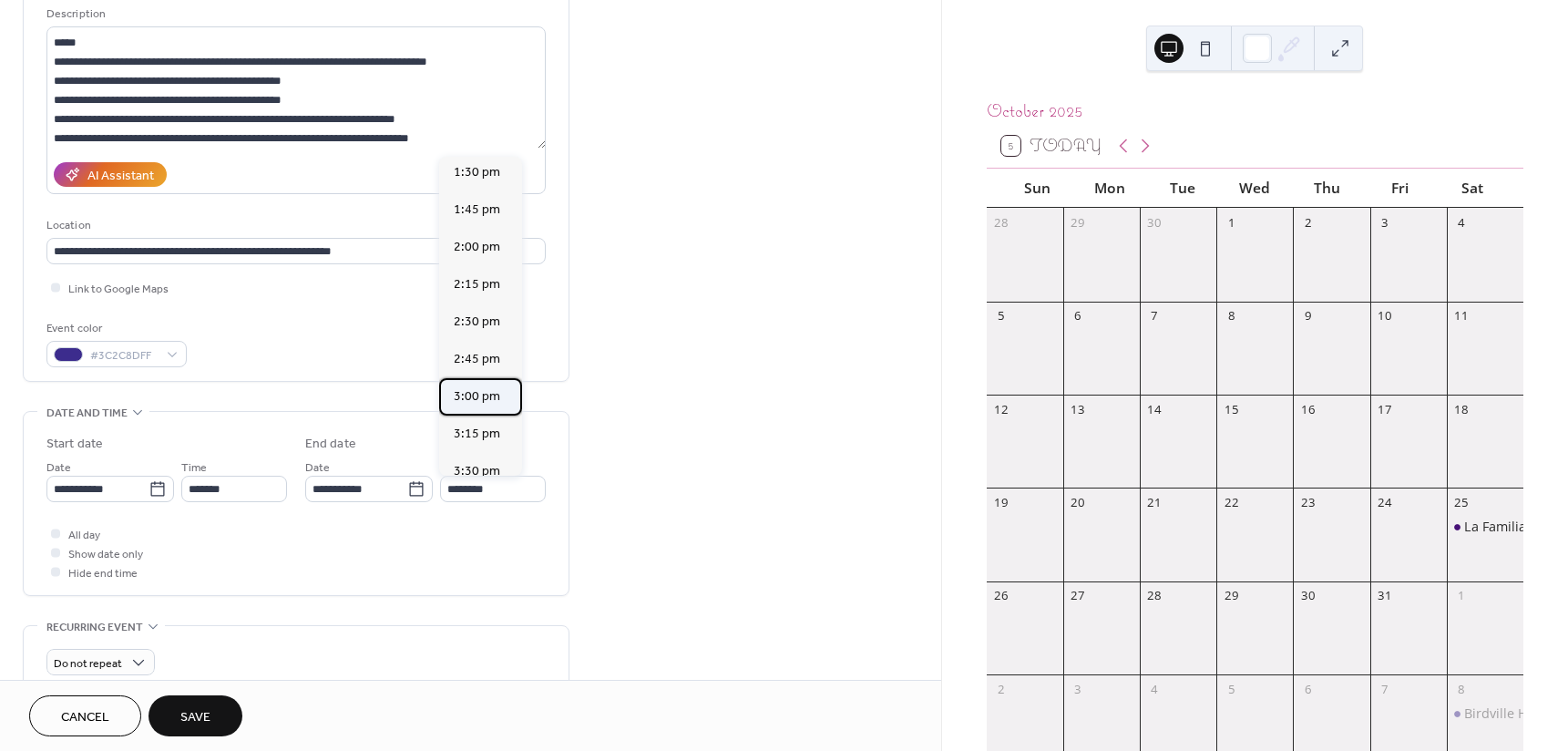 click on "3:00 pm" at bounding box center [477, 396] 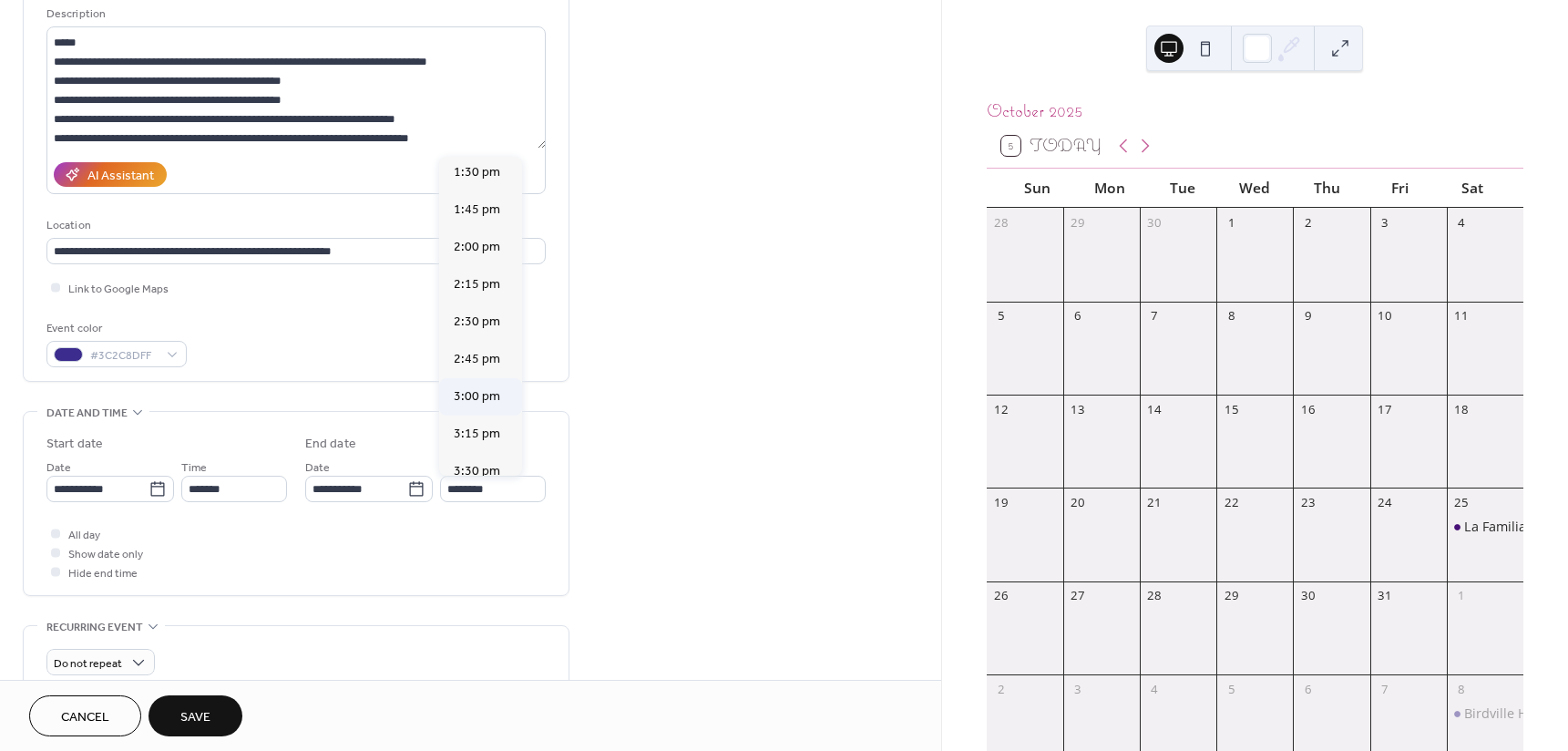 type on "*******" 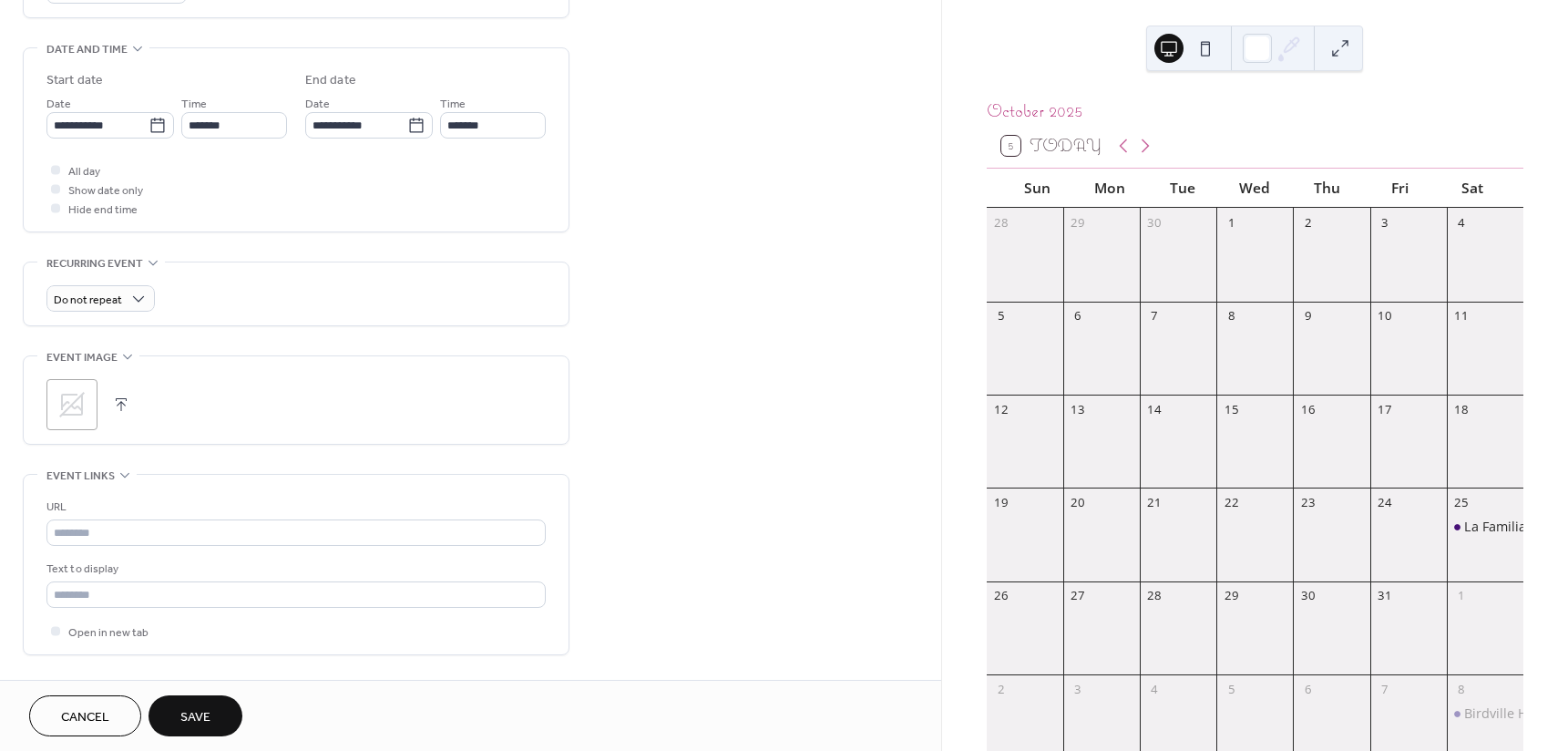 scroll, scrollTop: 547, scrollLeft: 0, axis: vertical 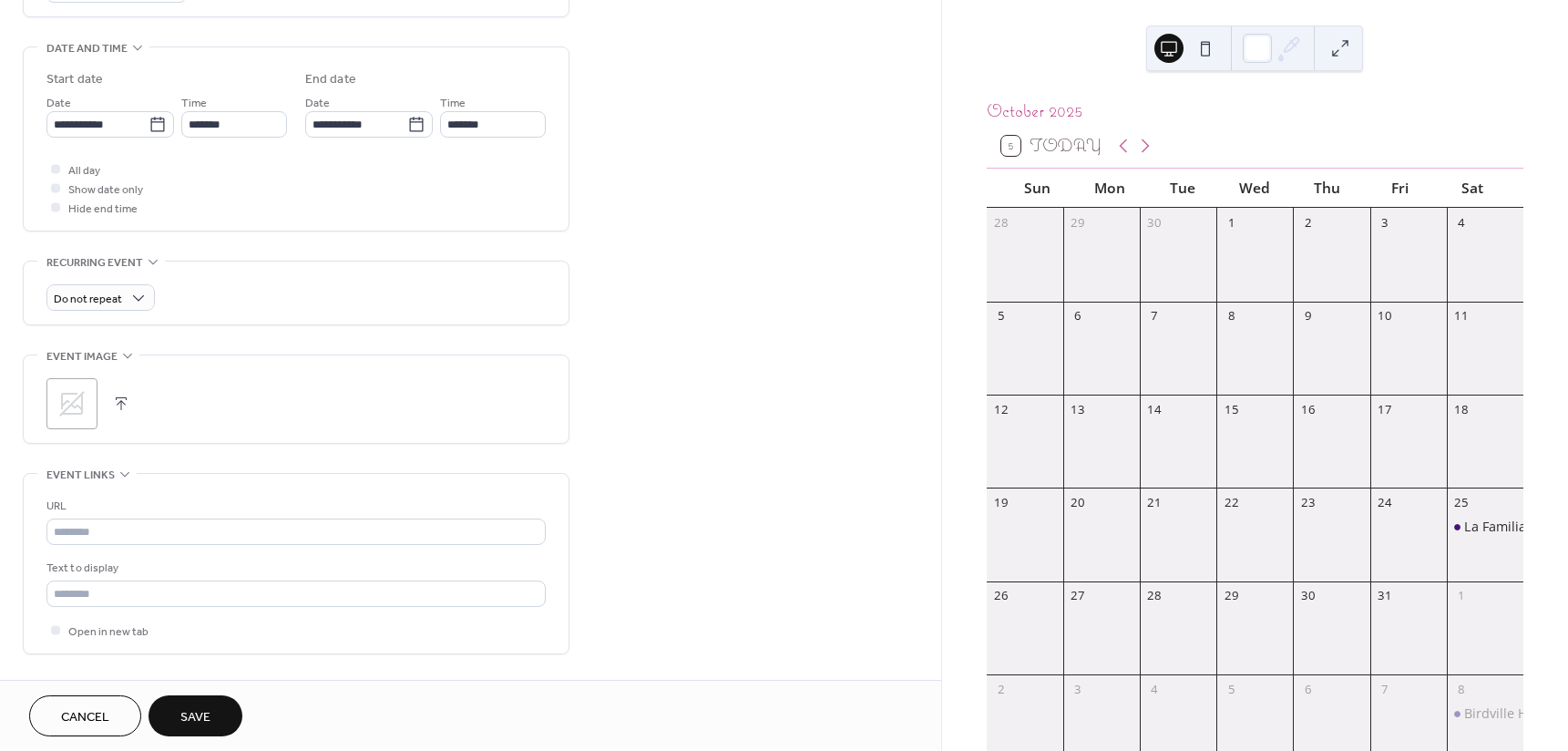 click at bounding box center [121, 404] 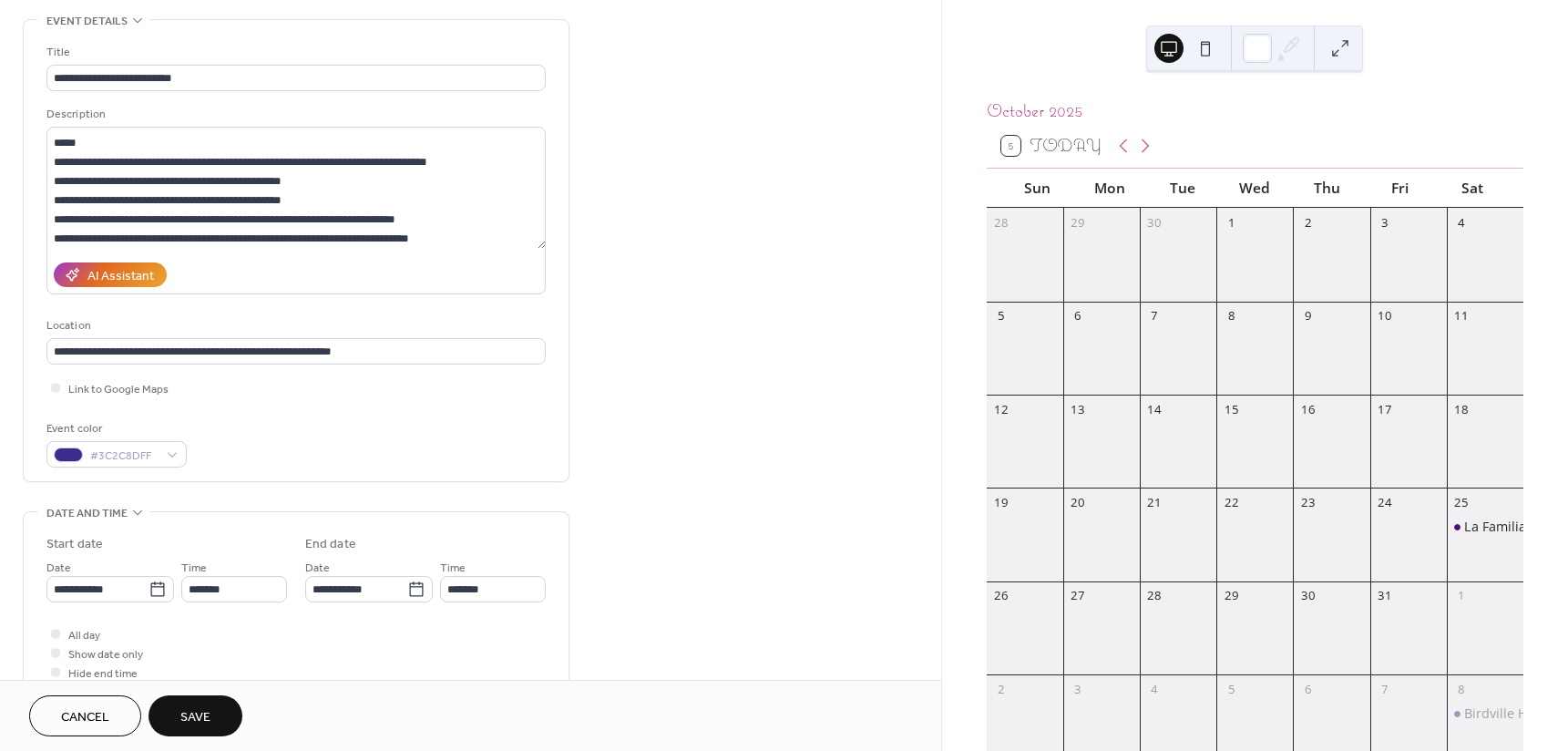 scroll, scrollTop: 0, scrollLeft: 0, axis: both 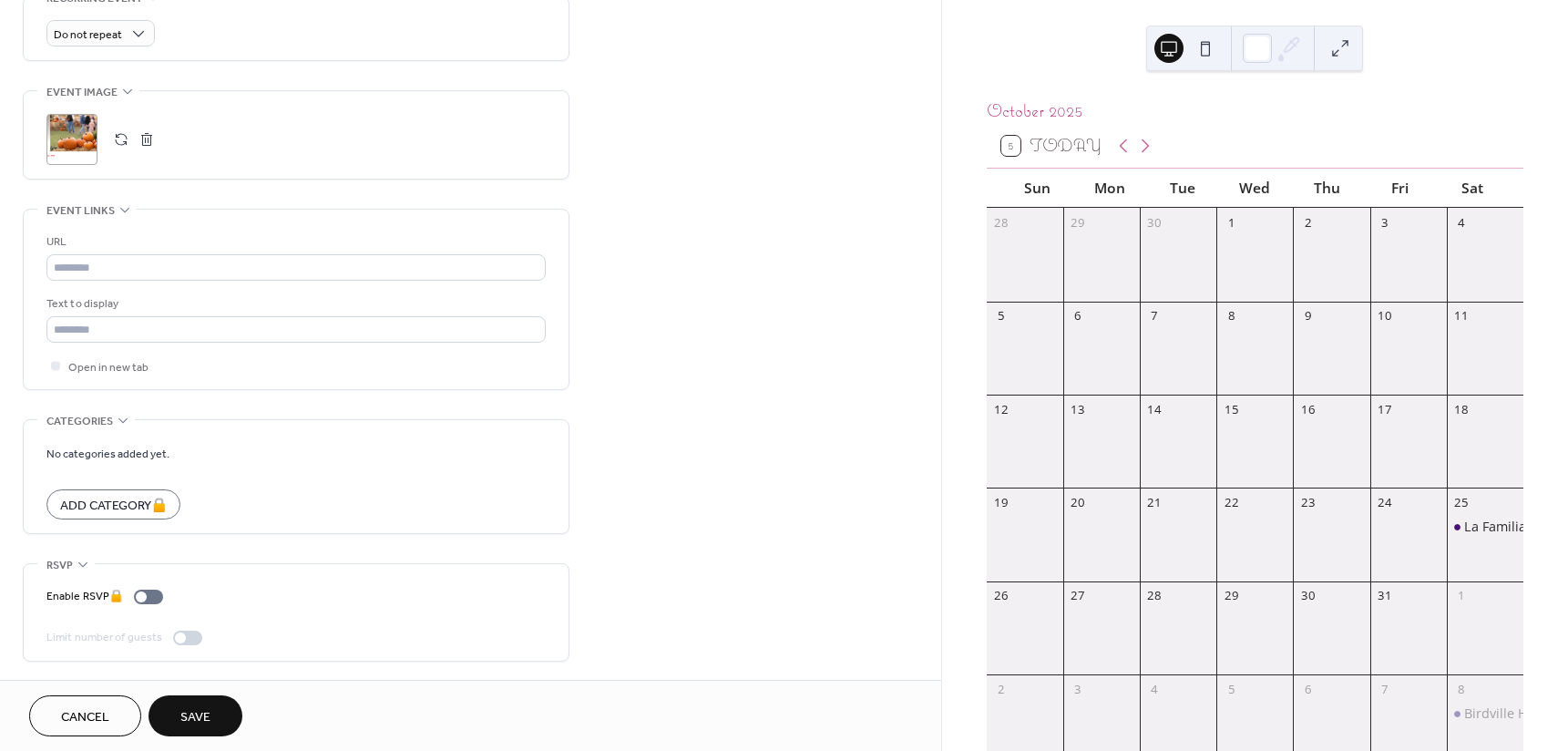 click on "Save" at bounding box center (195, 717) 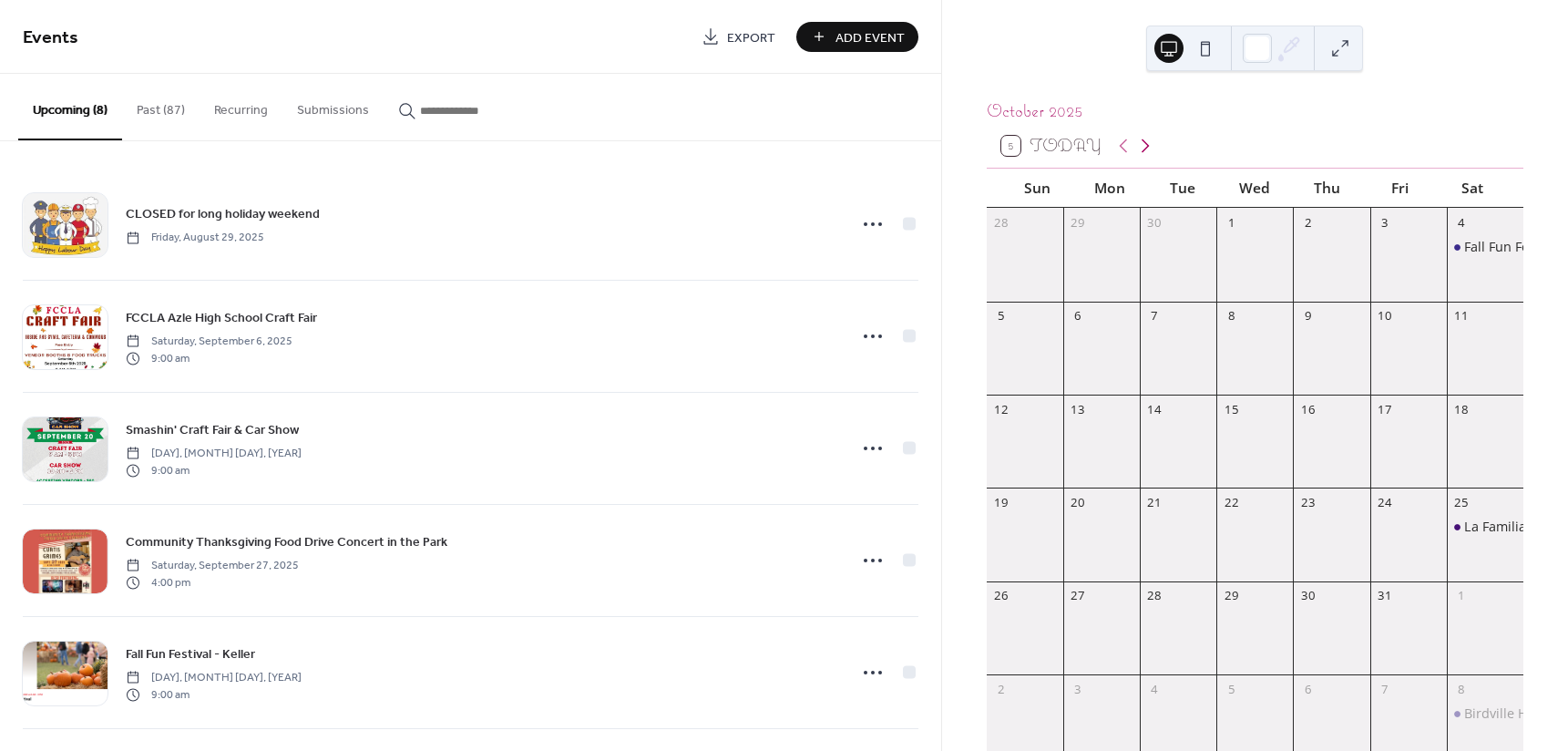 click 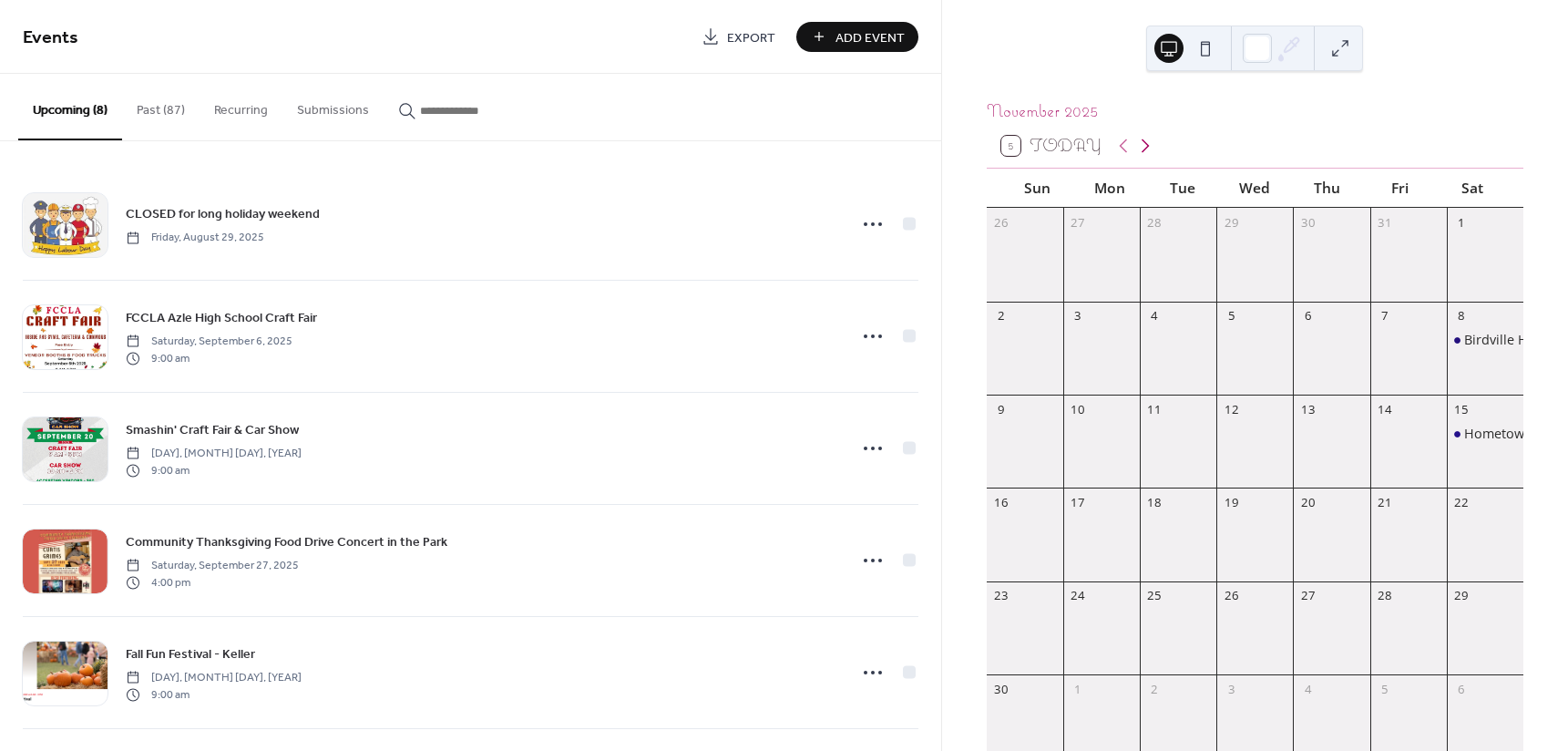 click 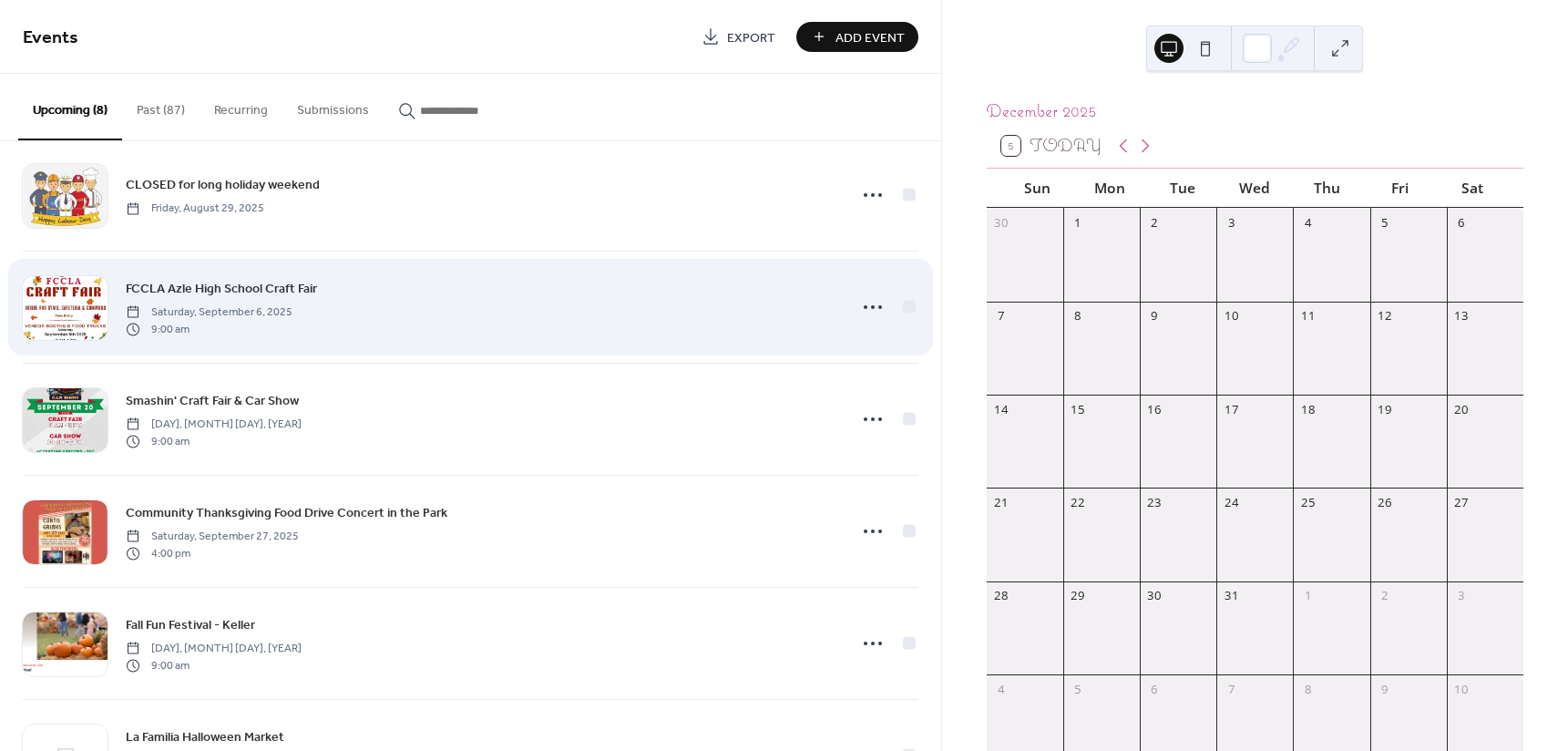 scroll, scrollTop: 0, scrollLeft: 0, axis: both 